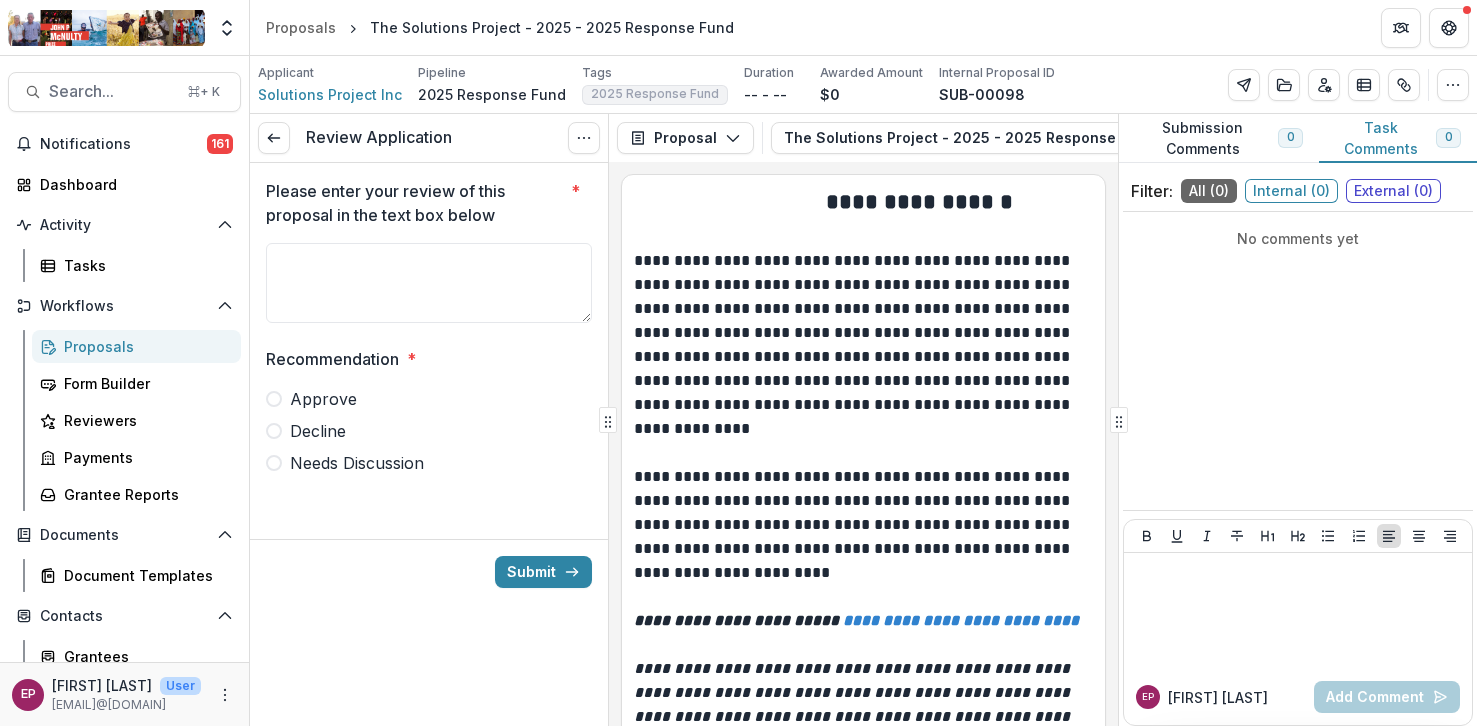 scroll, scrollTop: 0, scrollLeft: 0, axis: both 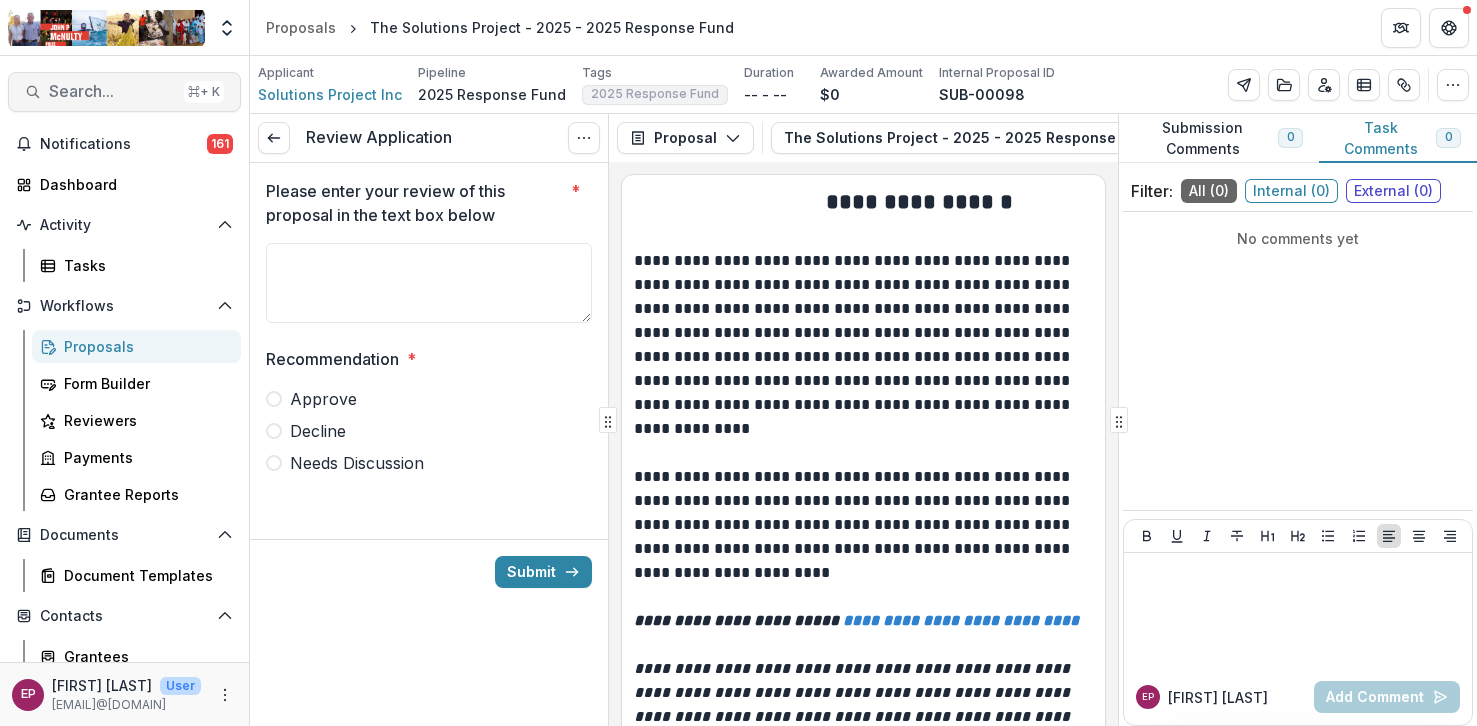 click on "Search..." at bounding box center [112, 91] 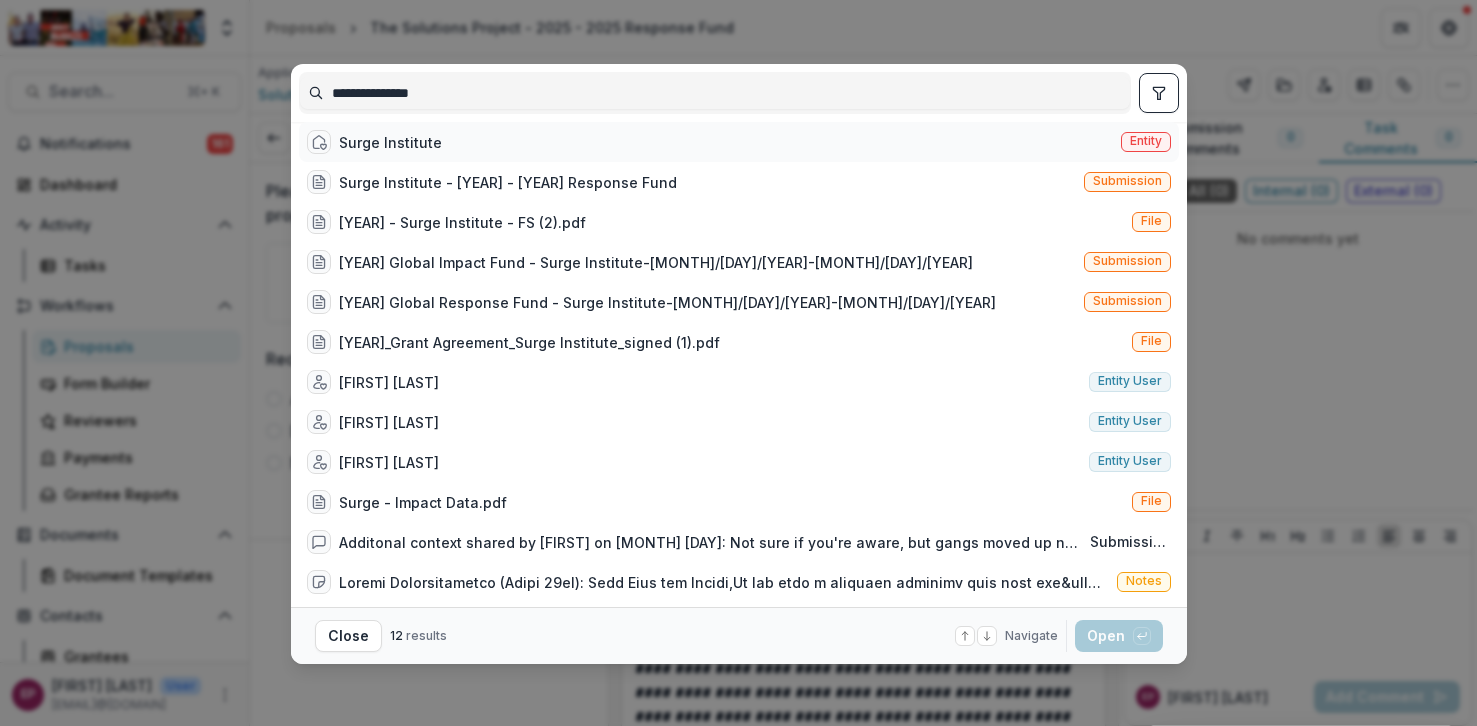 type on "**********" 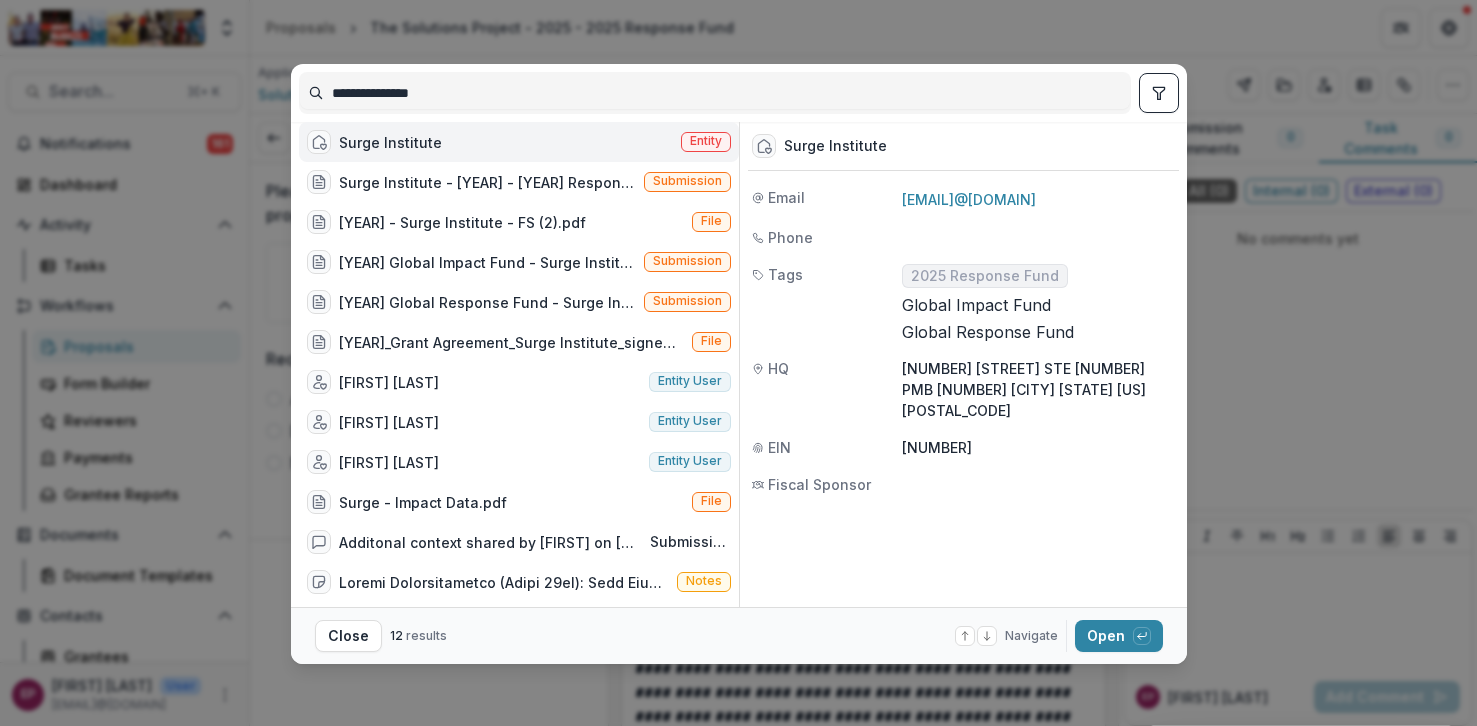 click on "Surge Institute" at bounding box center (390, 142) 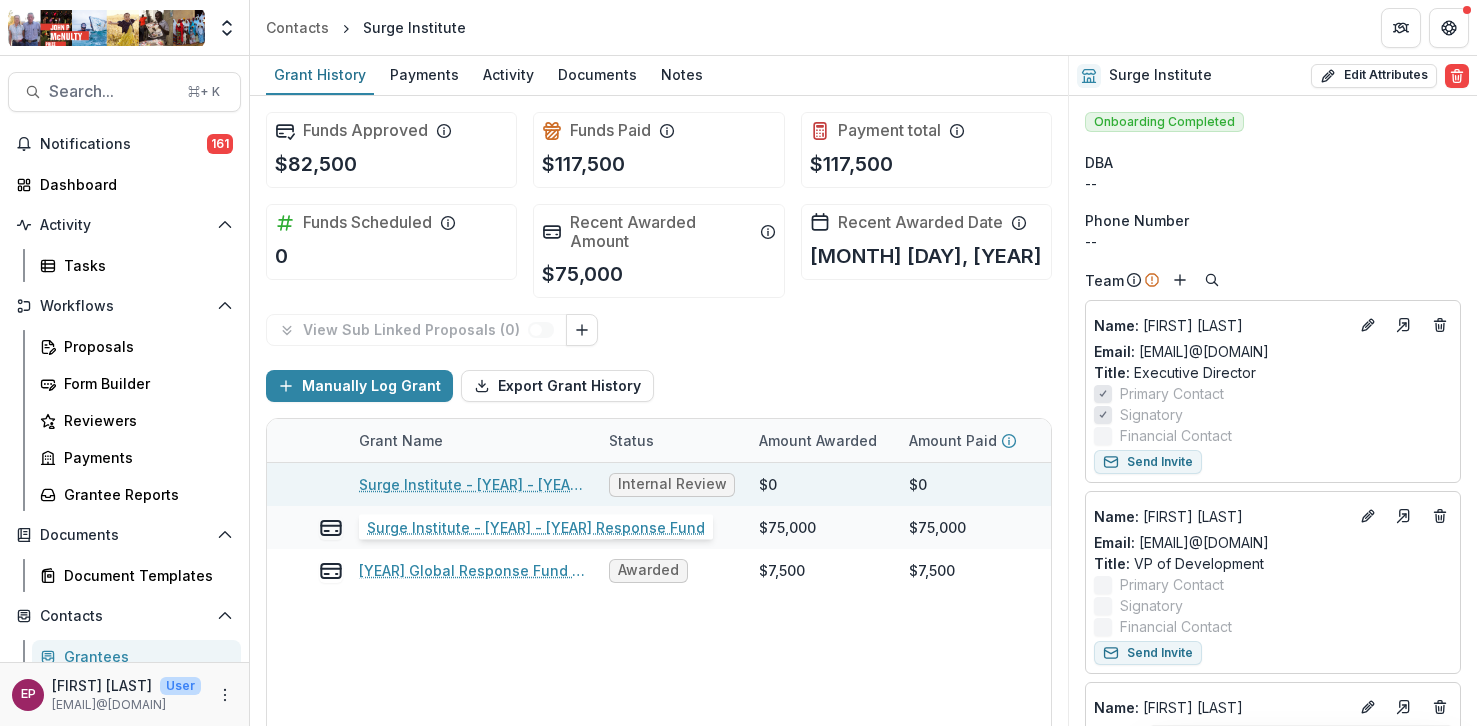 click on "Surge Institute - [YEAR] - [YEAR] Response Fund" at bounding box center (472, 484) 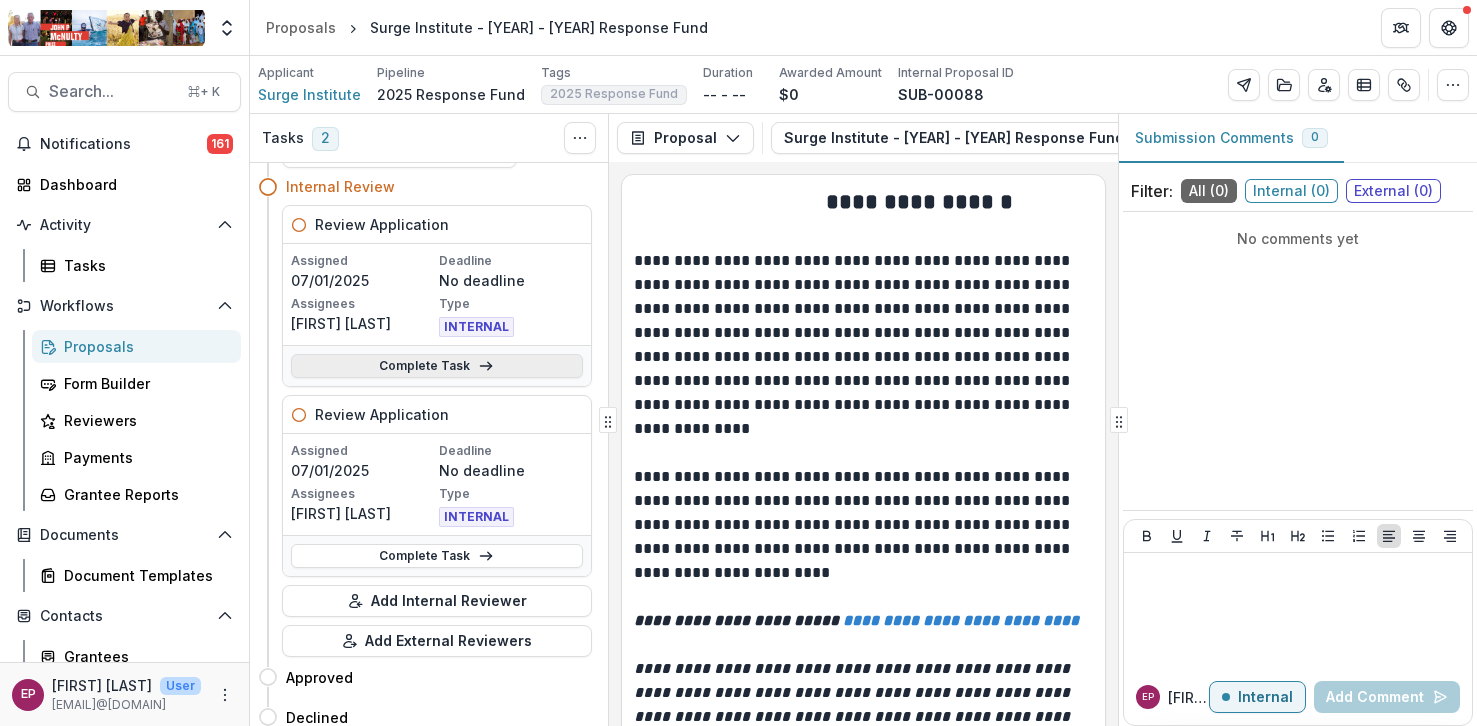 scroll, scrollTop: 0, scrollLeft: 0, axis: both 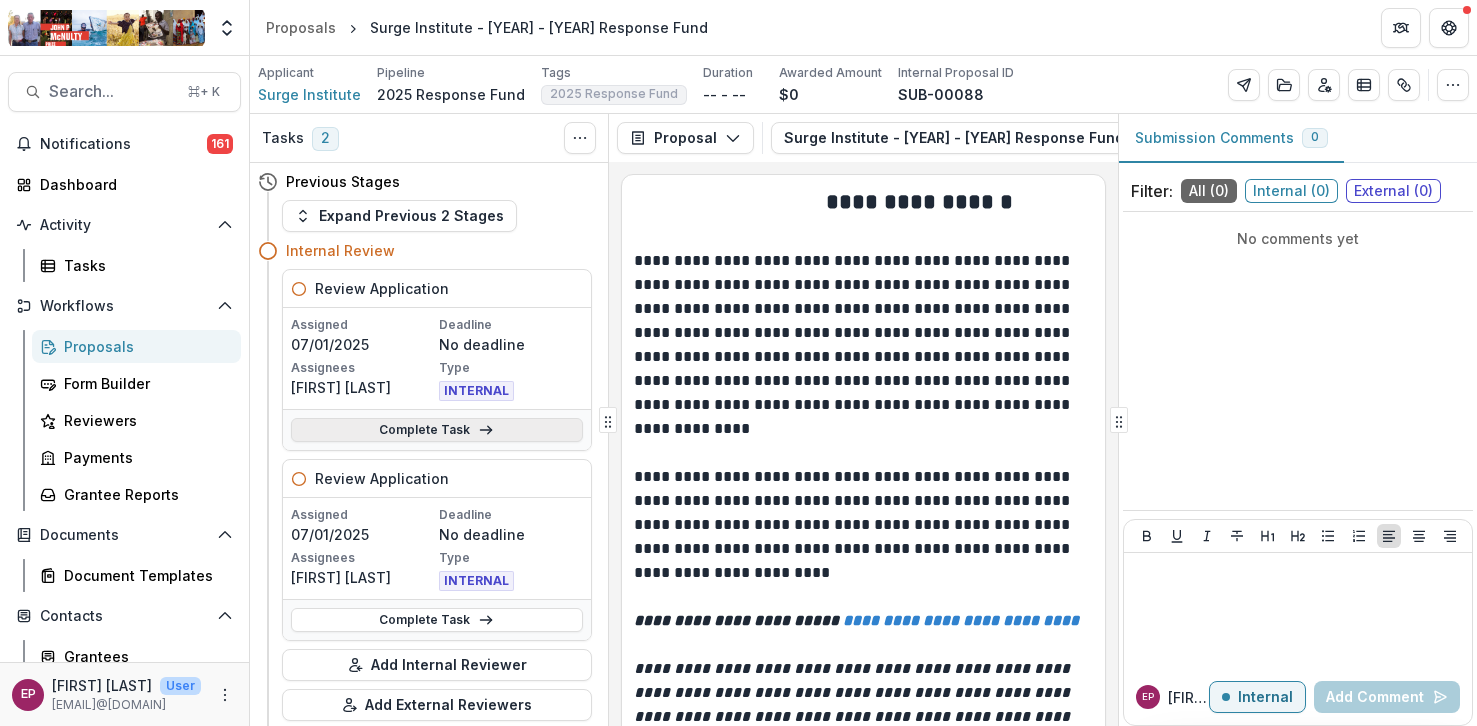 click on "Complete Task" at bounding box center (437, 430) 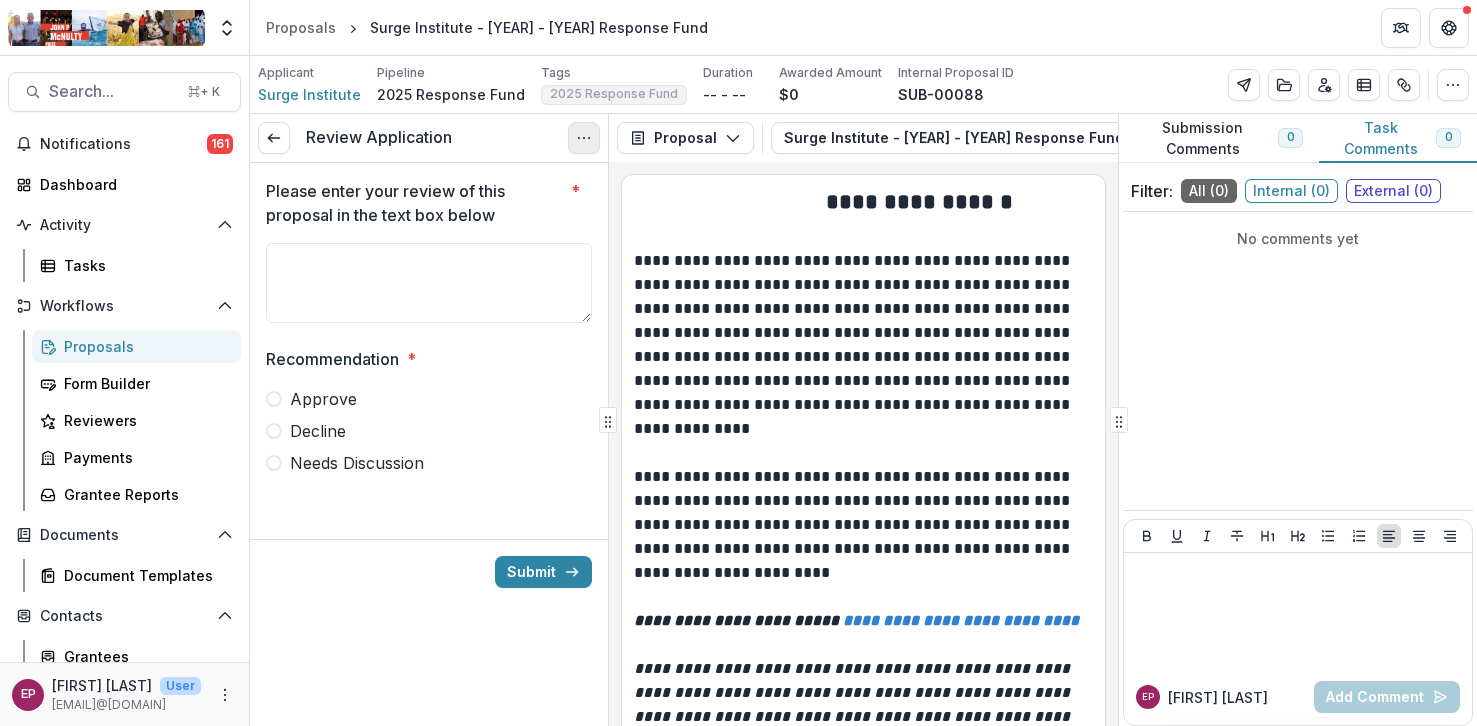 click at bounding box center [584, 138] 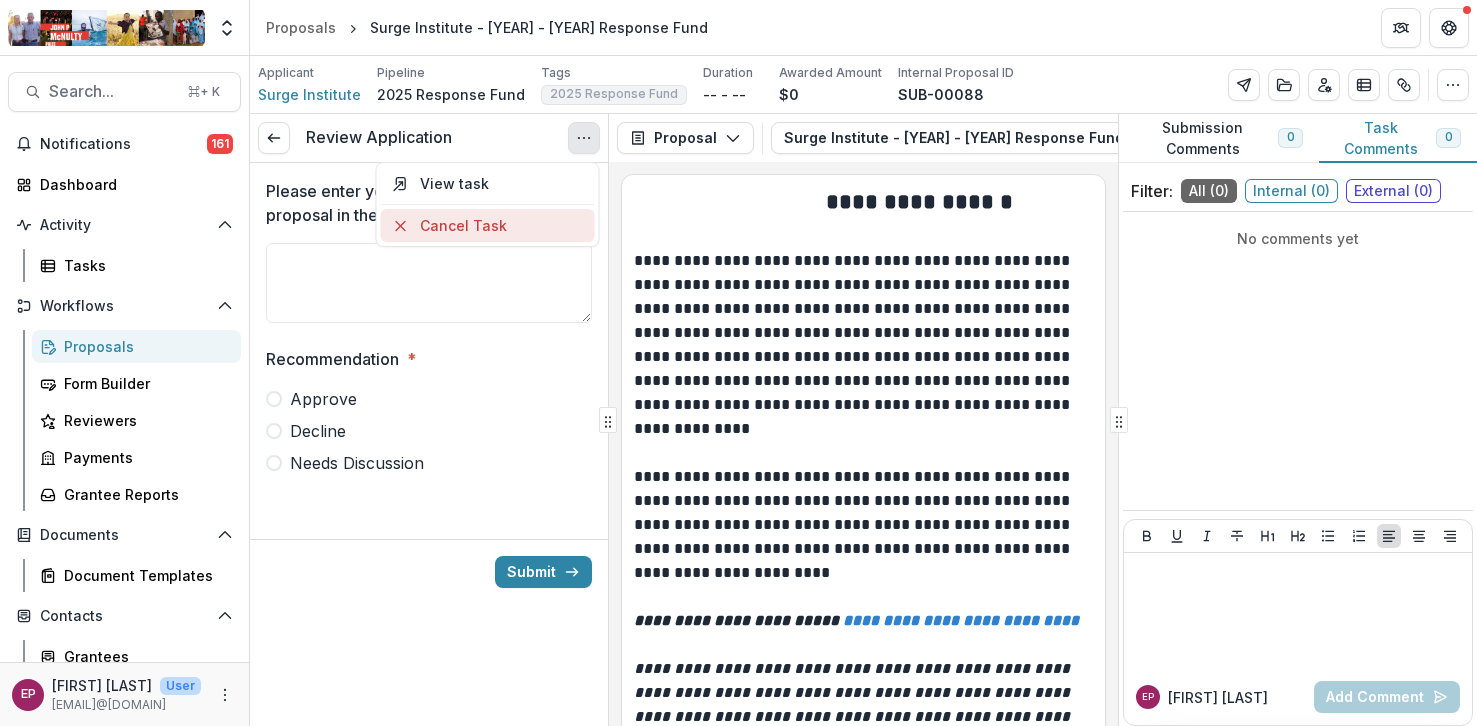 click on "Cancel Task" at bounding box center [487, 225] 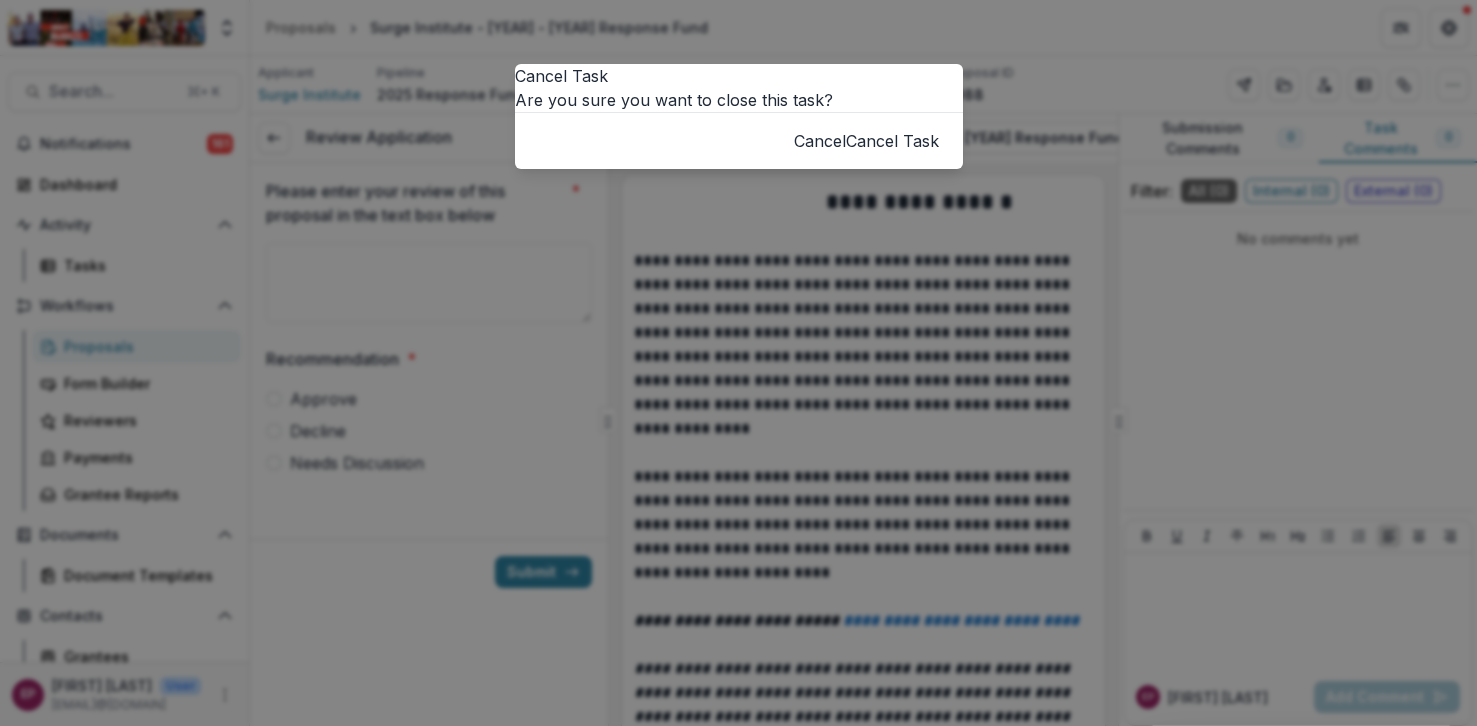 click on "Cancel Task" at bounding box center [892, 141] 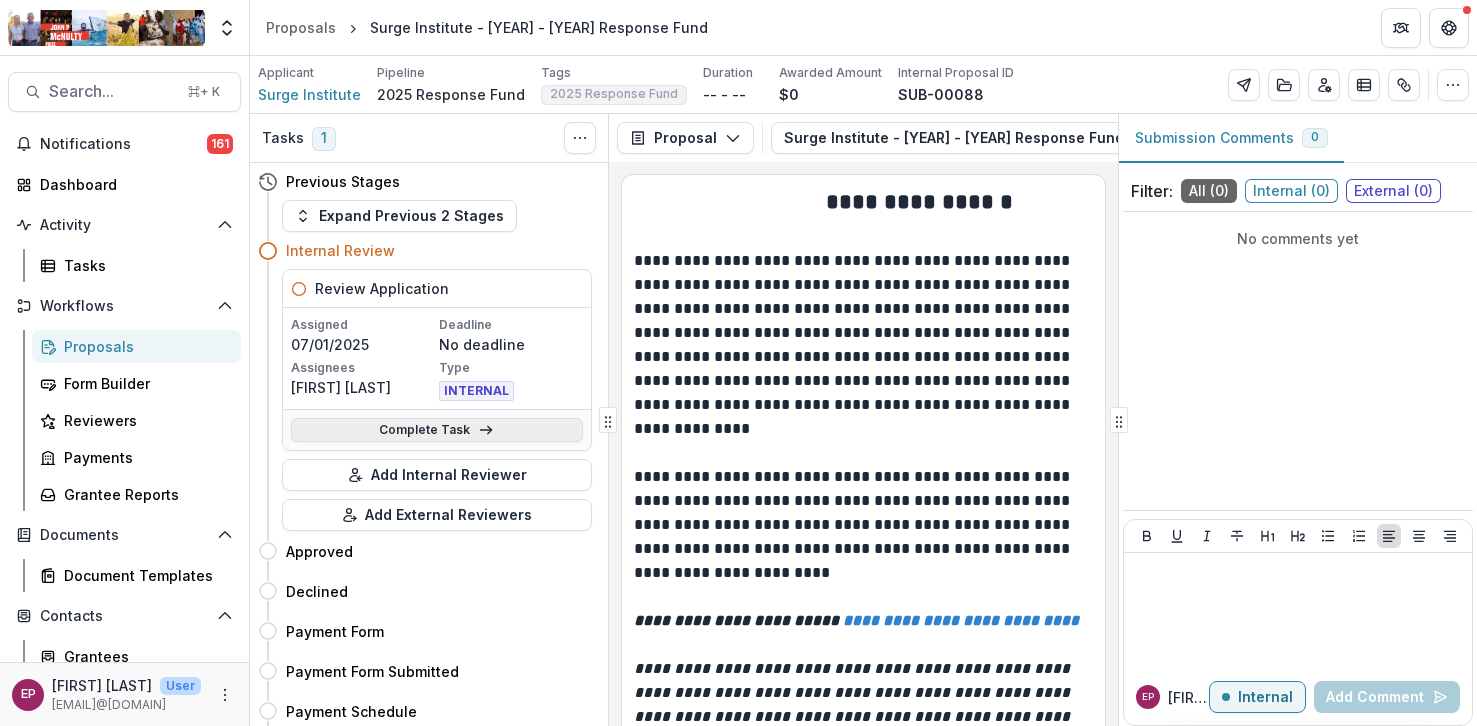 click 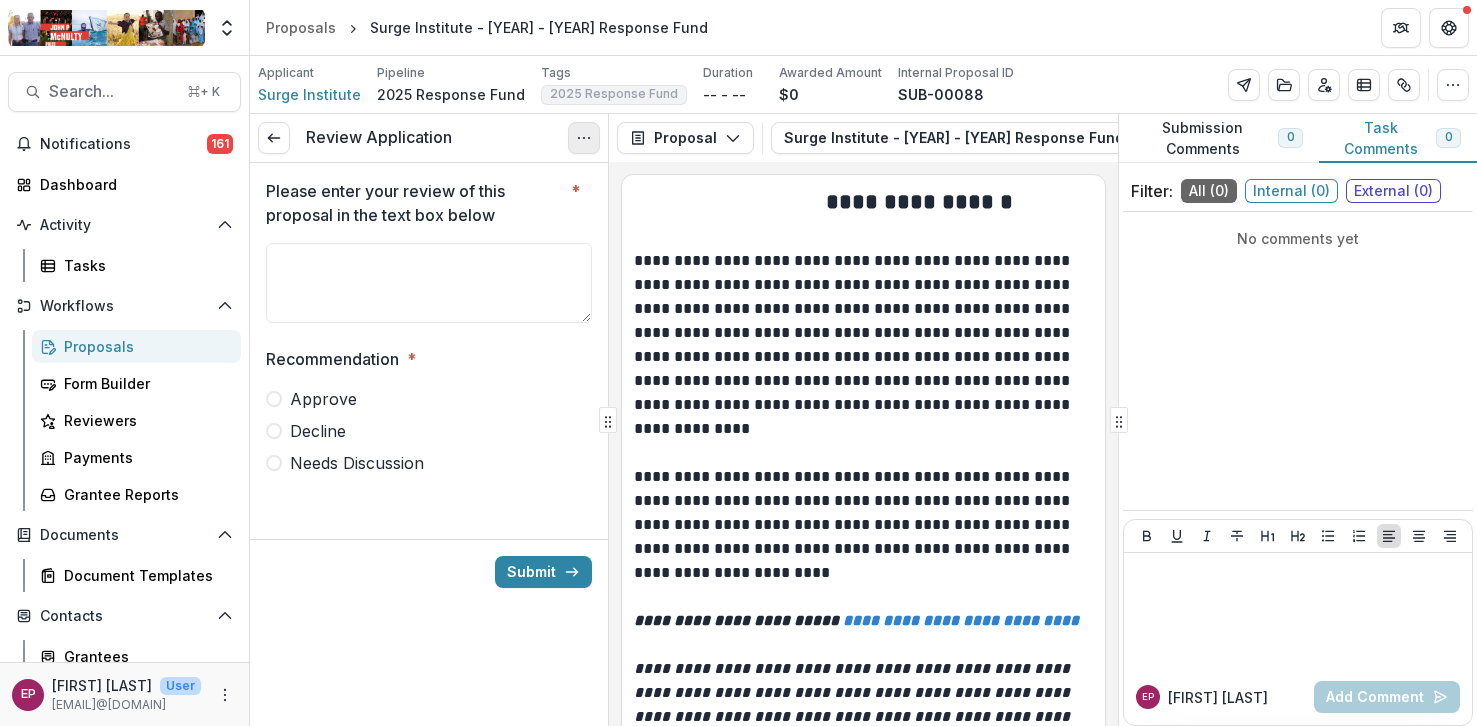 click 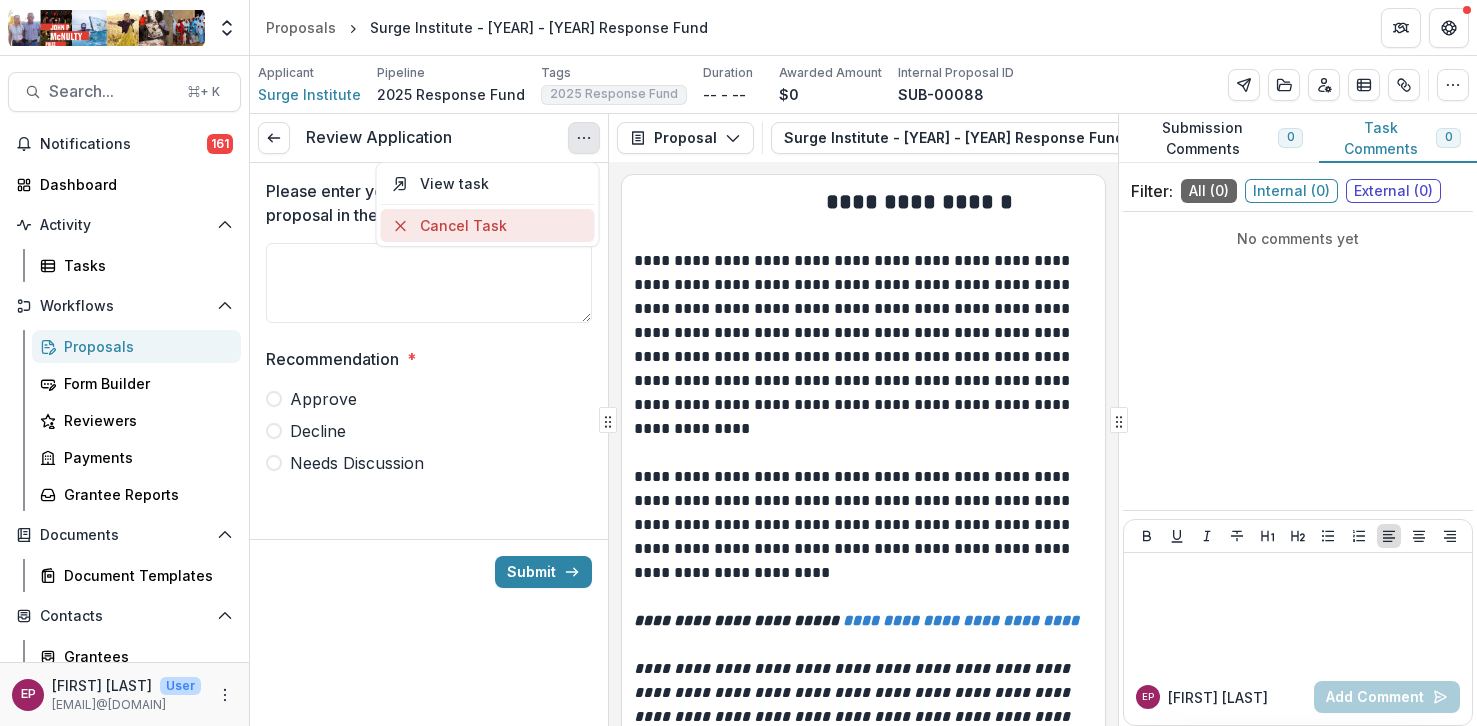 click on "Cancel Task" at bounding box center (487, 225) 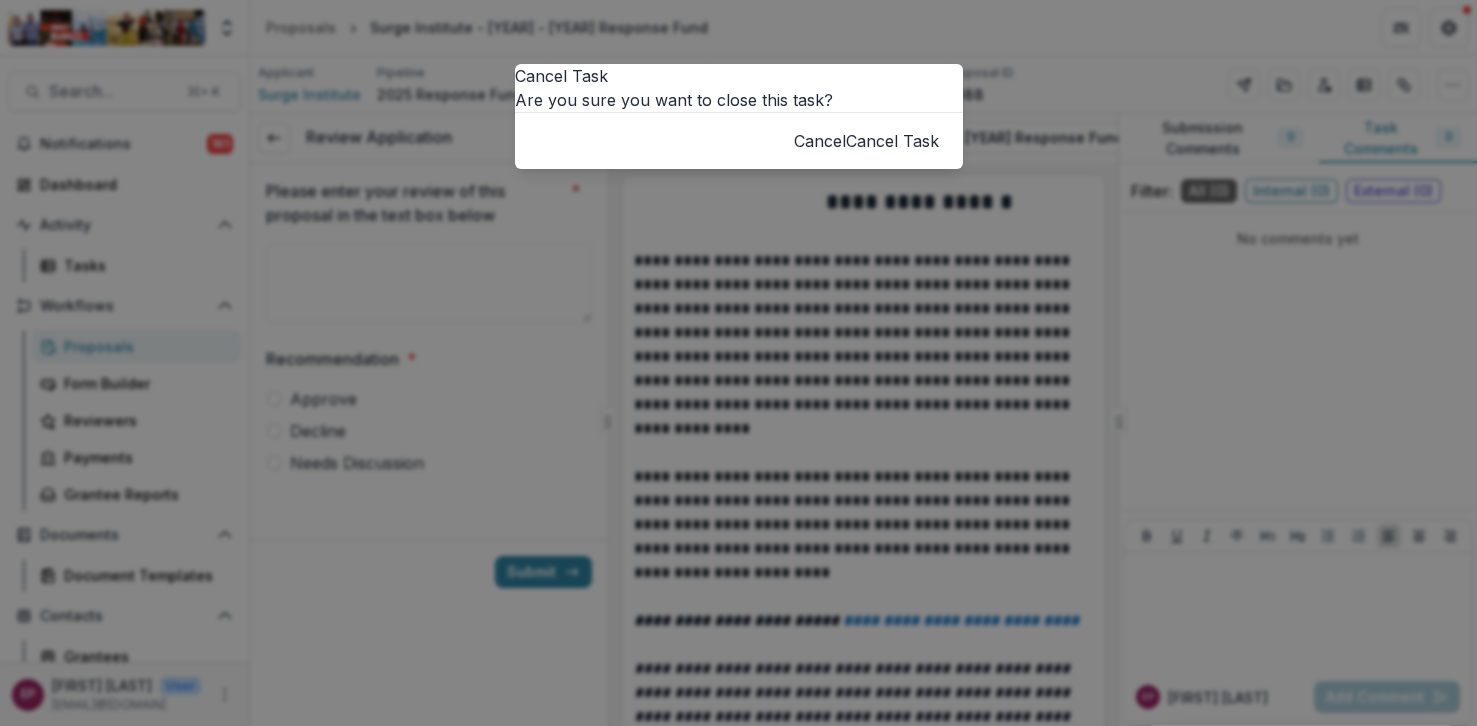 click on "Cancel Task" at bounding box center [892, 141] 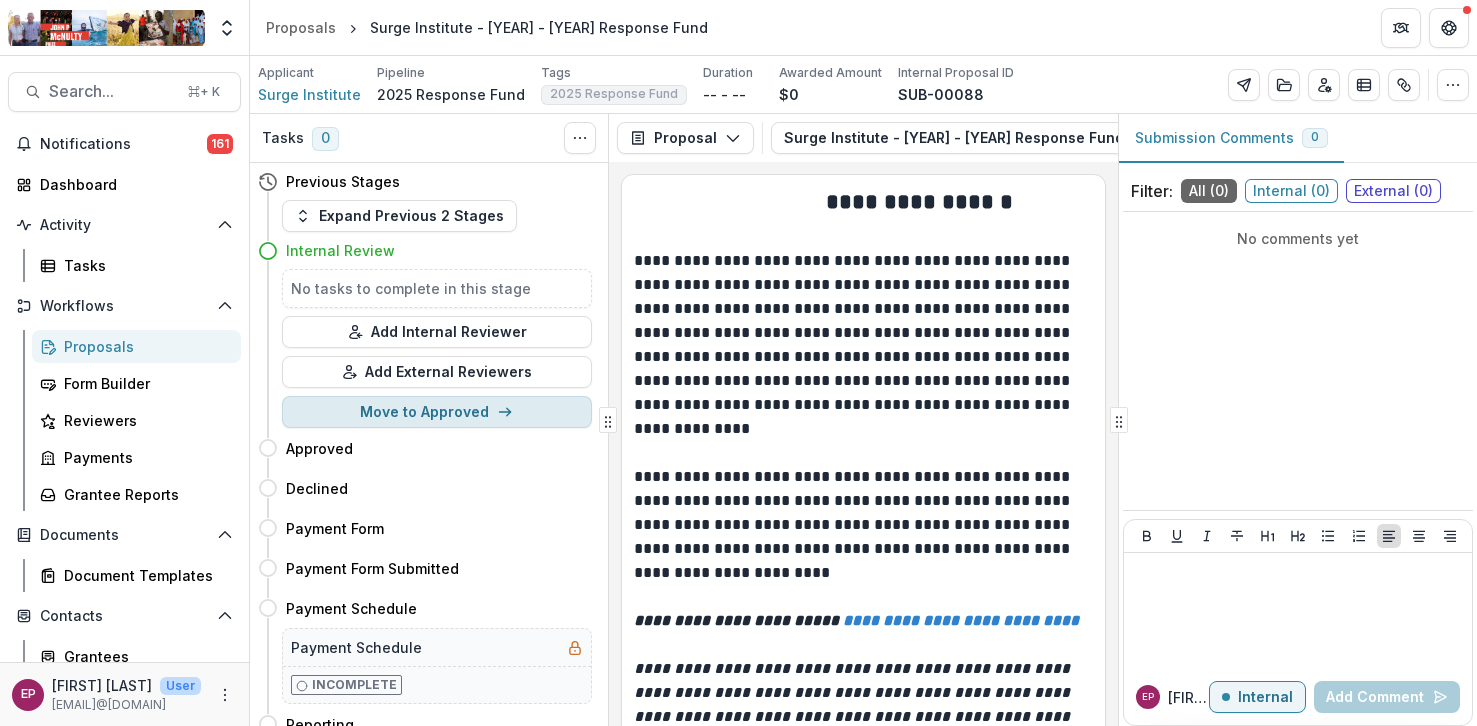 click on "Move to Approved" at bounding box center [437, 412] 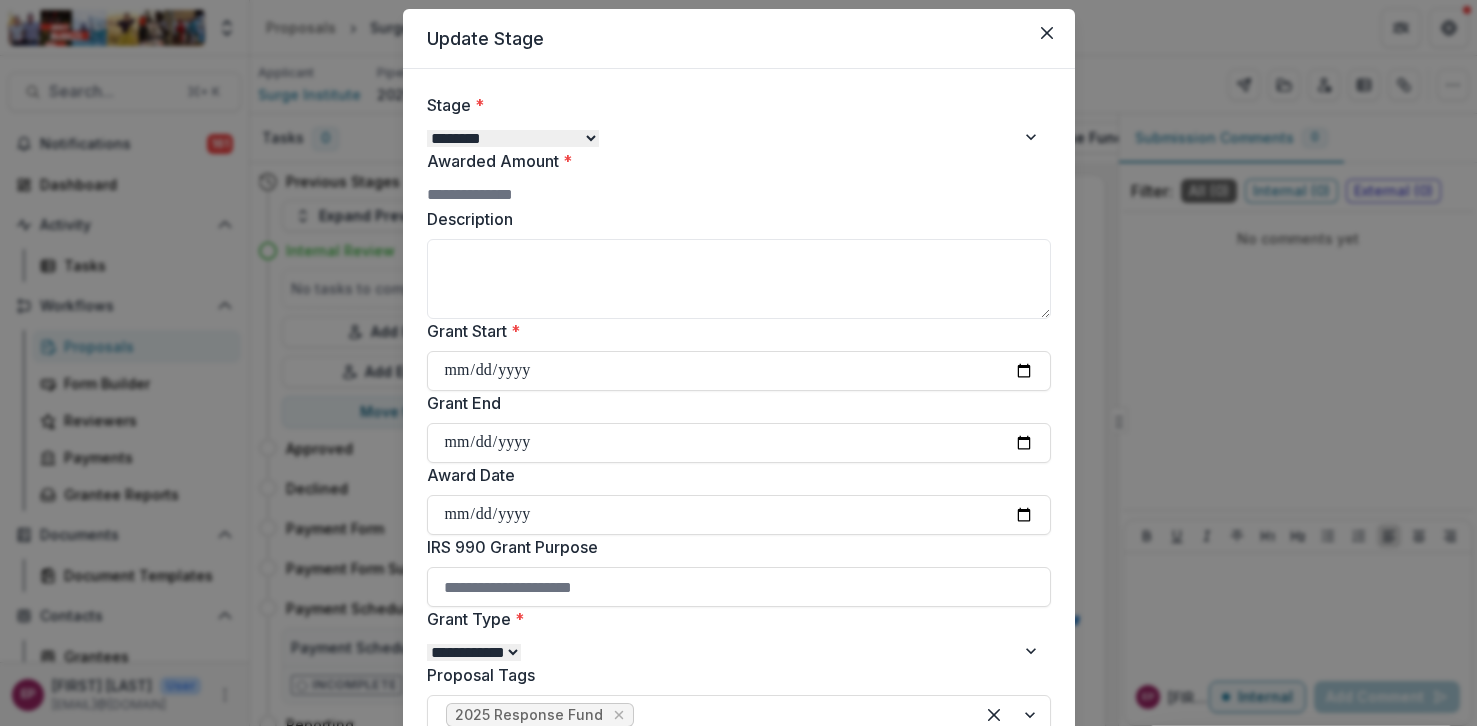 scroll, scrollTop: 59, scrollLeft: 0, axis: vertical 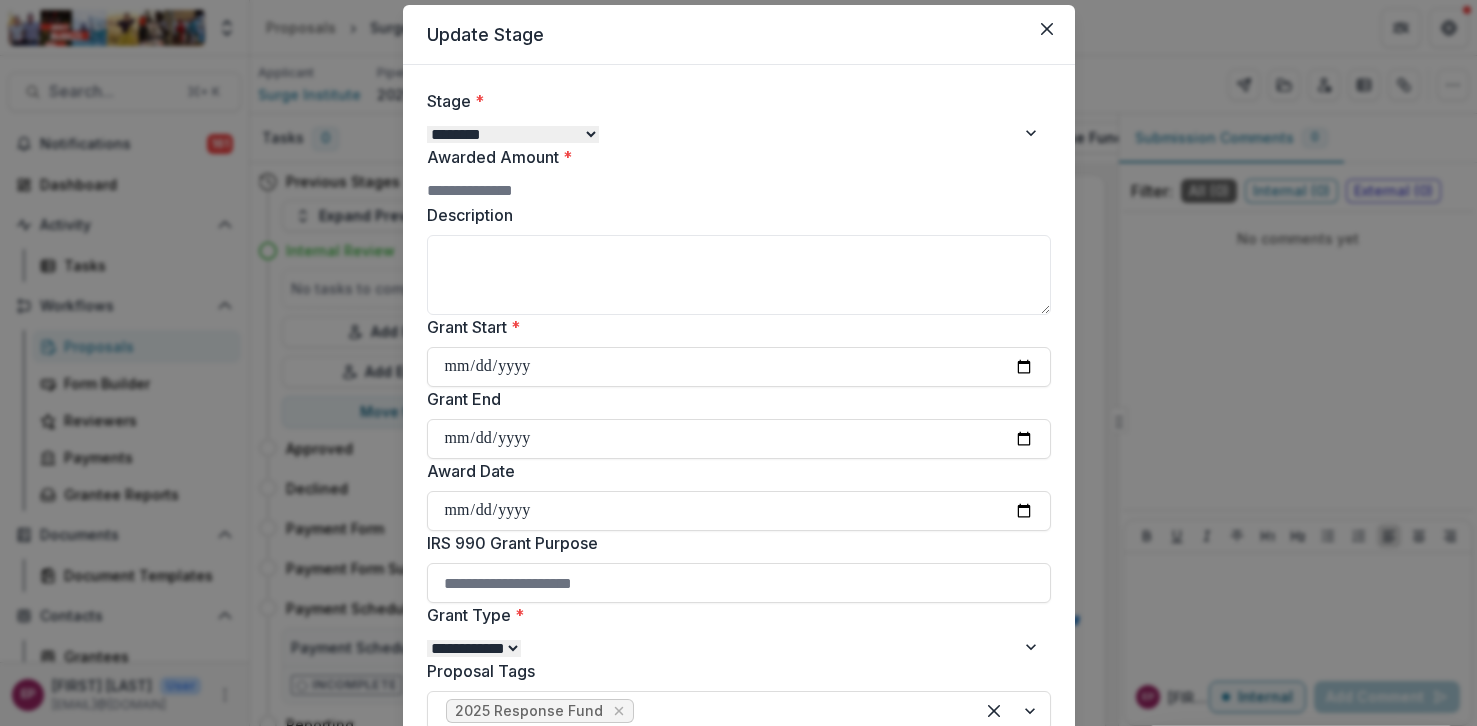 click on "Awarded Amount *" at bounding box center [507, 191] 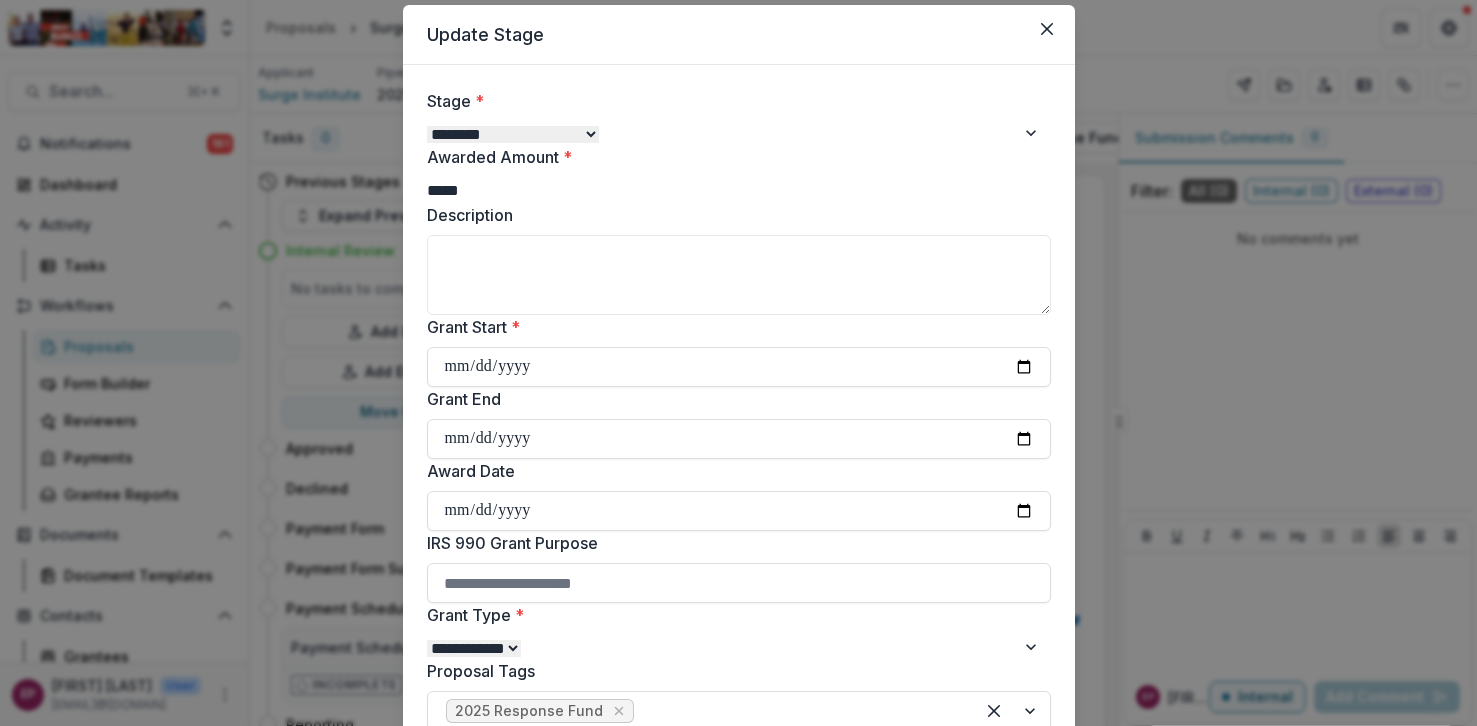 type on "*****" 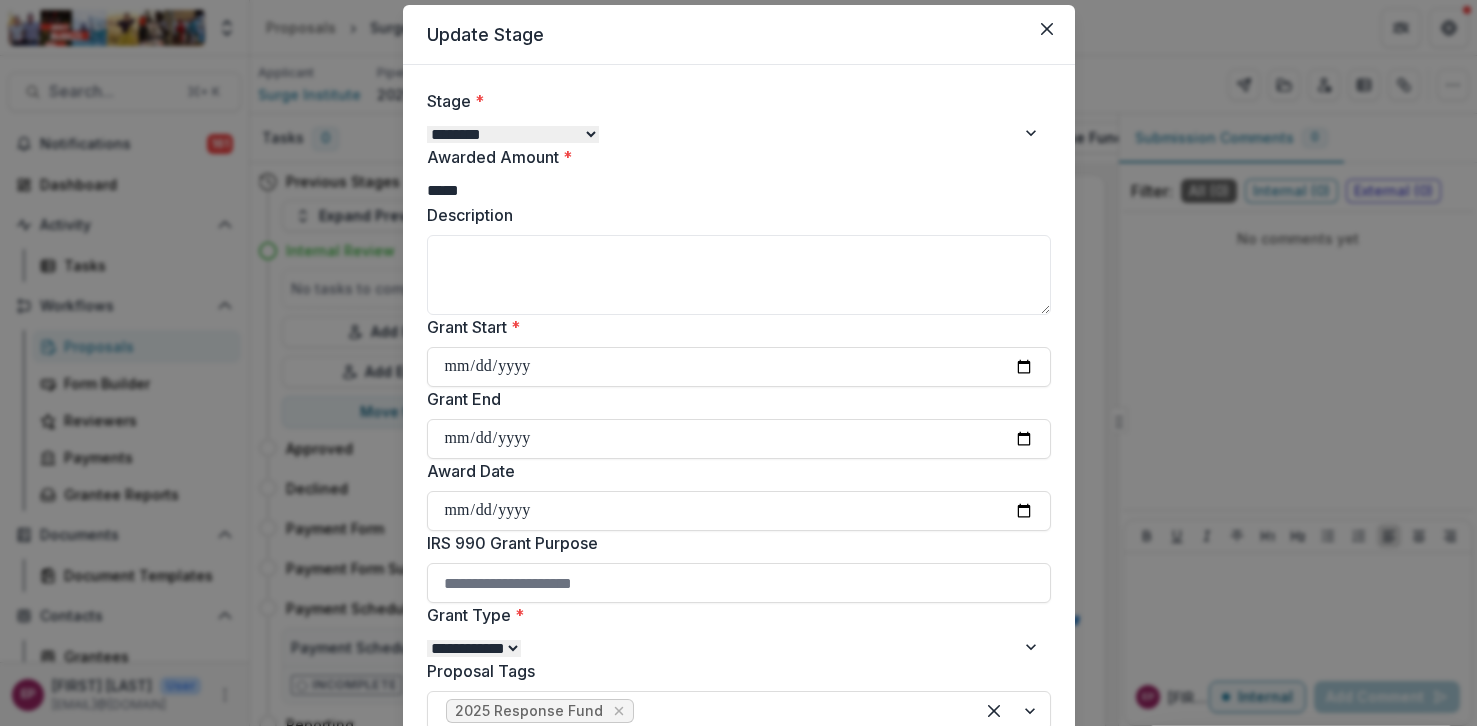 click on "*****" at bounding box center (507, 191) 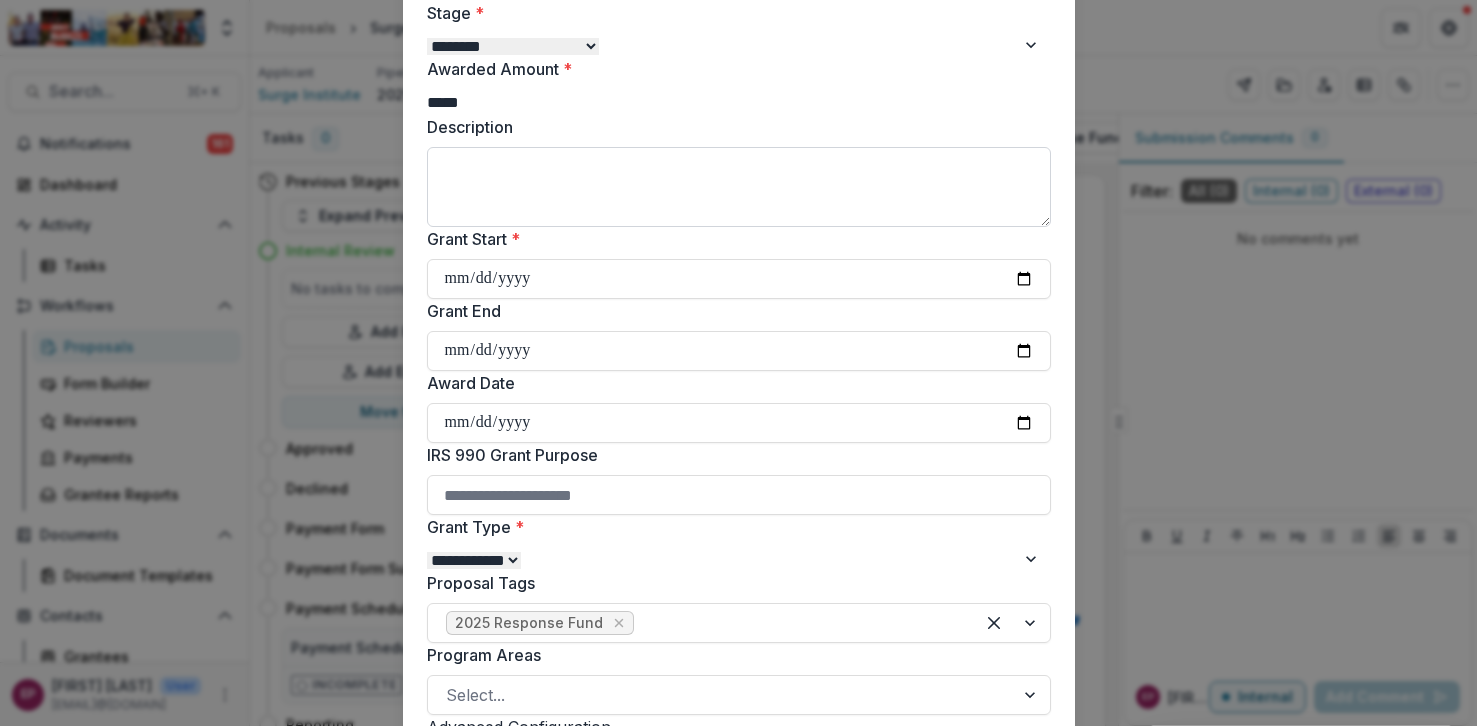 scroll, scrollTop: 174, scrollLeft: 0, axis: vertical 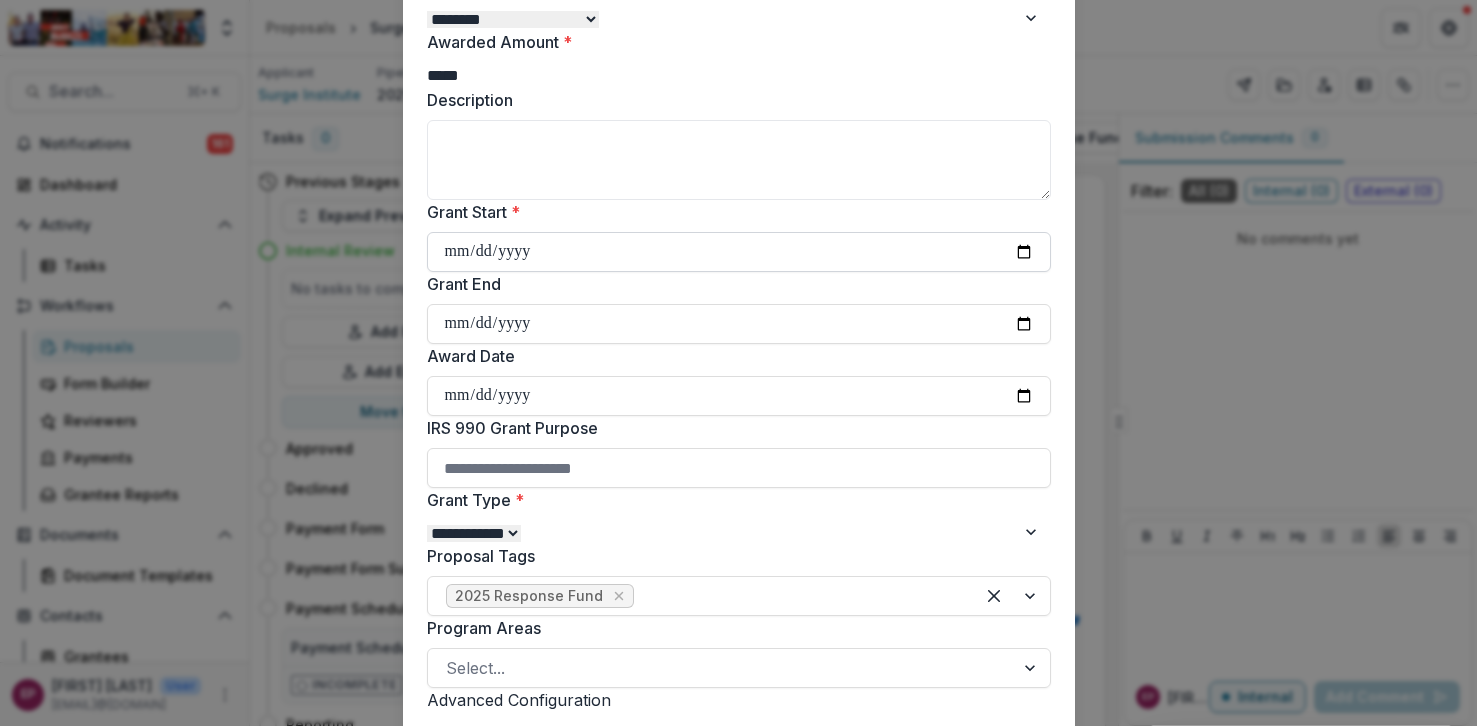 click on "Grant Start *" at bounding box center [739, 252] 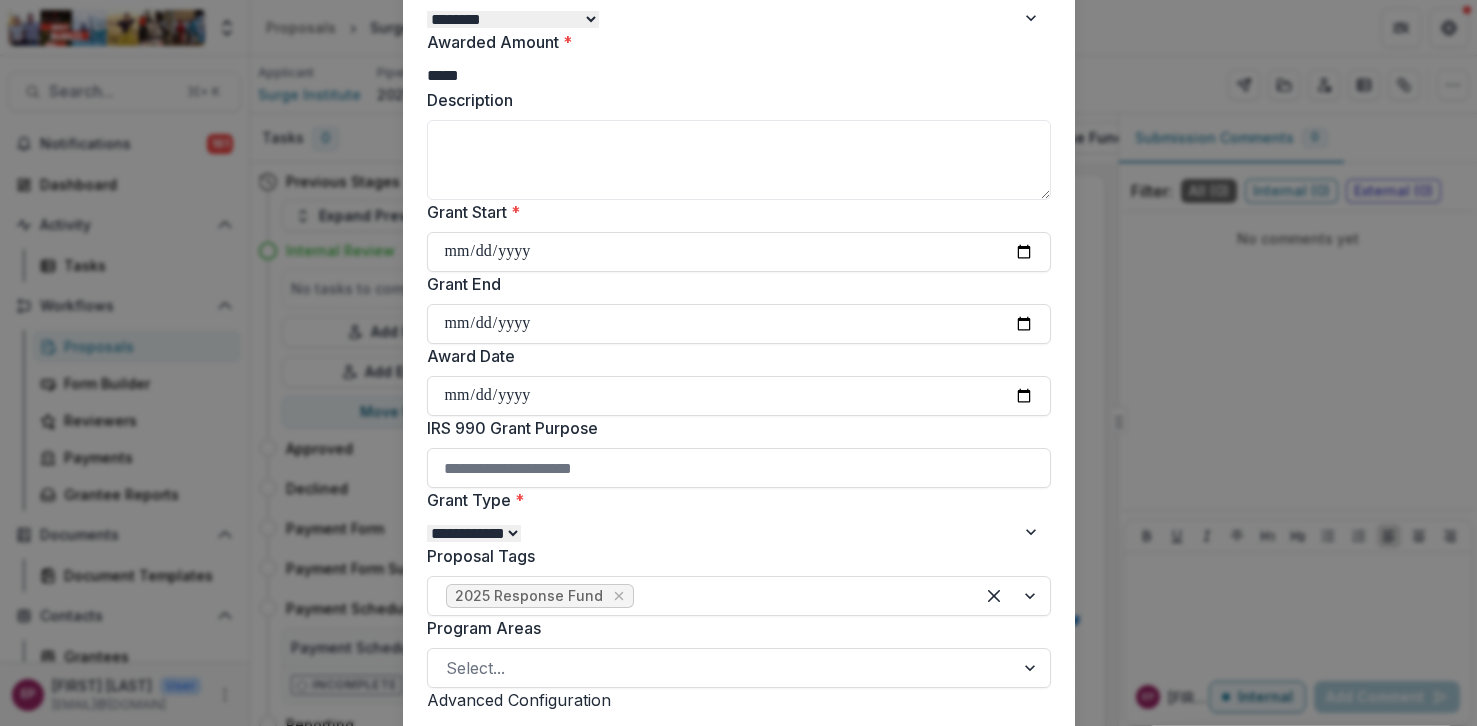 type on "**********" 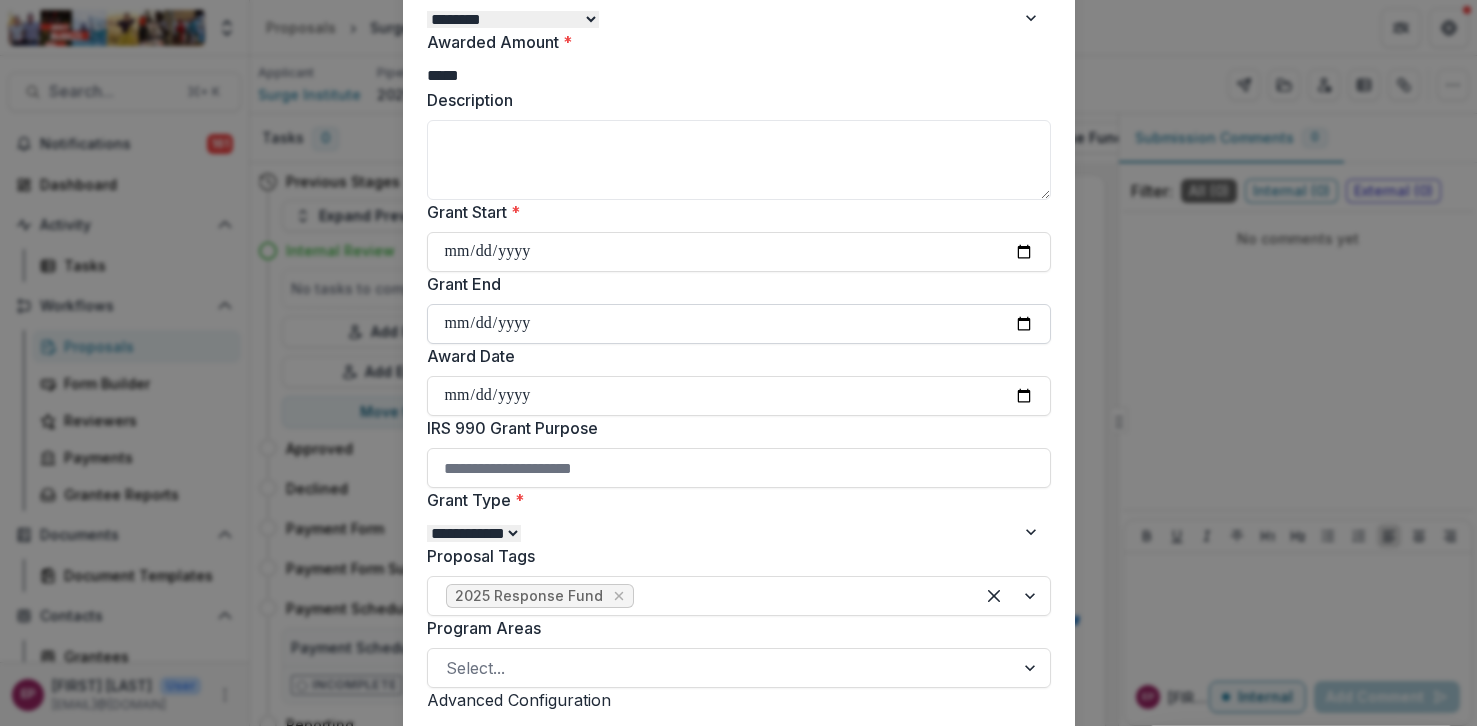 click on "Grant End" at bounding box center (739, 324) 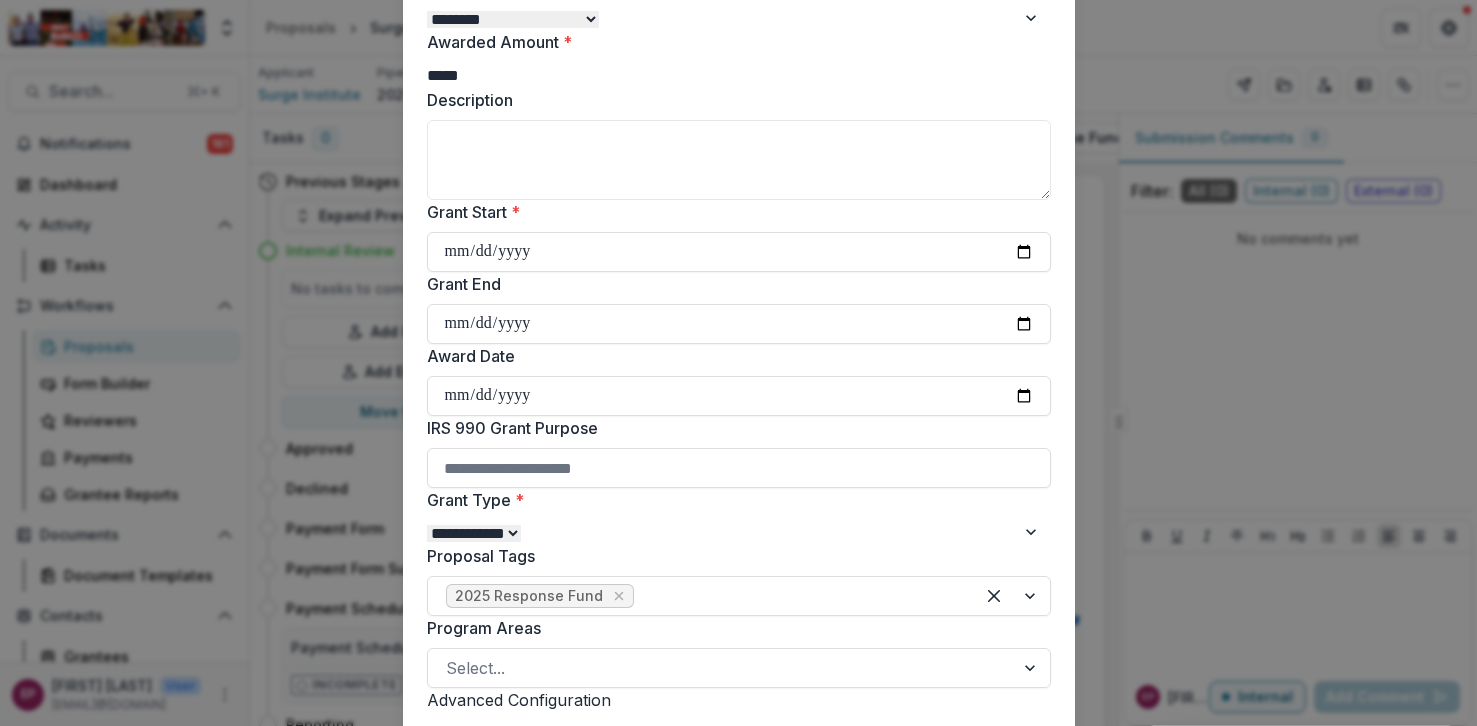 type on "**********" 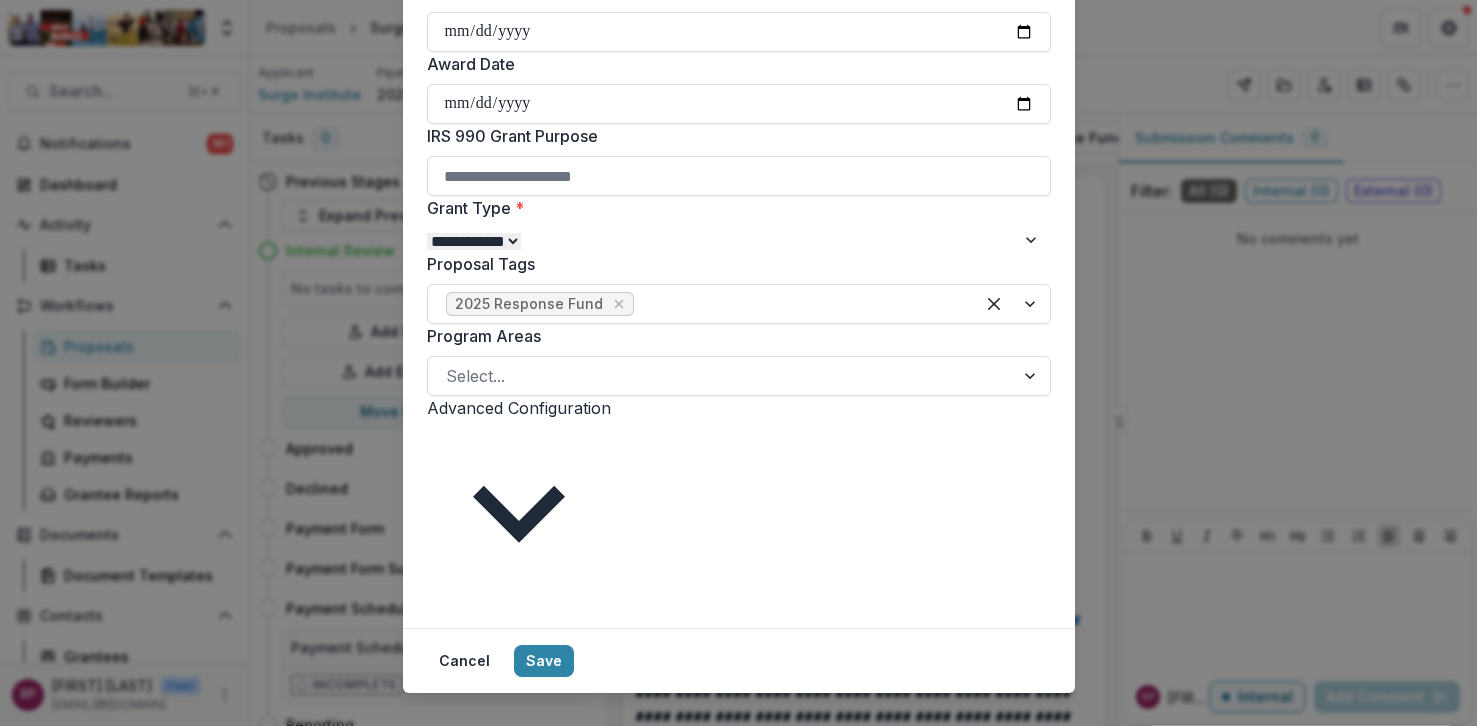 scroll, scrollTop: 473, scrollLeft: 0, axis: vertical 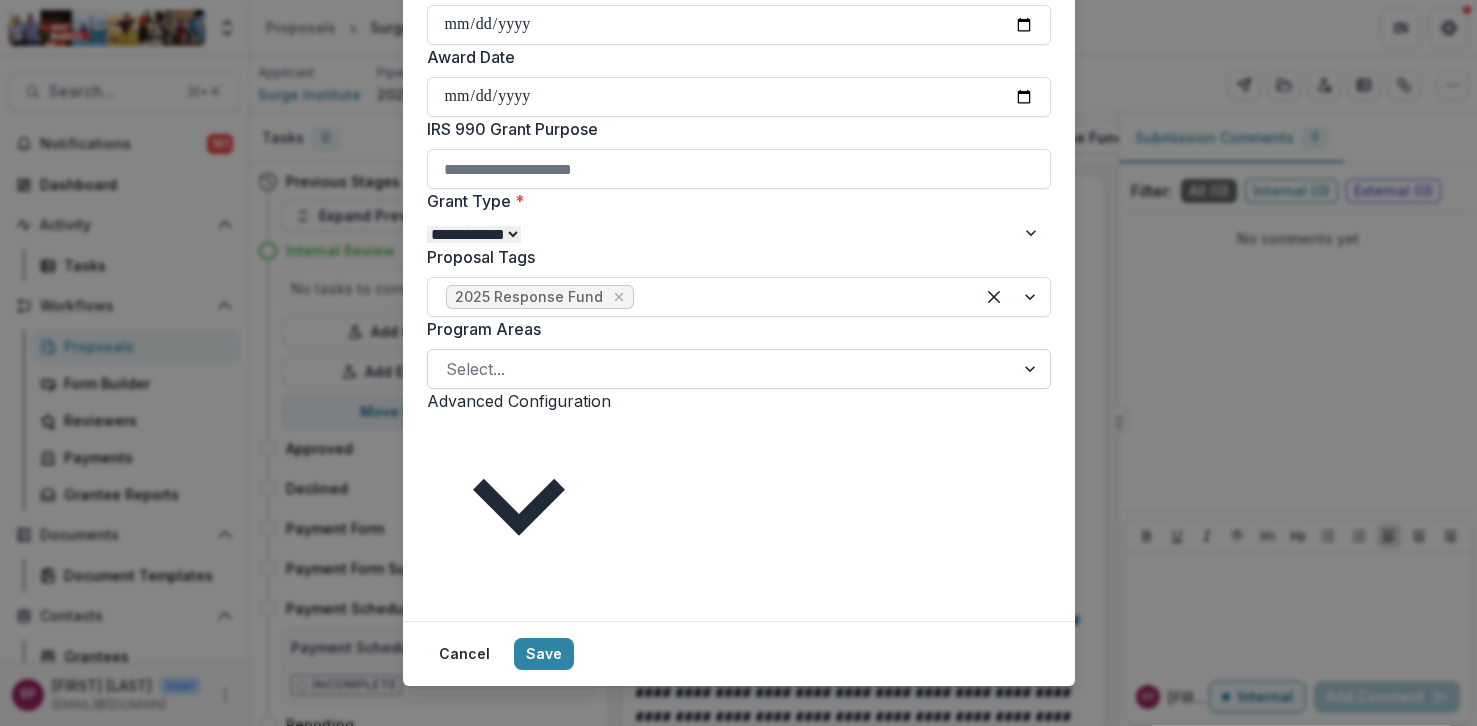 click at bounding box center (721, 369) 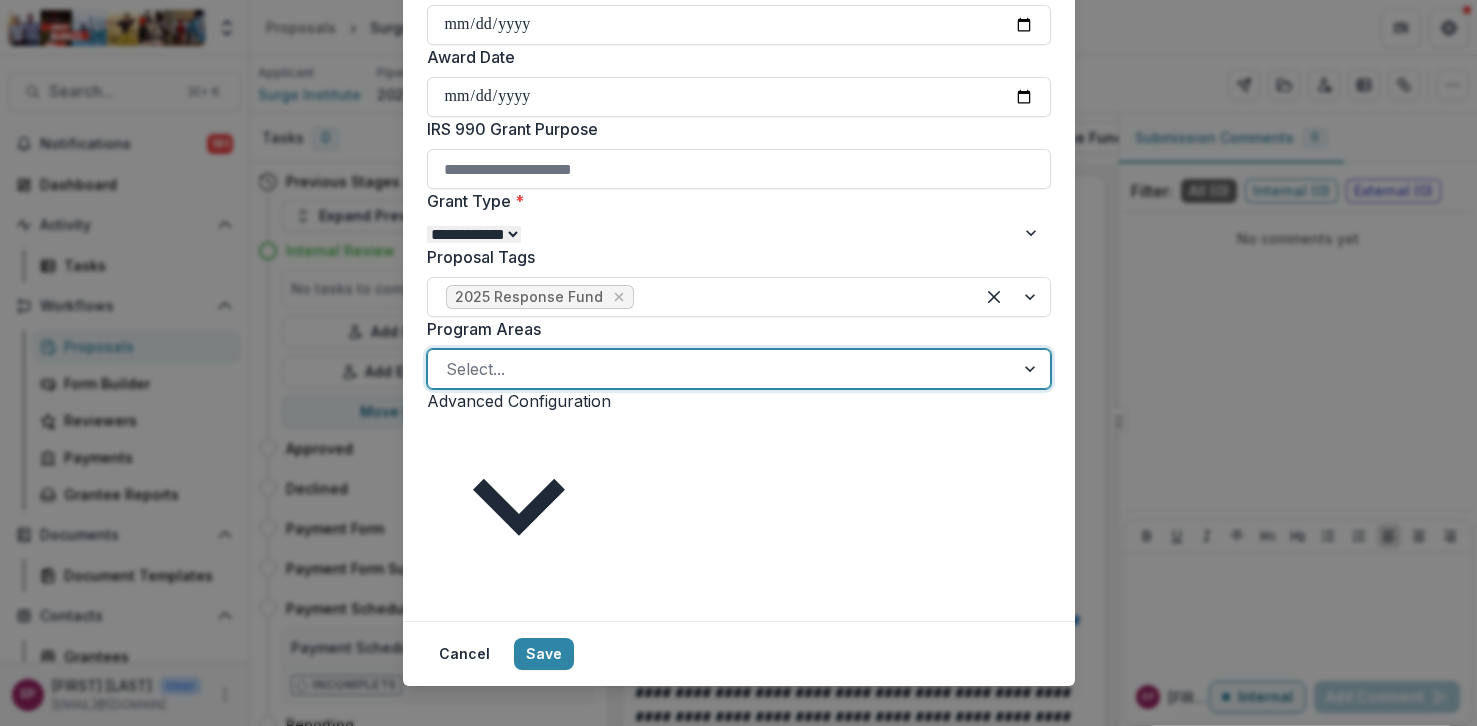 scroll, scrollTop: 101, scrollLeft: 0, axis: vertical 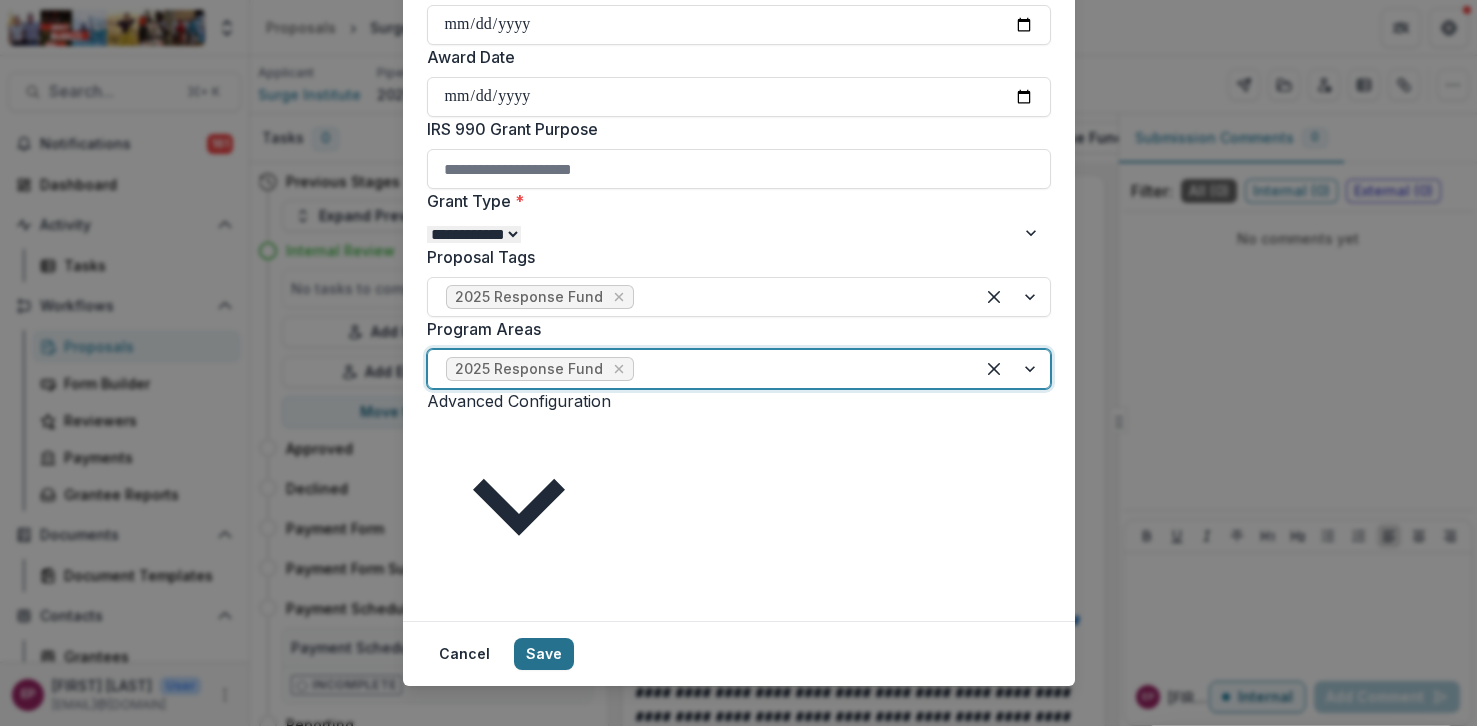 click on "Save" at bounding box center [544, 654] 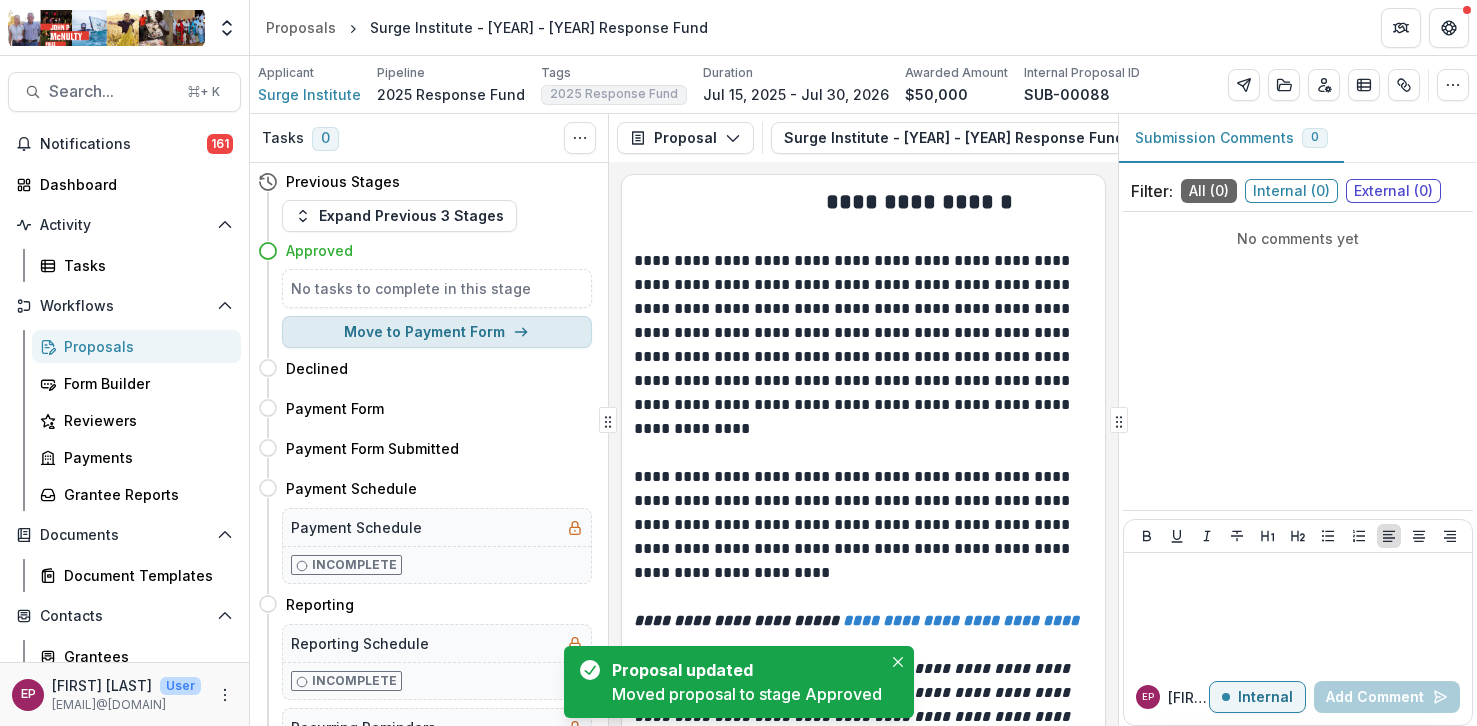 click on "Move to Payment Form" at bounding box center [437, 332] 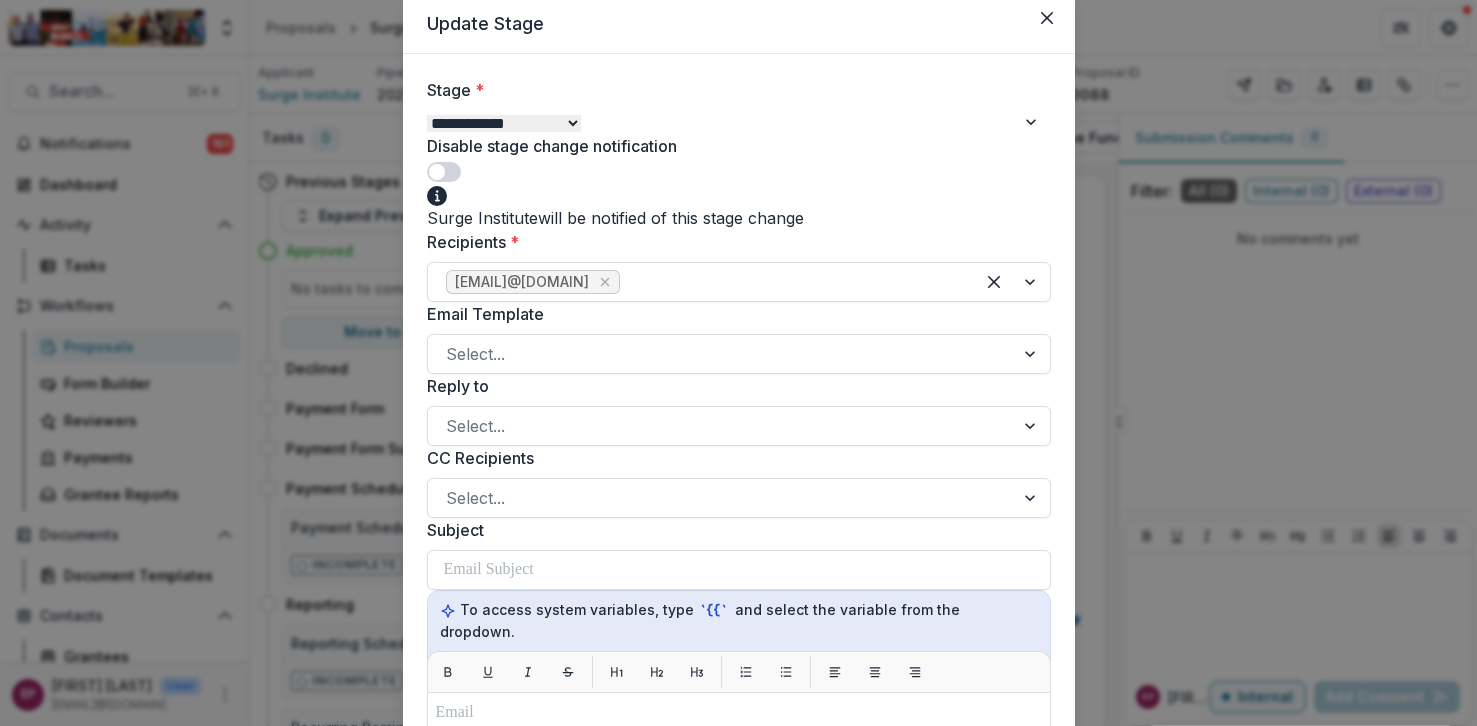 scroll, scrollTop: 32, scrollLeft: 0, axis: vertical 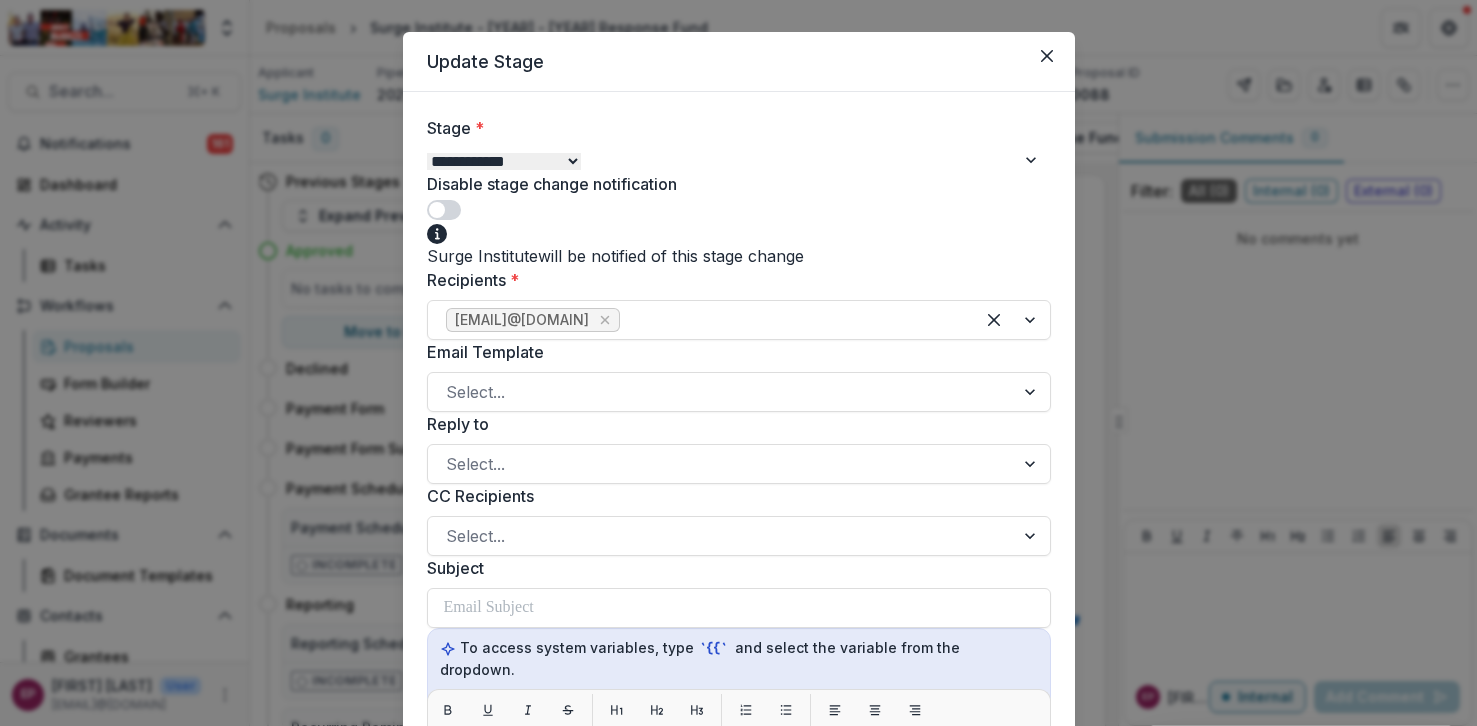 click at bounding box center [444, 210] 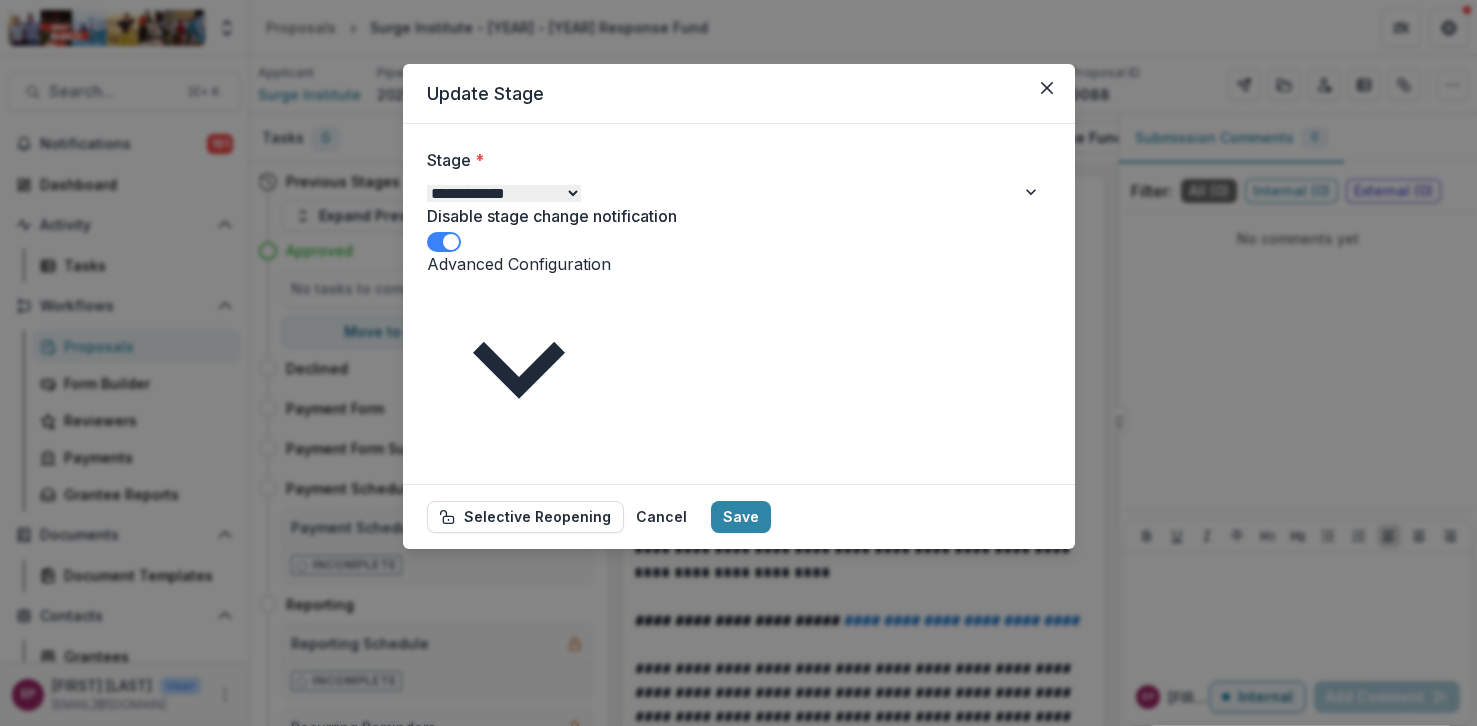 click on "**********" at bounding box center (504, 193) 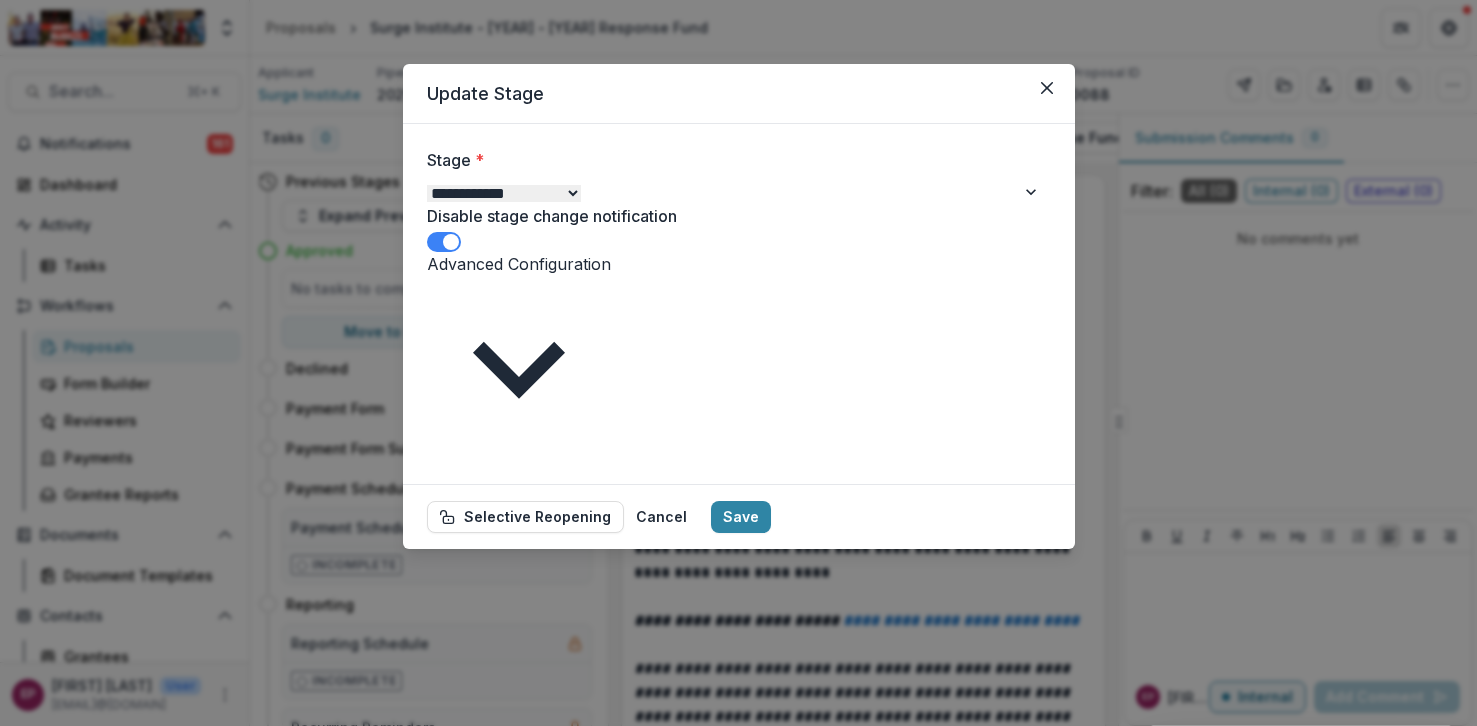 select on "**********" 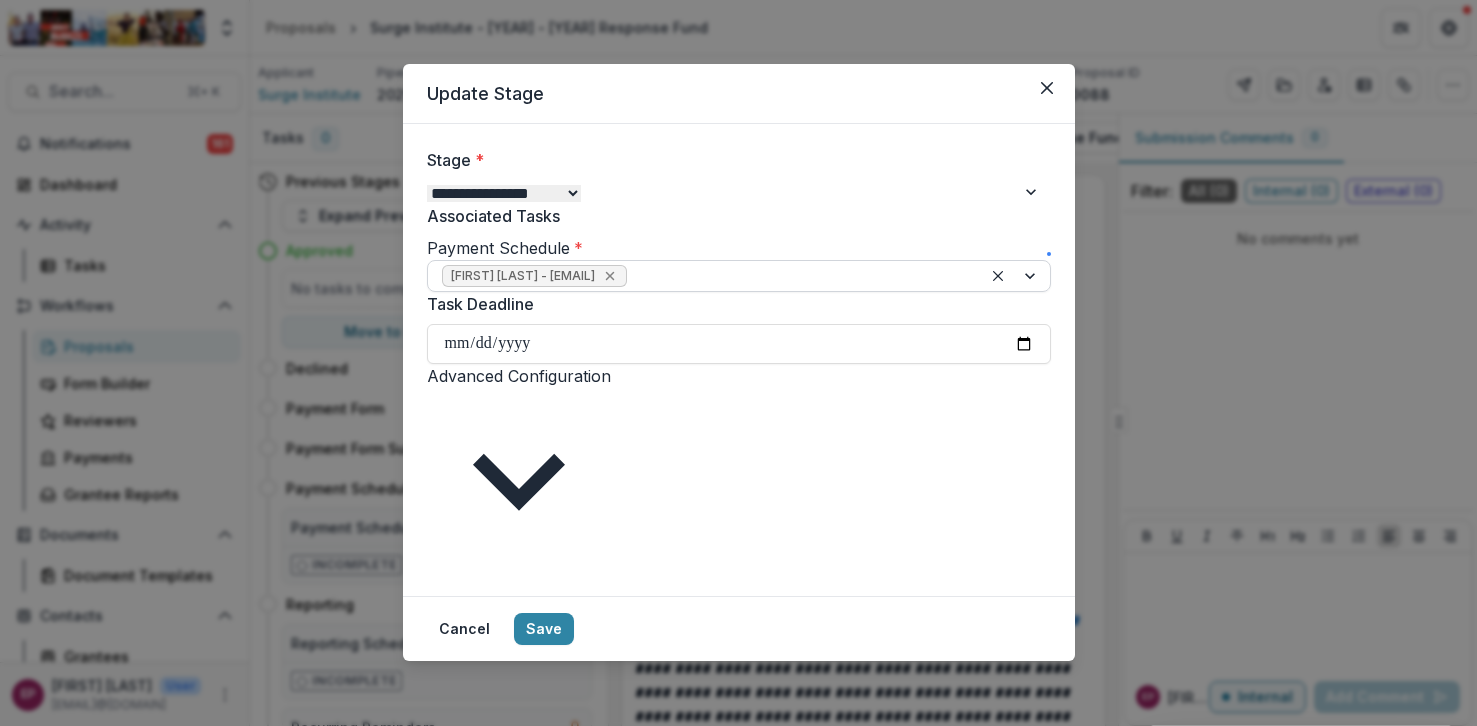 click at bounding box center (610, 276) 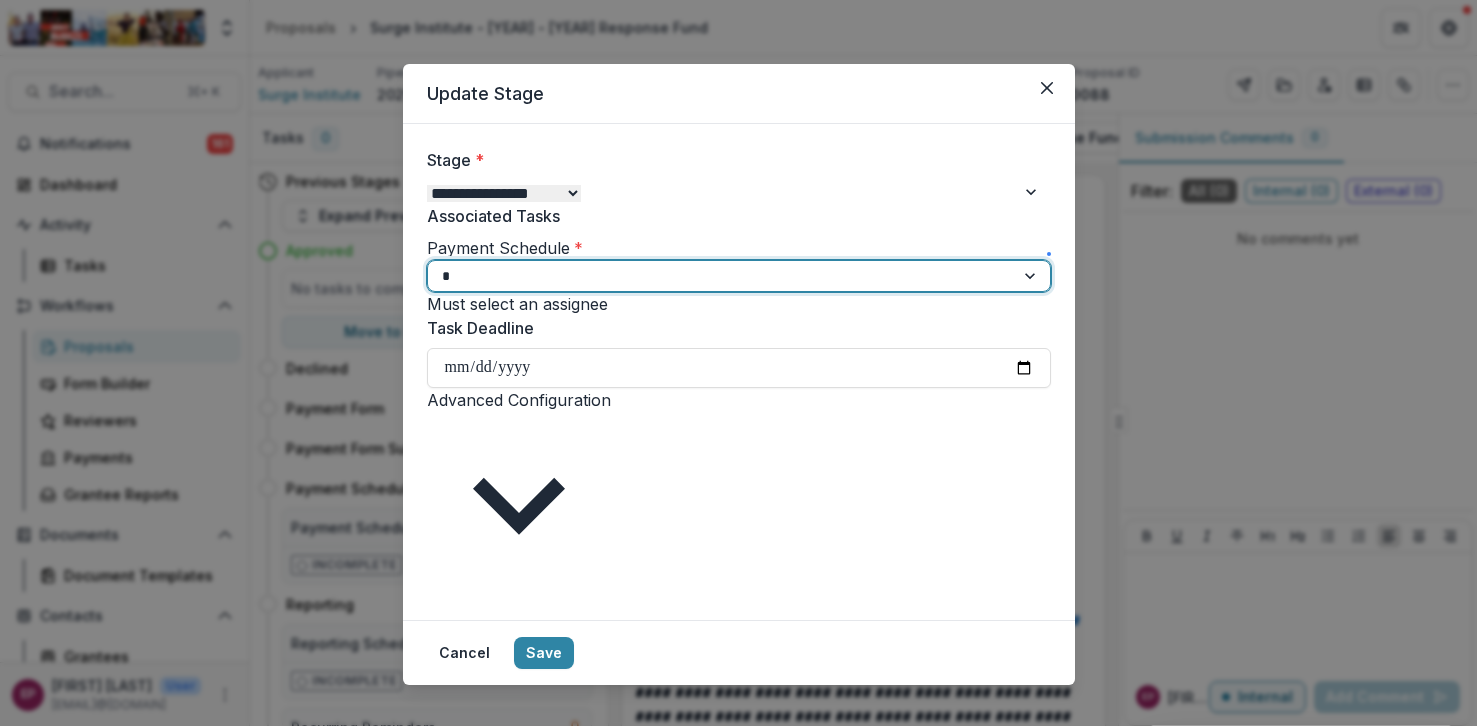 type on "**" 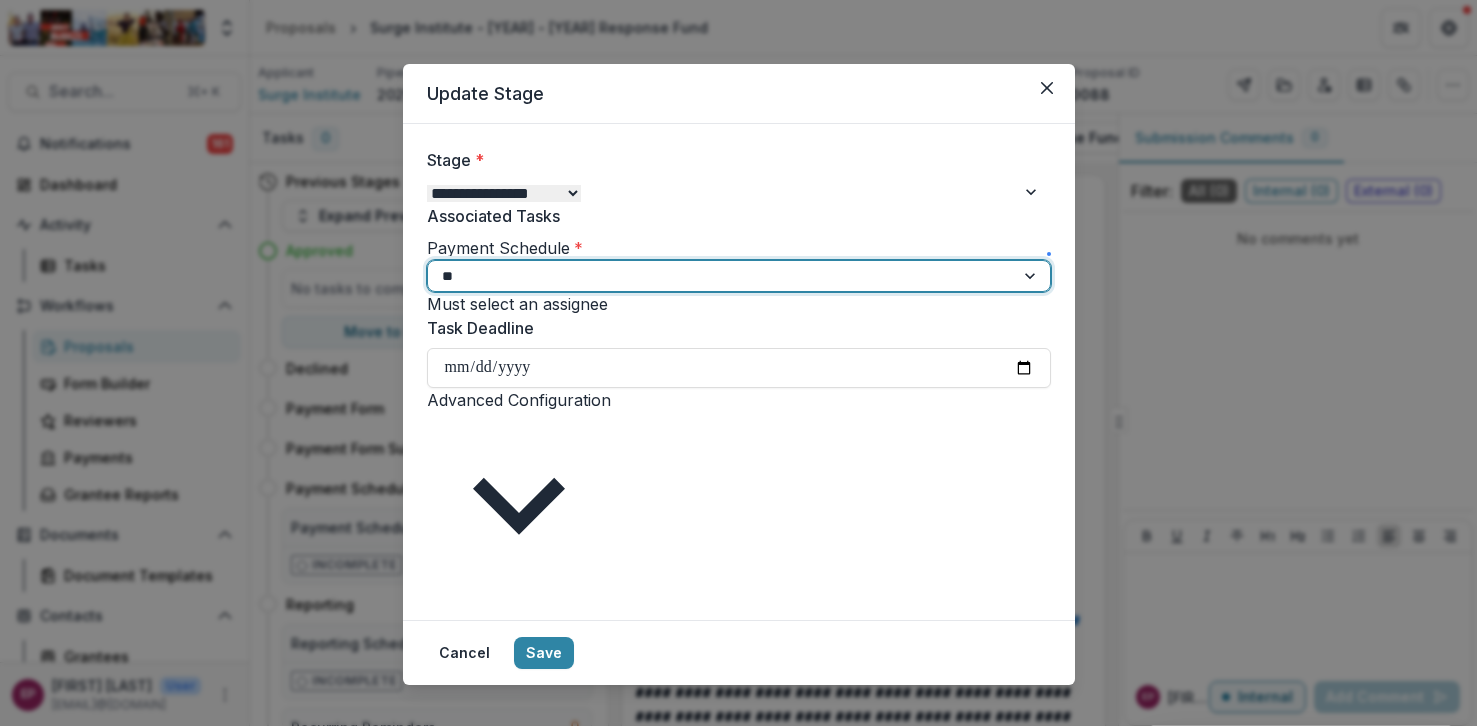 click on "[FIRST] [LAST] - [EMAIL]@[DOMAIN]" at bounding box center [738, 754] 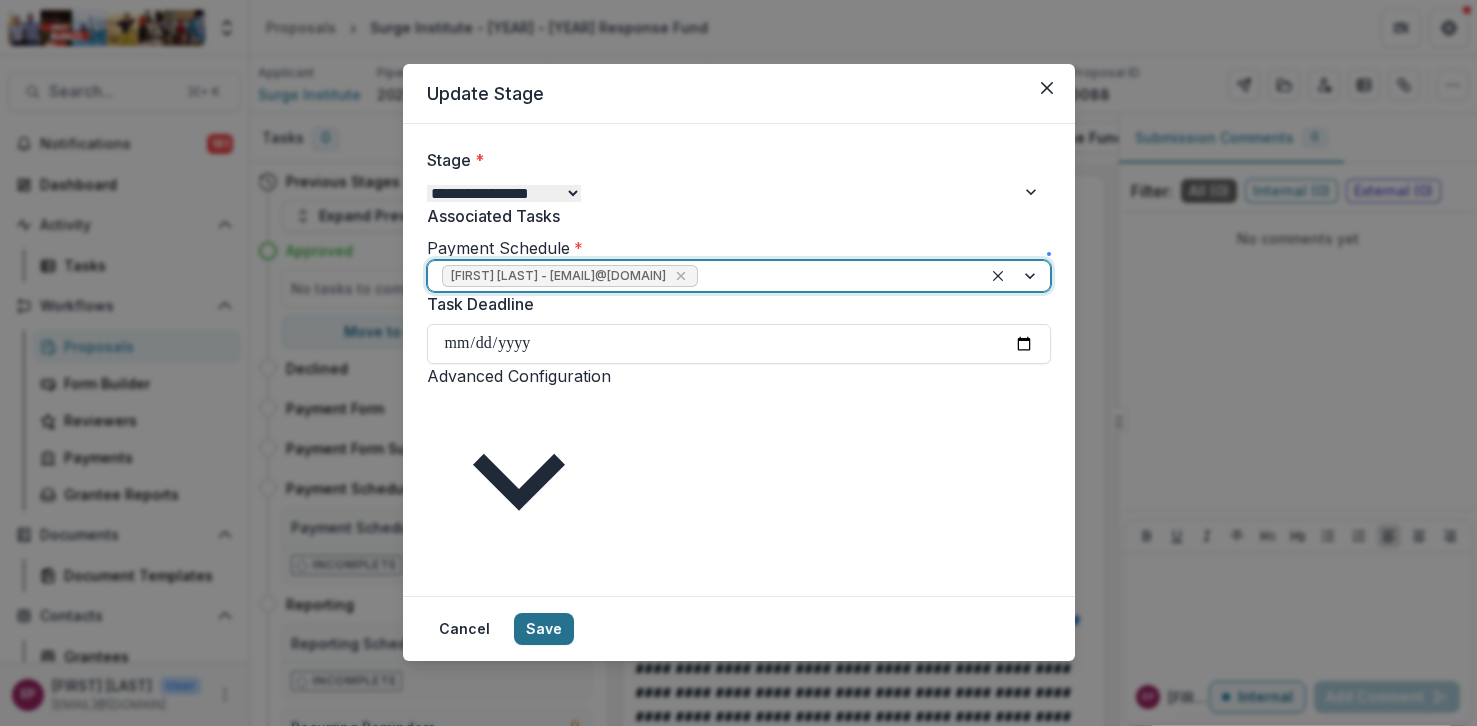 click on "Save" at bounding box center [544, 629] 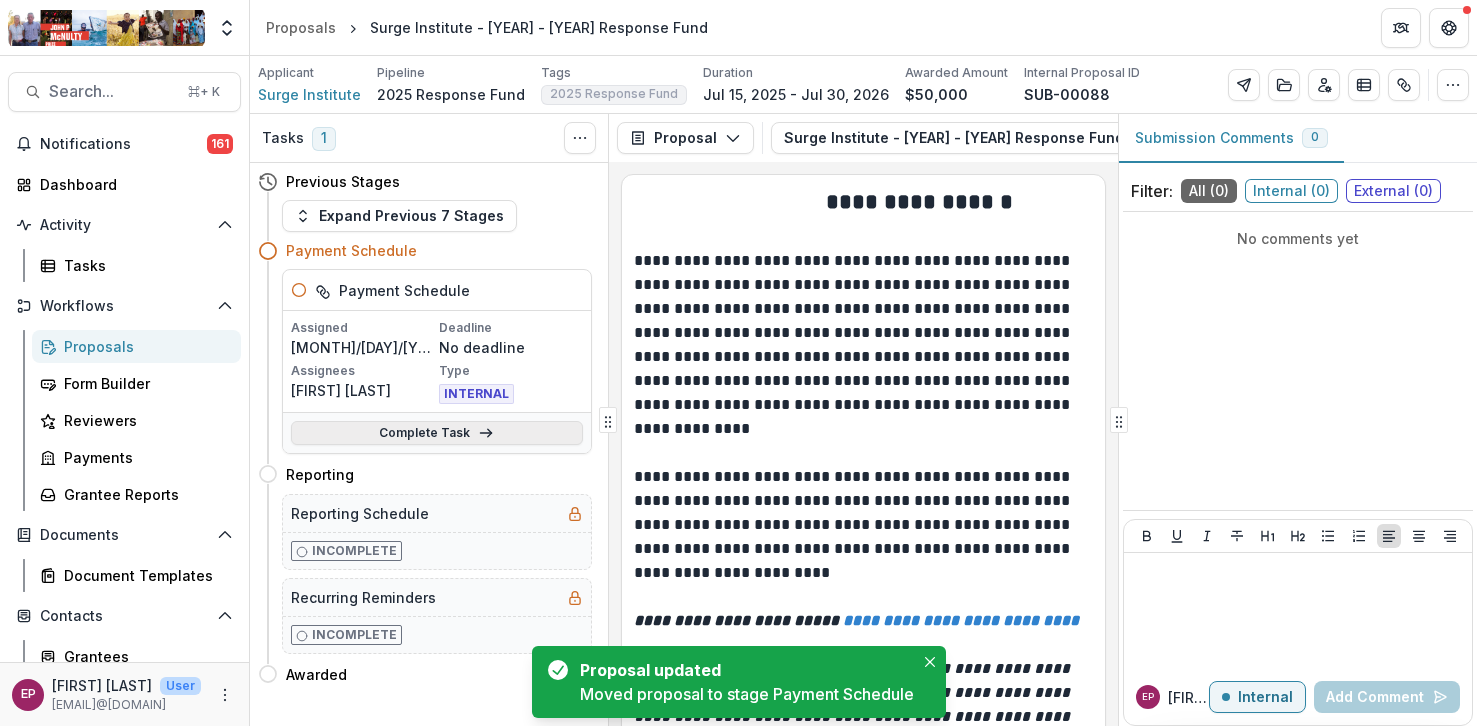 click on "Complete Task" at bounding box center (437, 433) 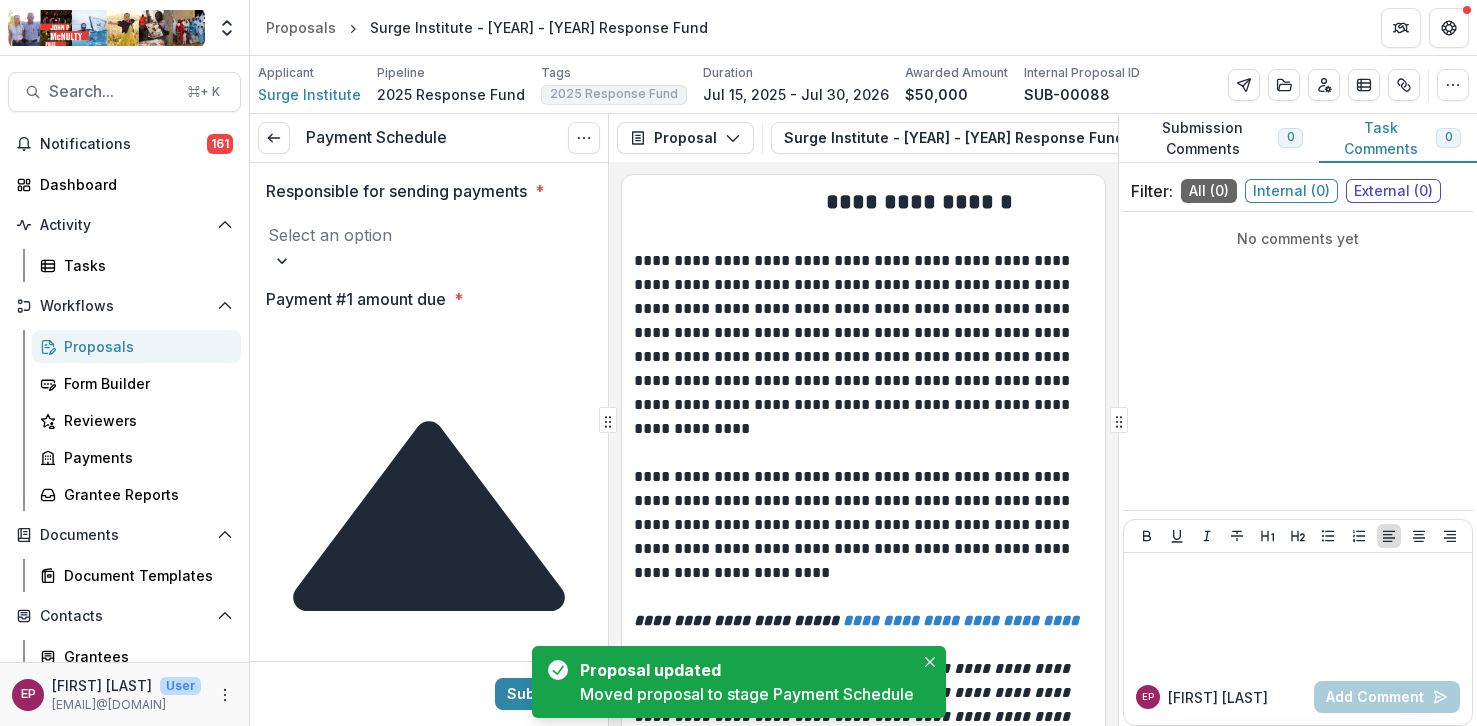 click at bounding box center (429, 235) 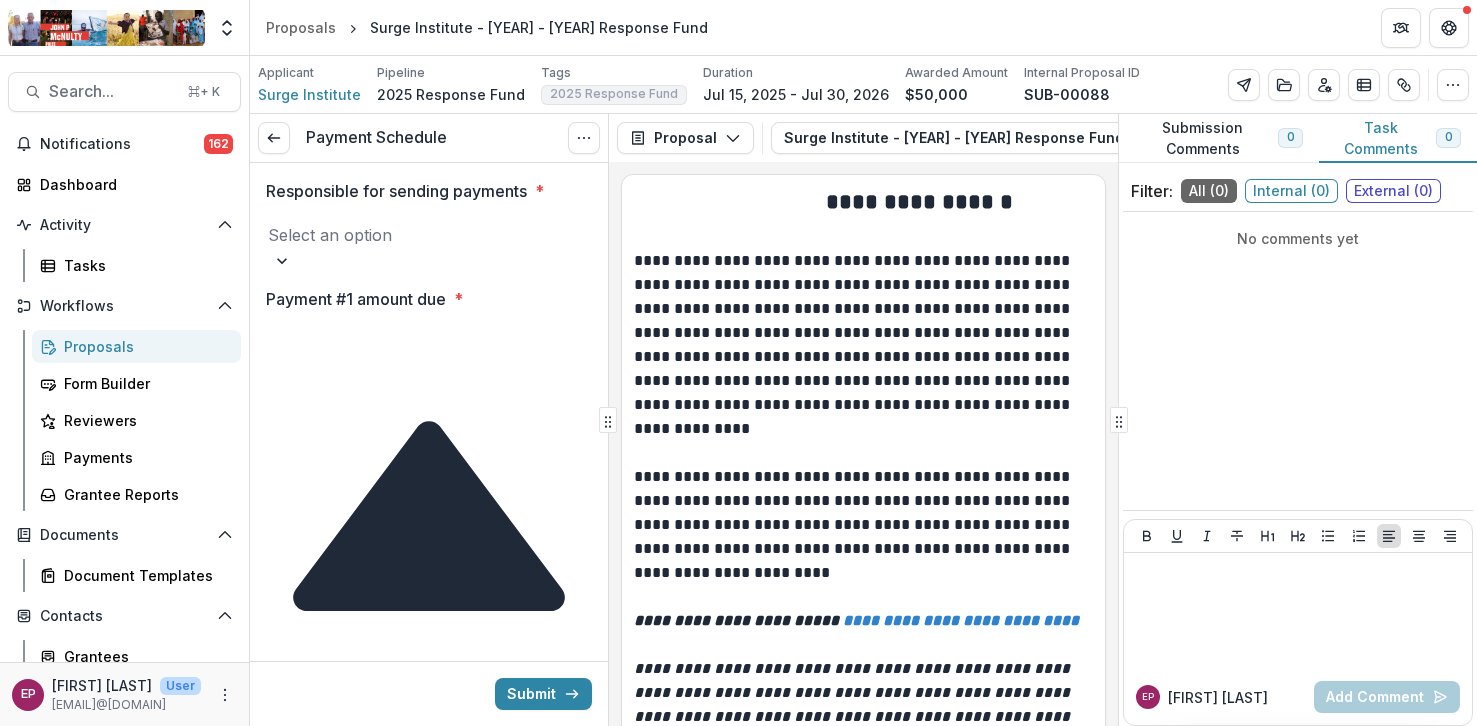 click on "[FIRST] [LAST]" at bounding box center (738, 744) 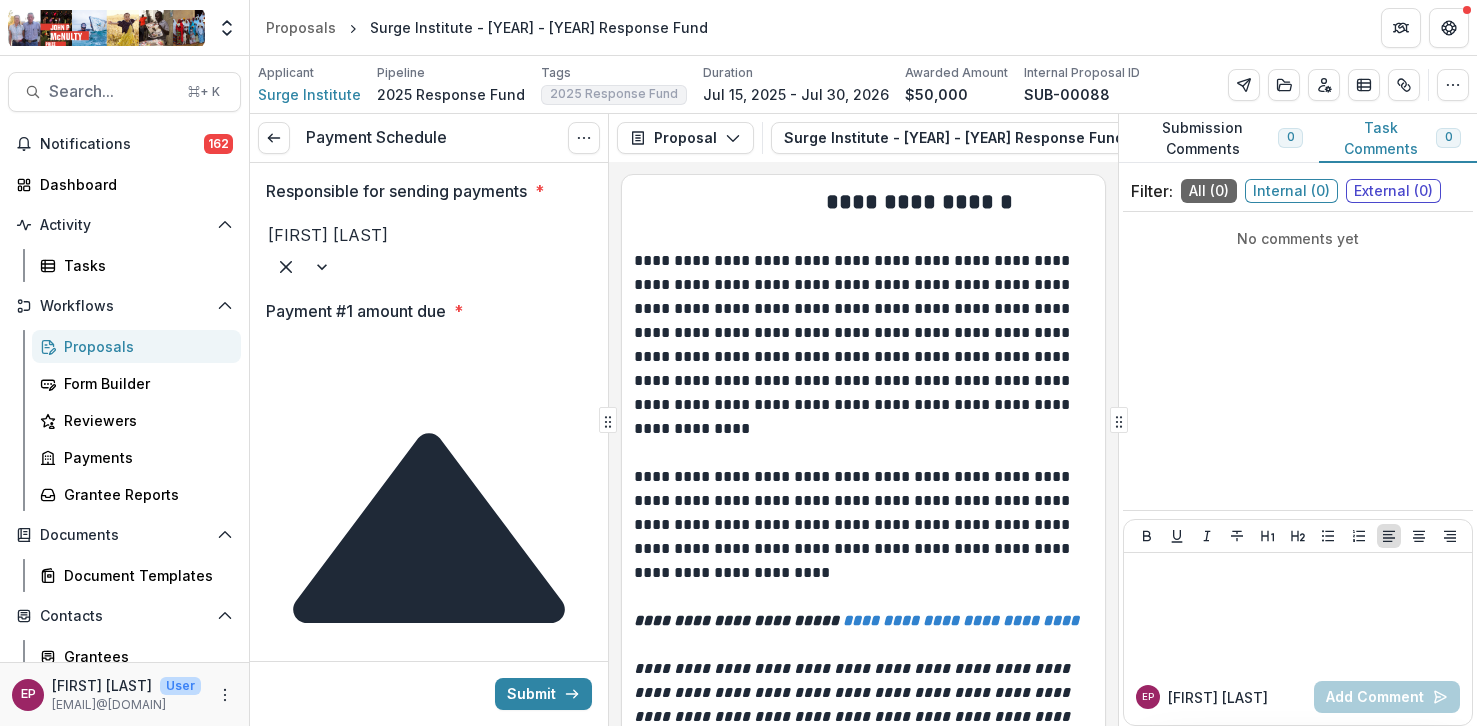 click on "Payment #1 amount due *" at bounding box center [346, 353] 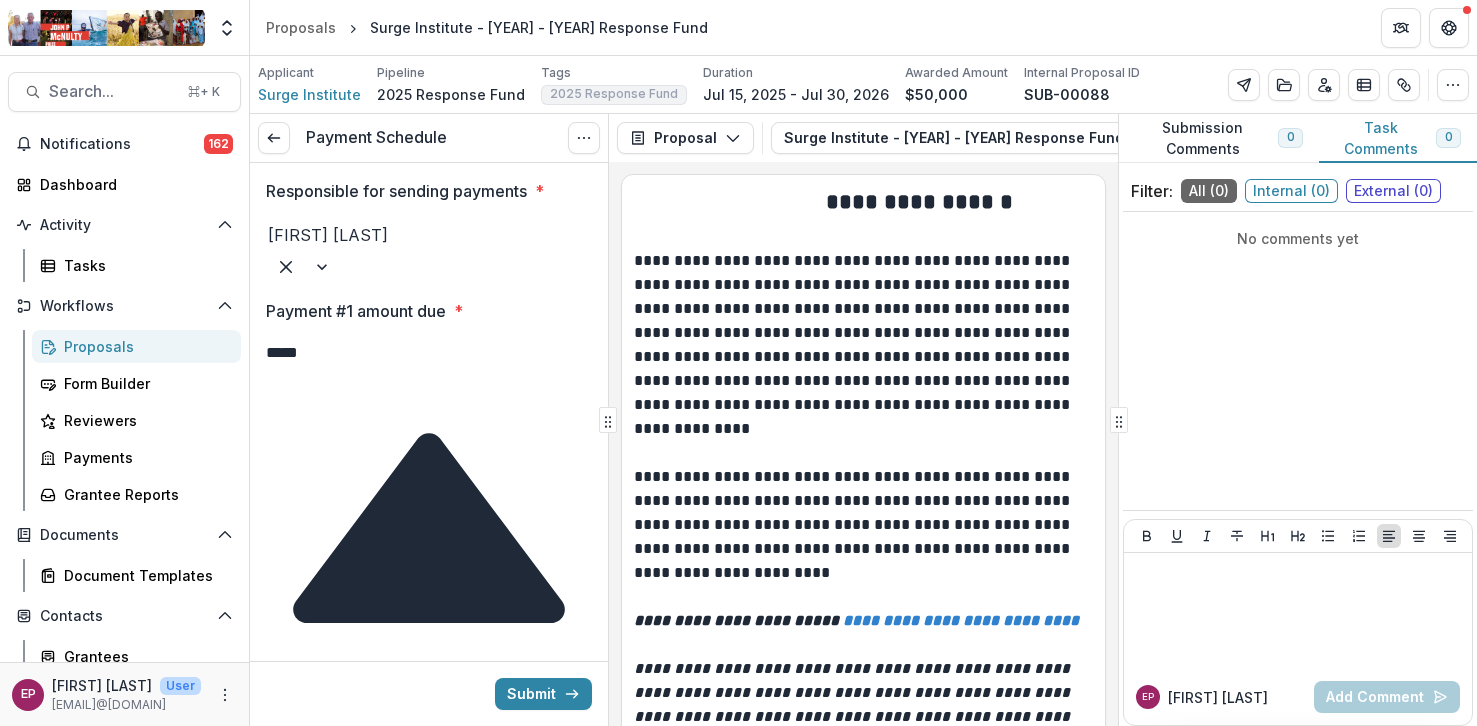 type on "*****" 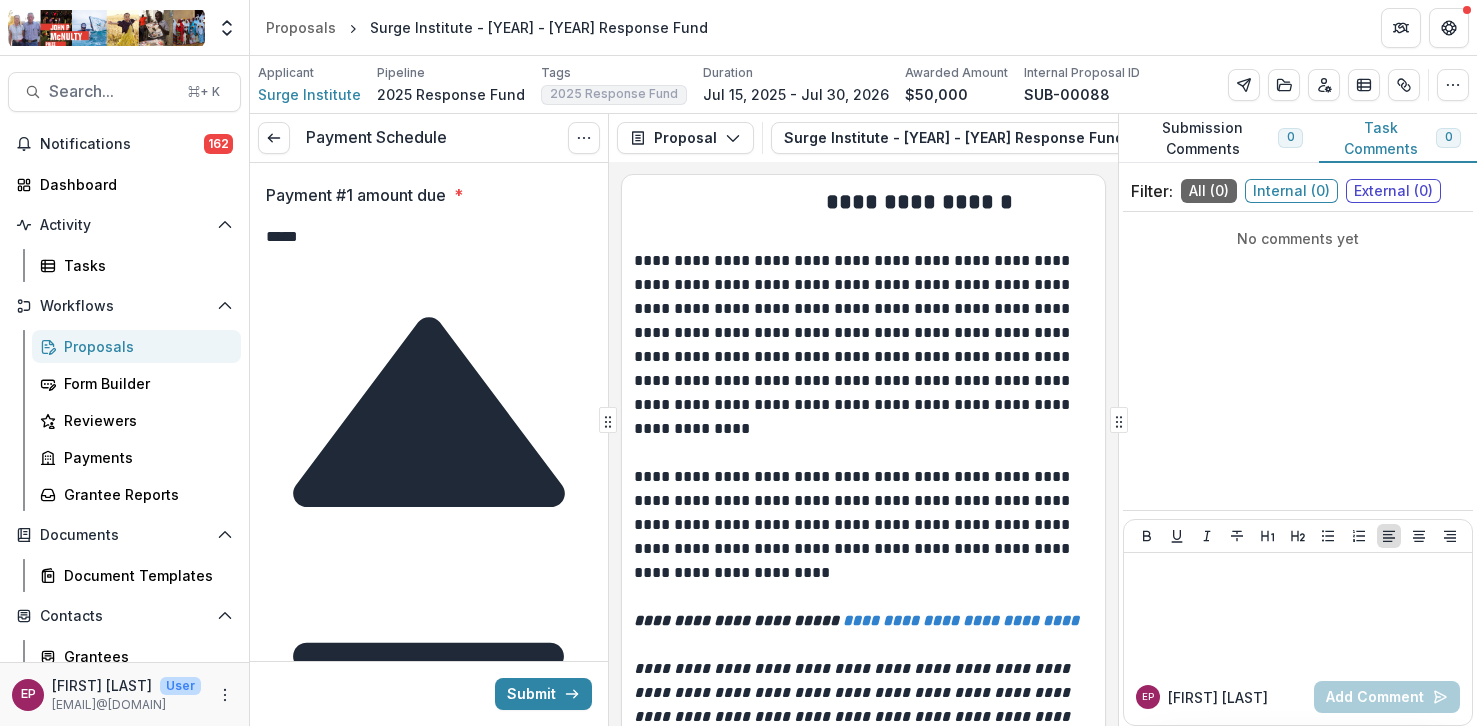 scroll, scrollTop: 120, scrollLeft: 0, axis: vertical 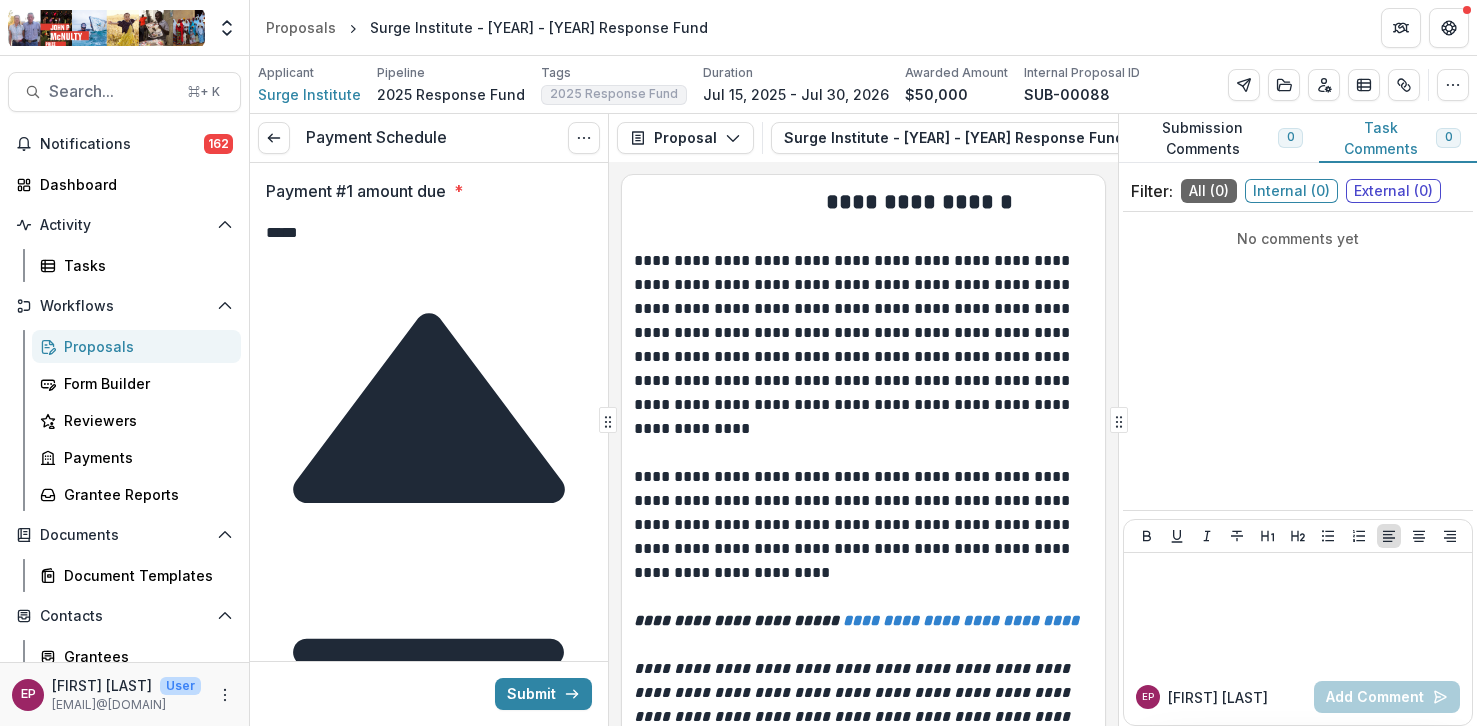 click on "Payment #1 description" at bounding box center (429, 992) 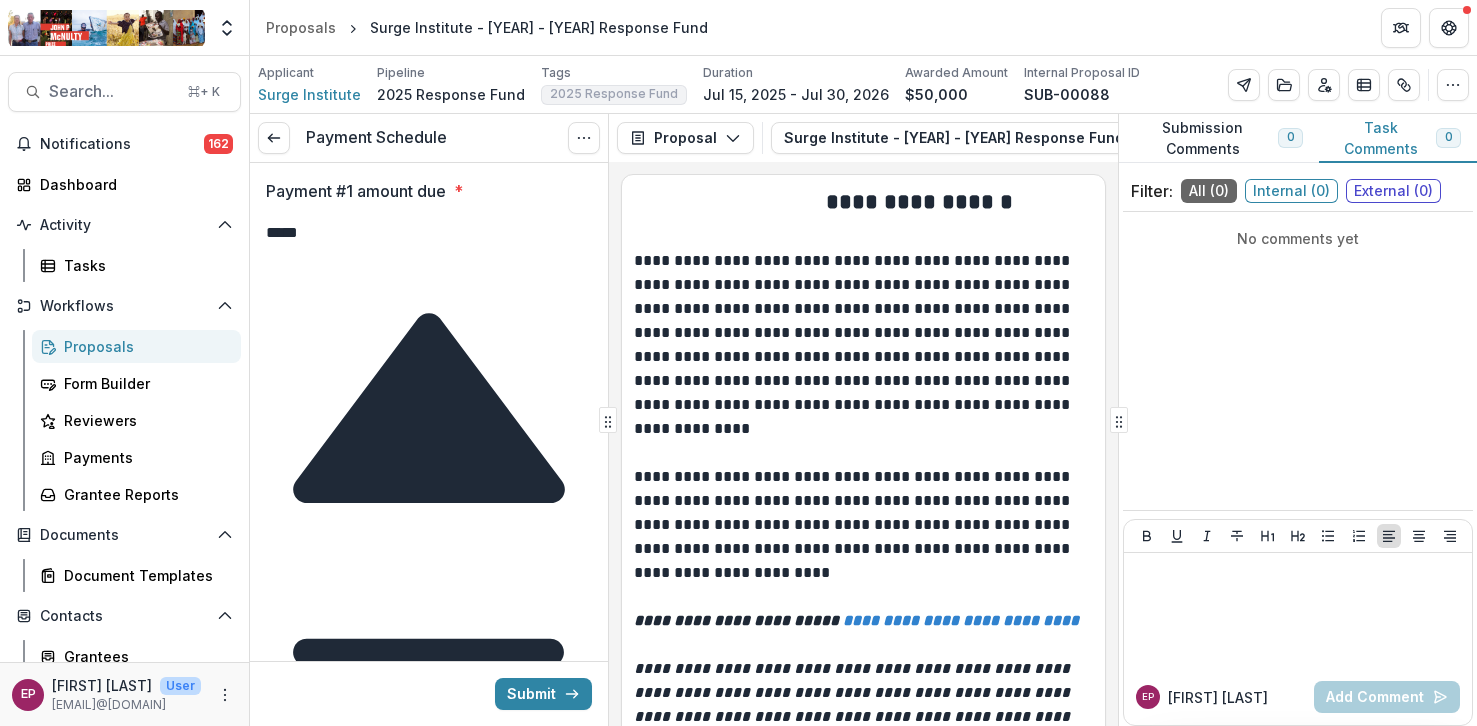 scroll, scrollTop: 120, scrollLeft: 0, axis: vertical 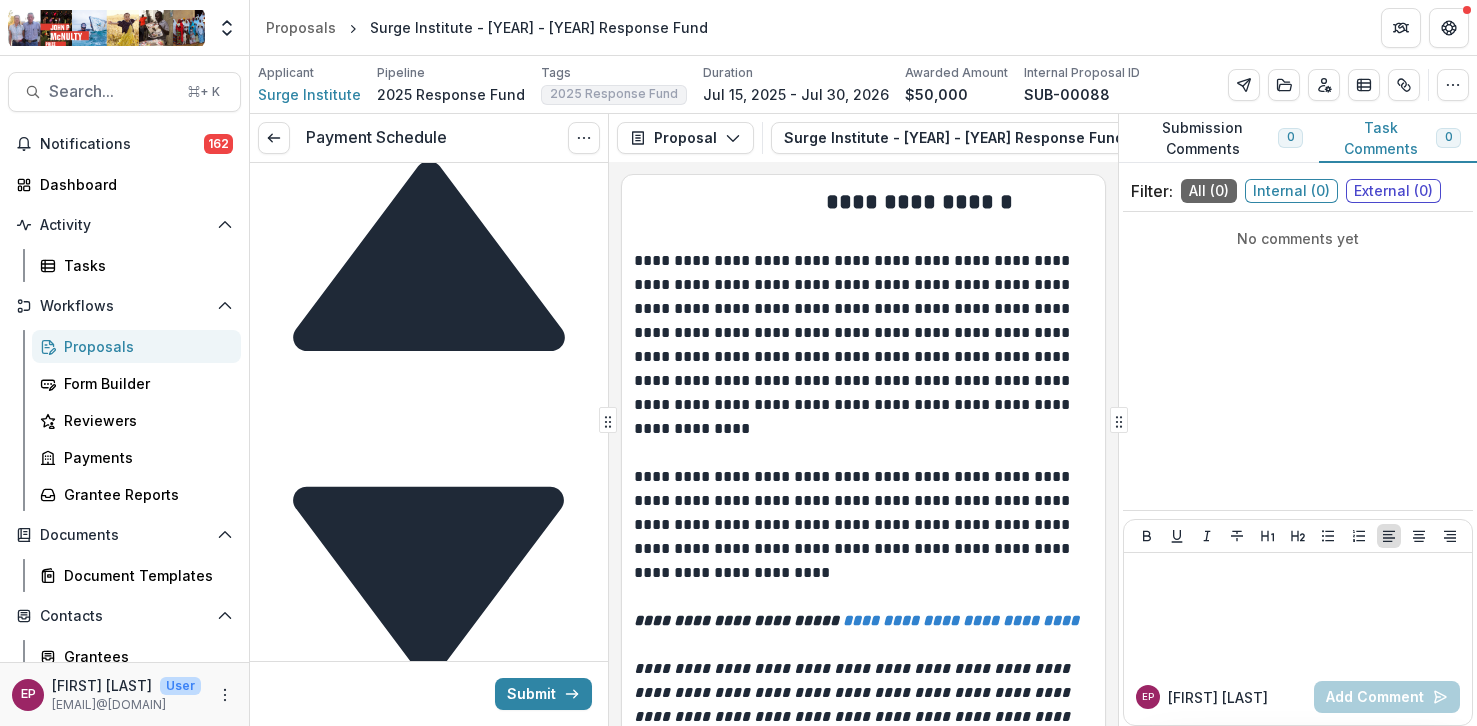 click on "Payment #1 due date *" at bounding box center [429, 1084] 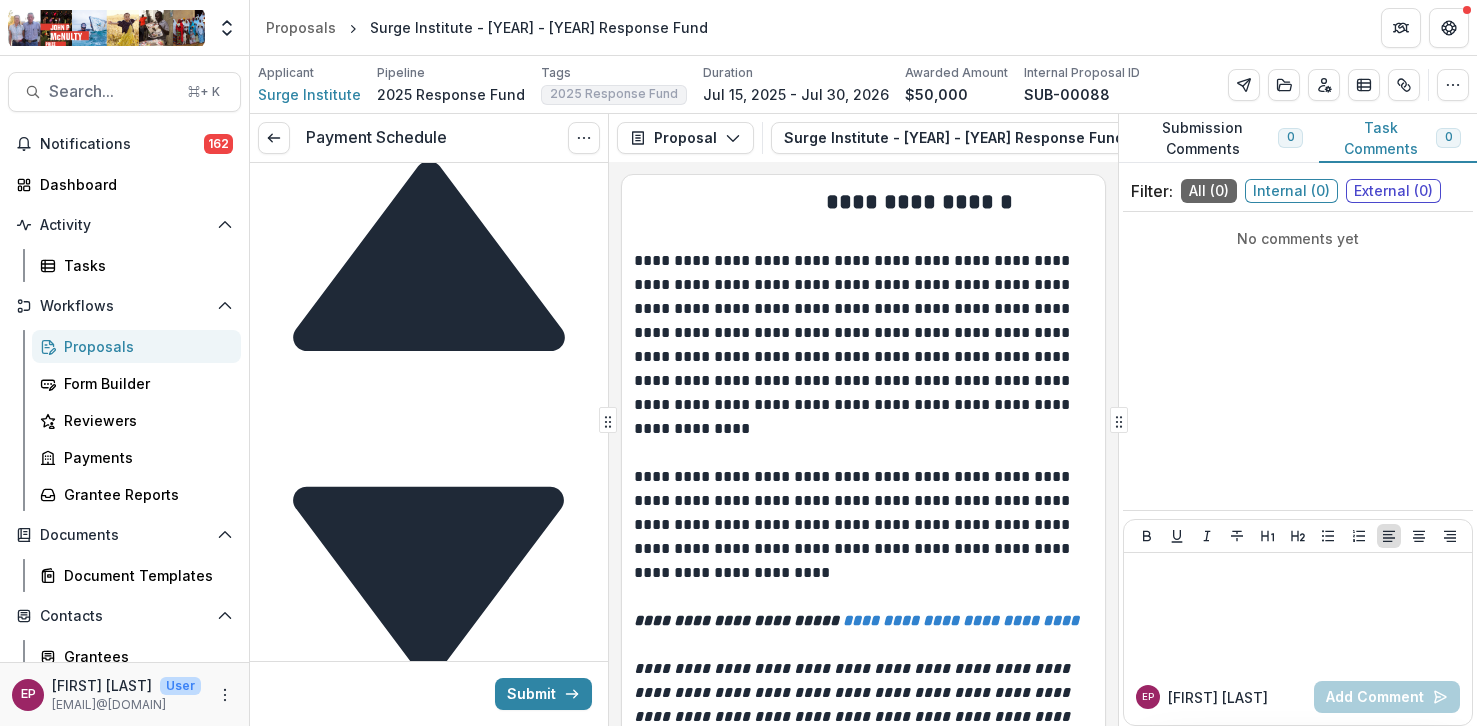 type on "**********" 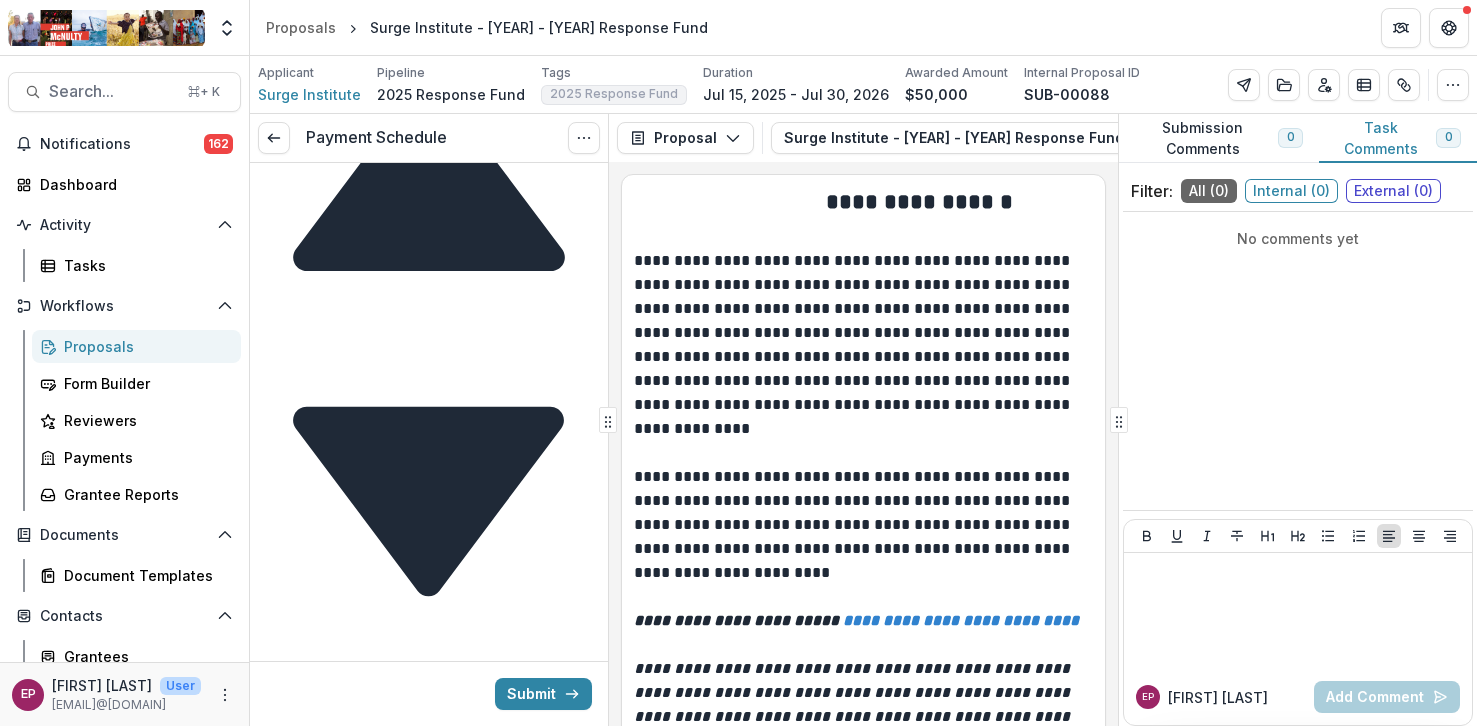 scroll, scrollTop: 386, scrollLeft: 0, axis: vertical 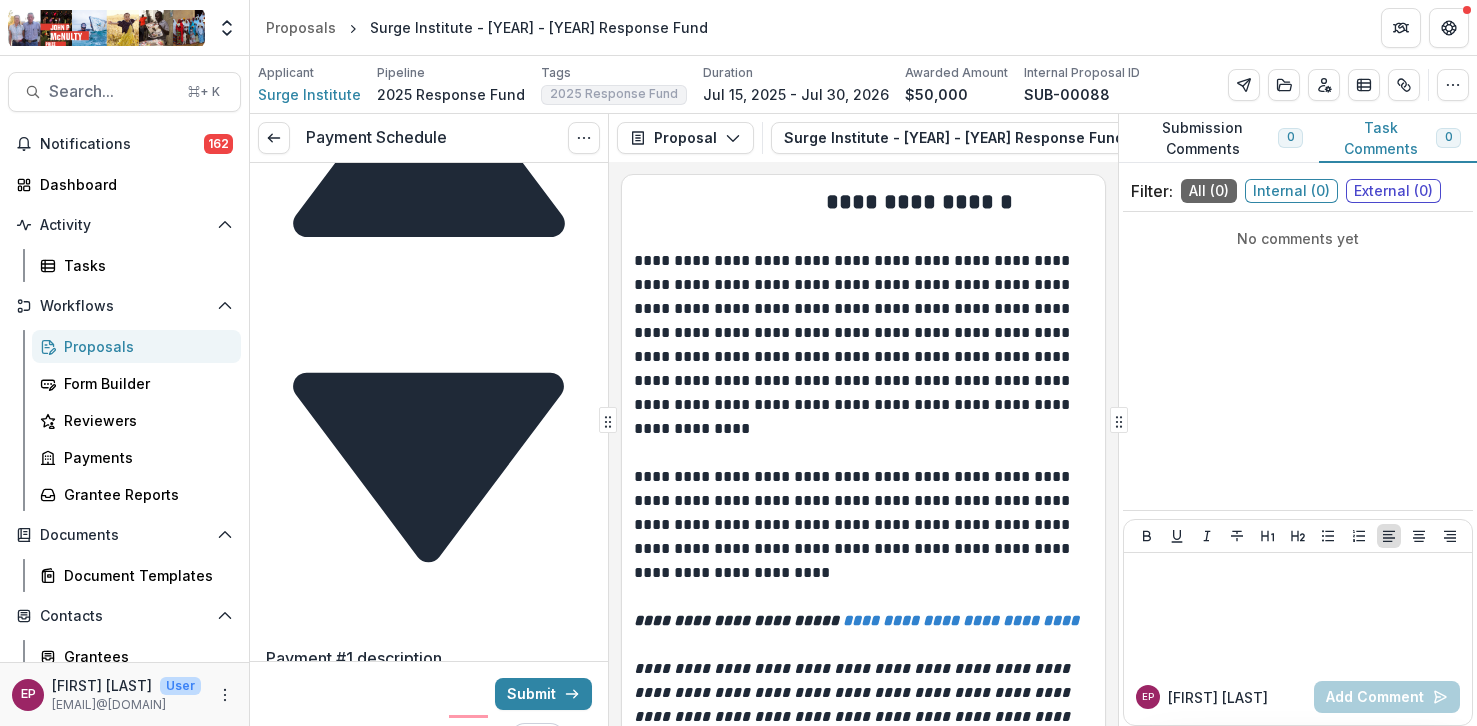 click at bounding box center (429, 1062) 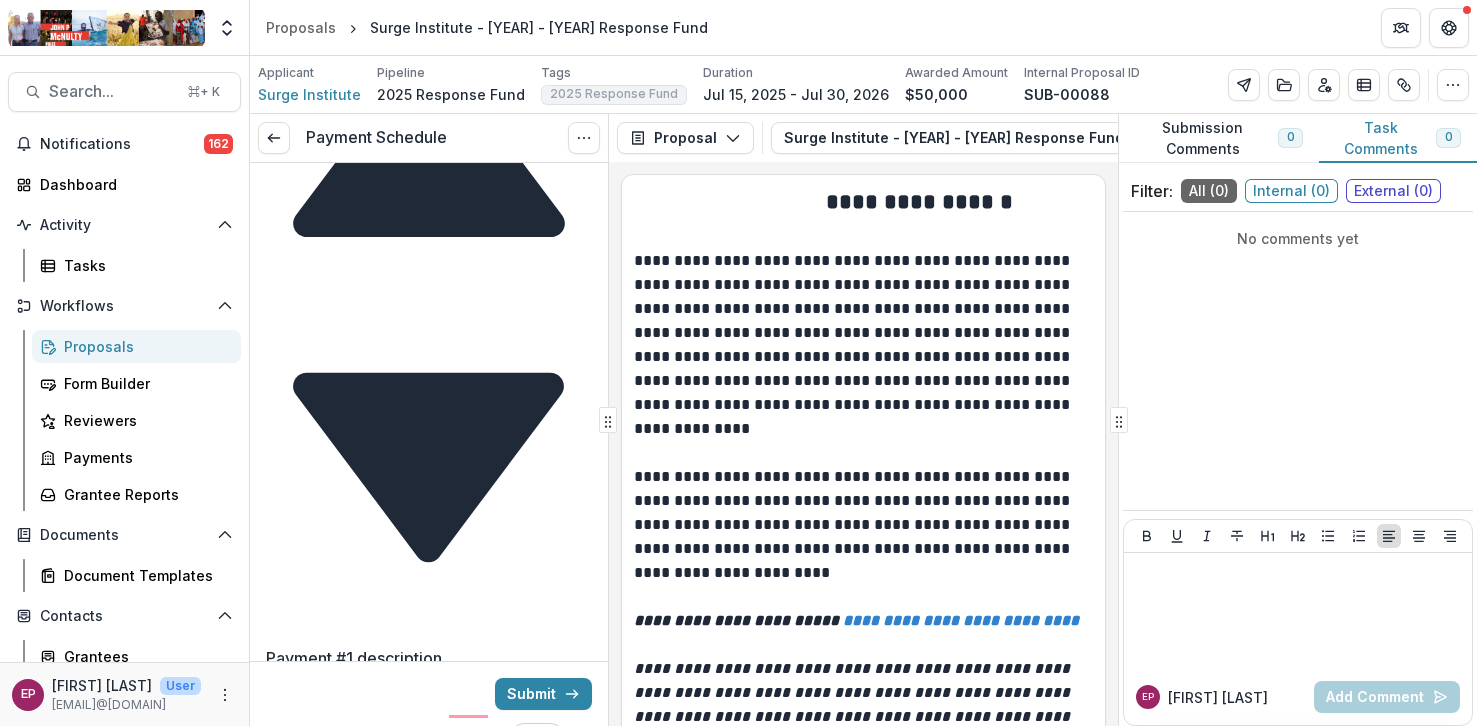scroll, scrollTop: 140, scrollLeft: 0, axis: vertical 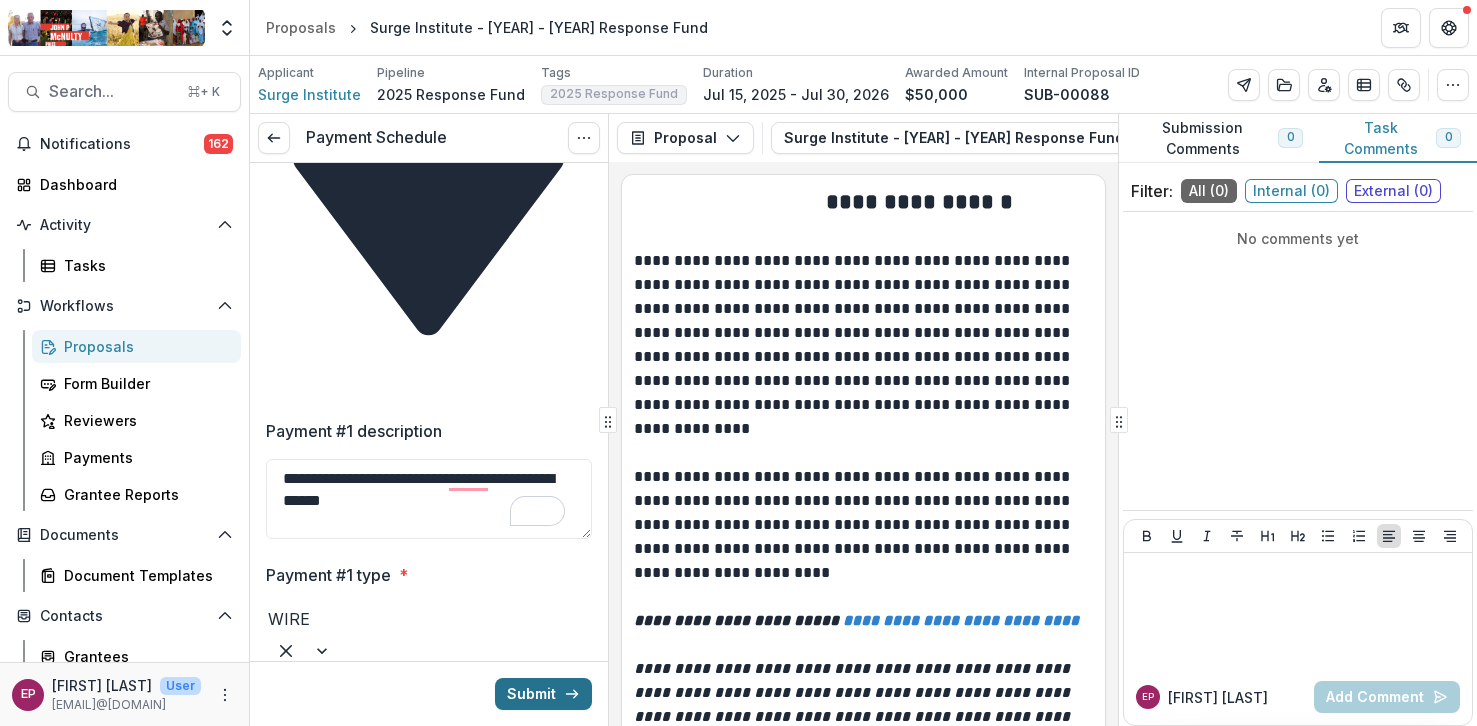 click on "Submit" at bounding box center (543, 694) 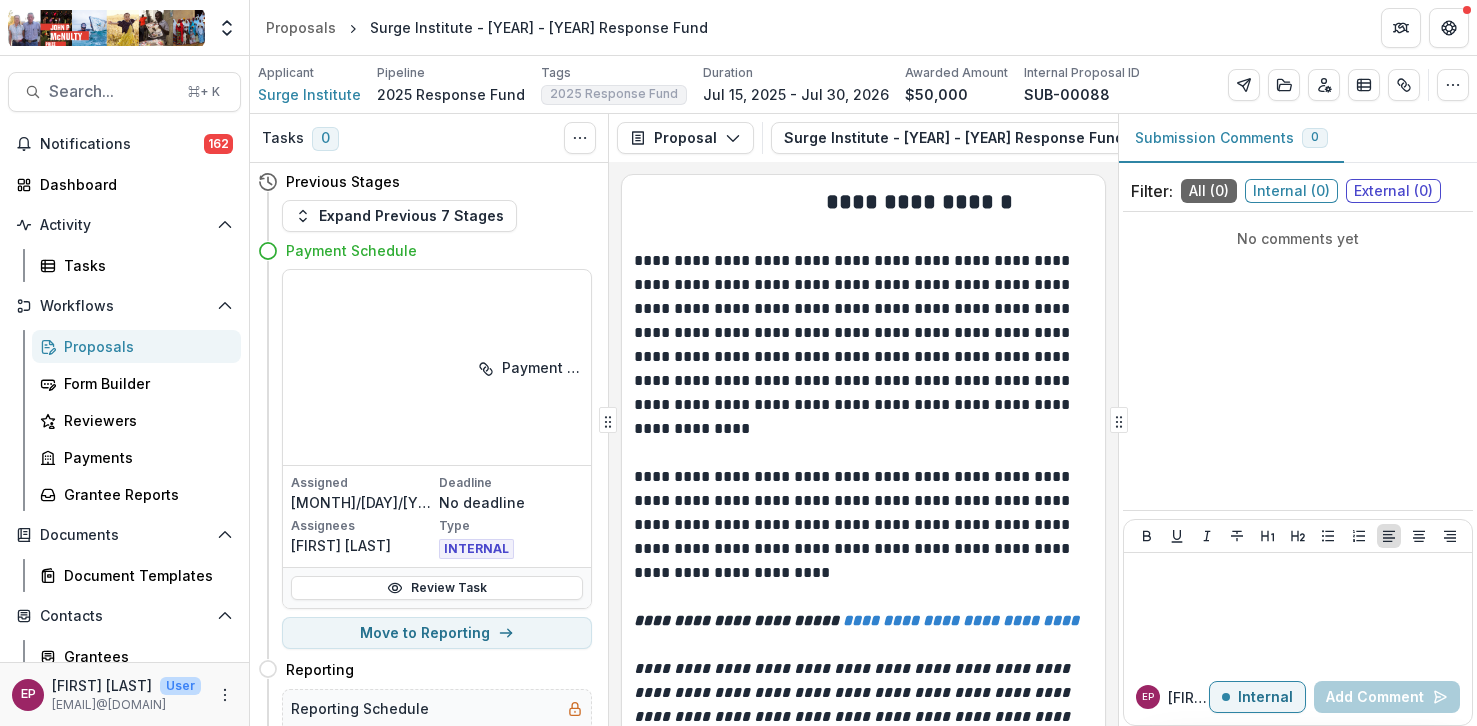 scroll, scrollTop: 16, scrollLeft: 0, axis: vertical 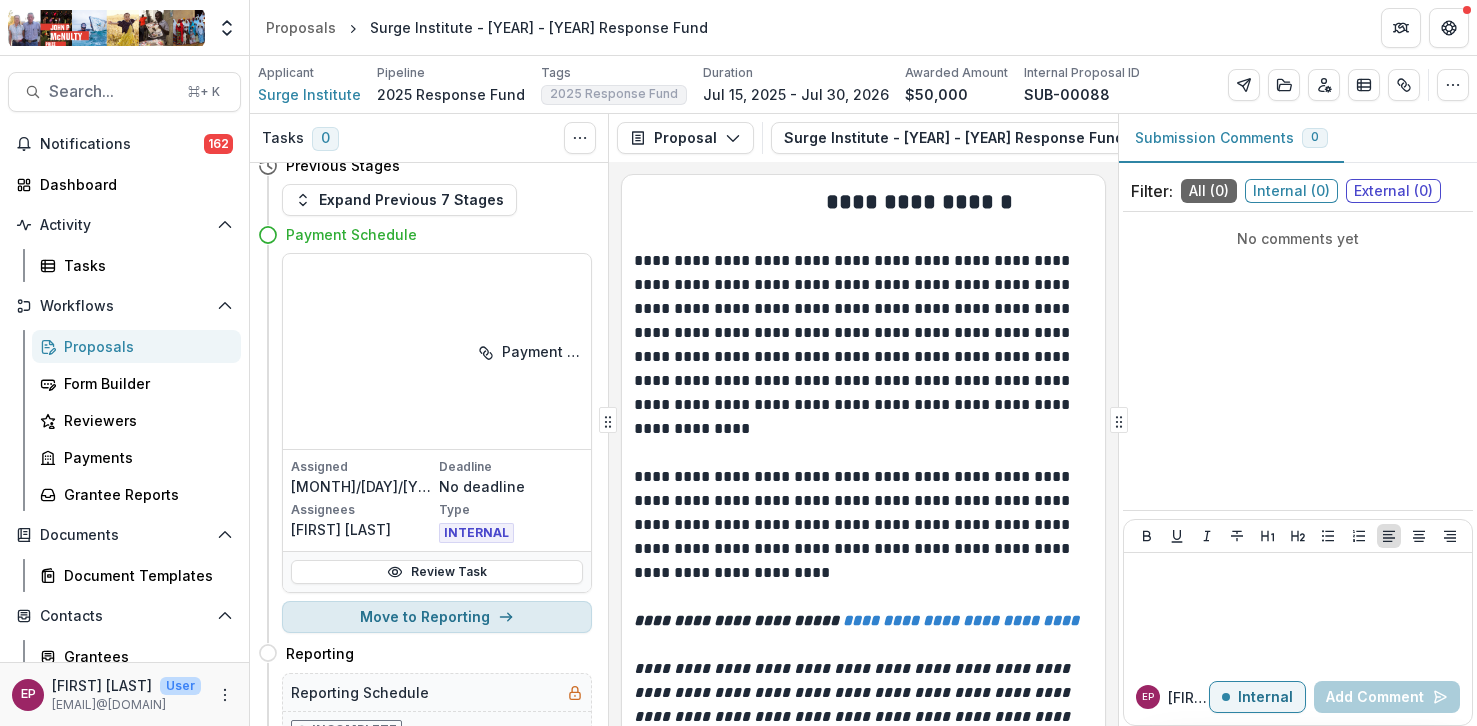 click on "Move to Reporting" at bounding box center (437, 617) 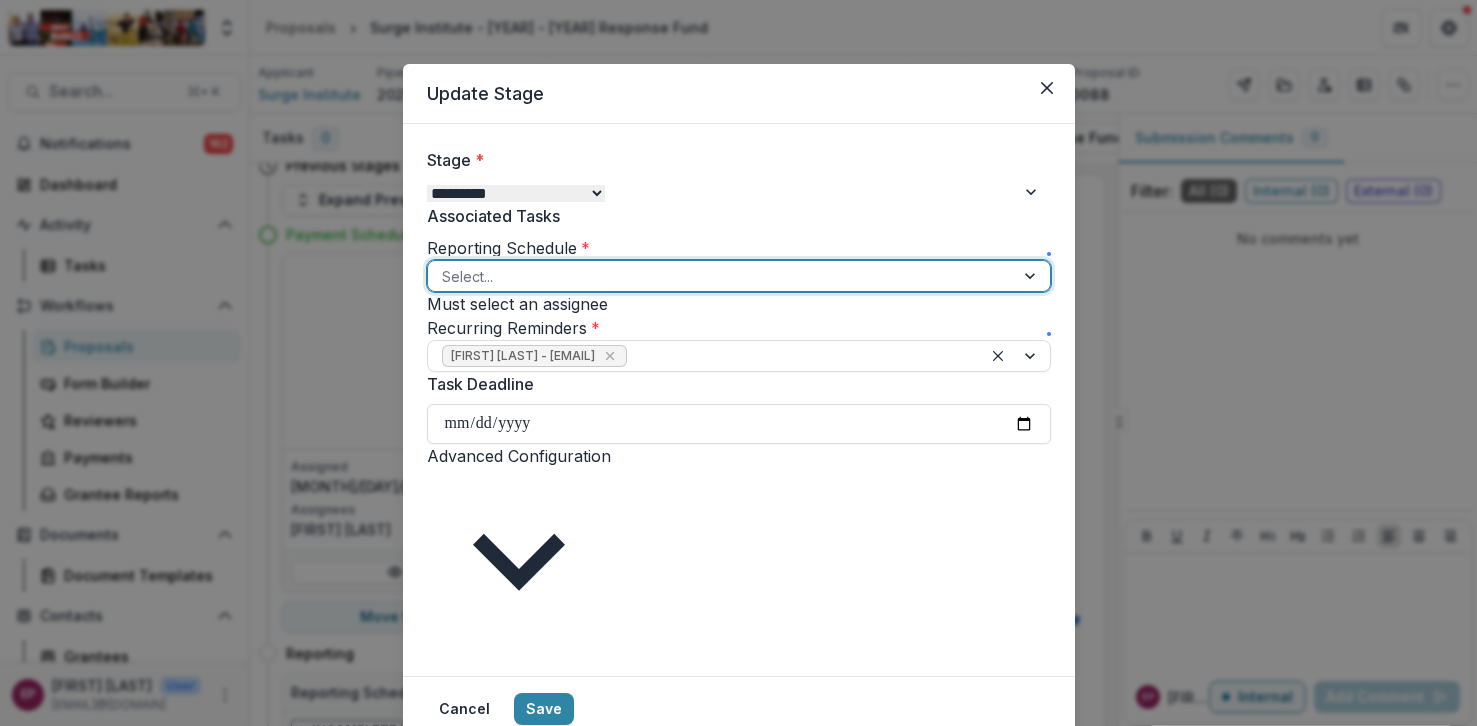 type on "*" 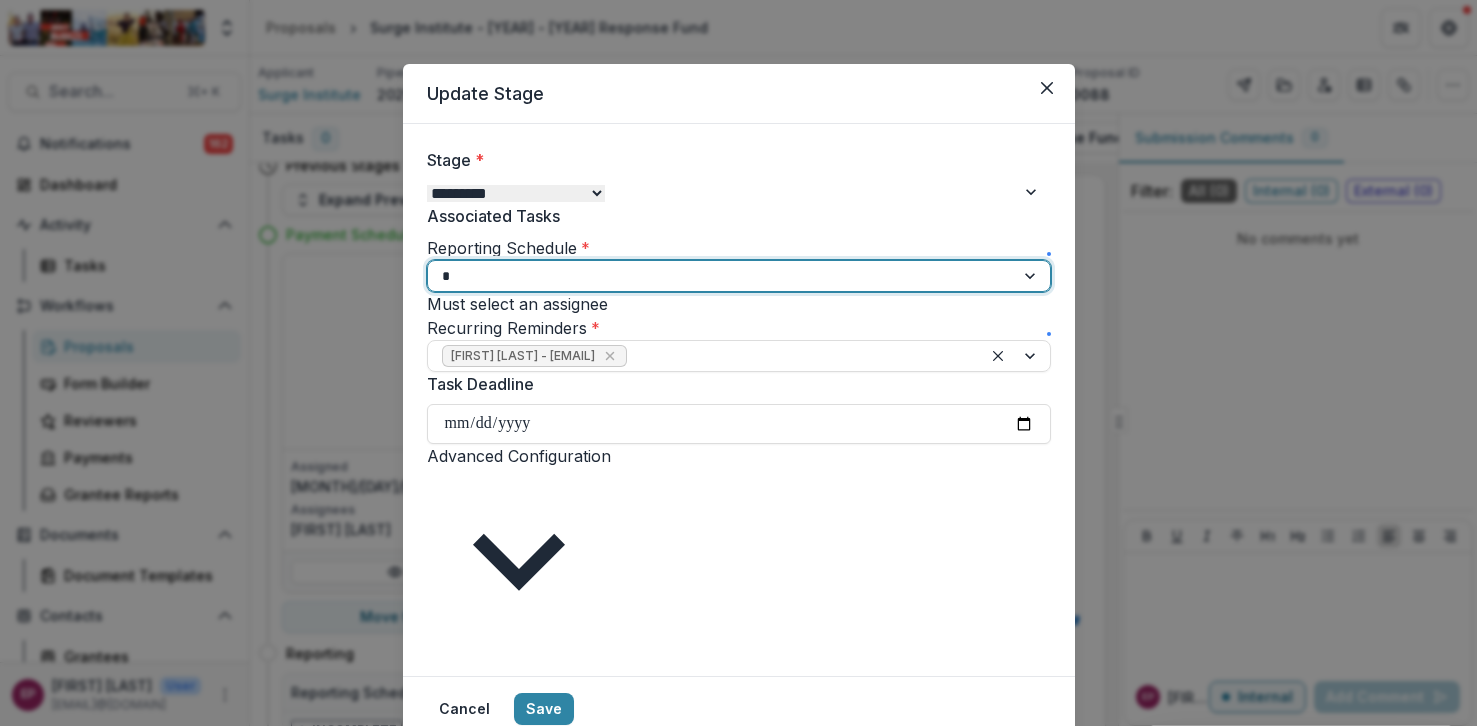 click on "[FIRST] [LAST] - [EMAIL]@[DOMAIN]" at bounding box center (738, 876) 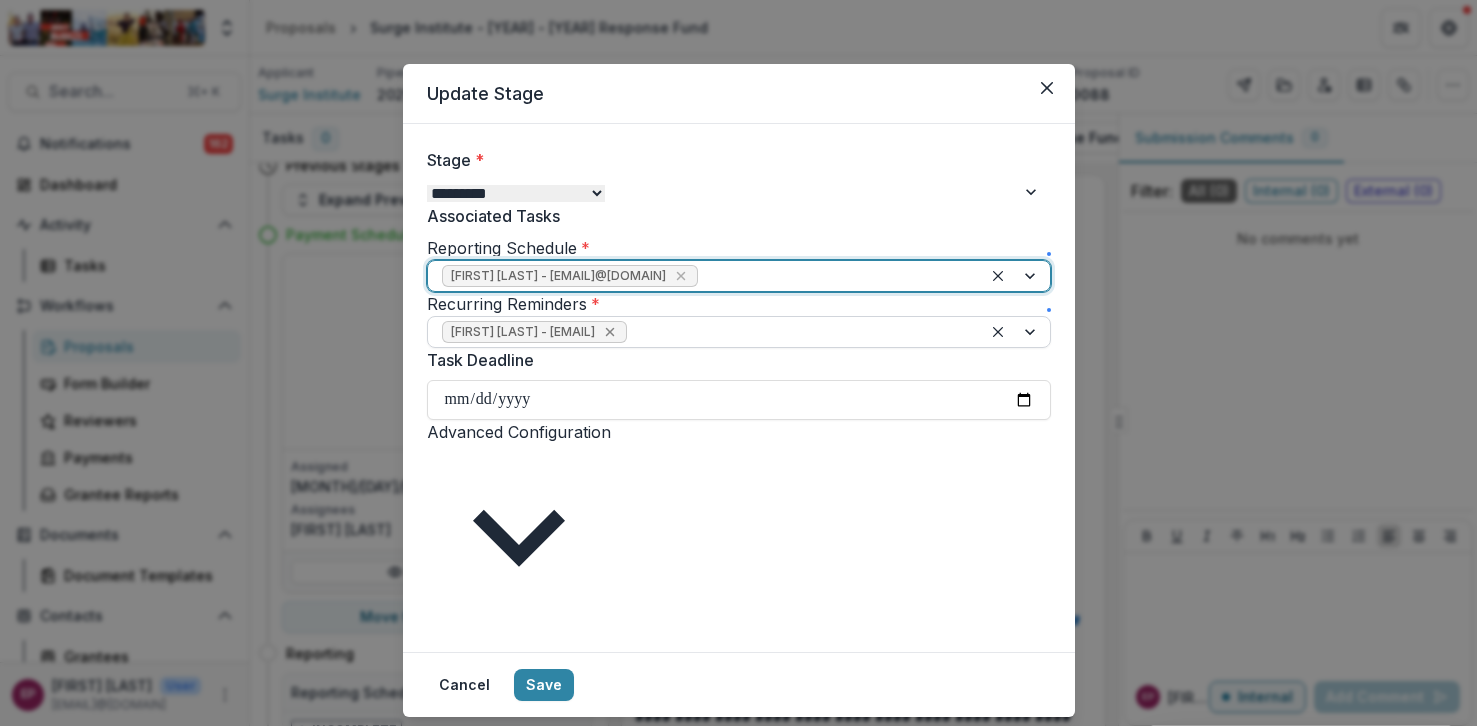 click 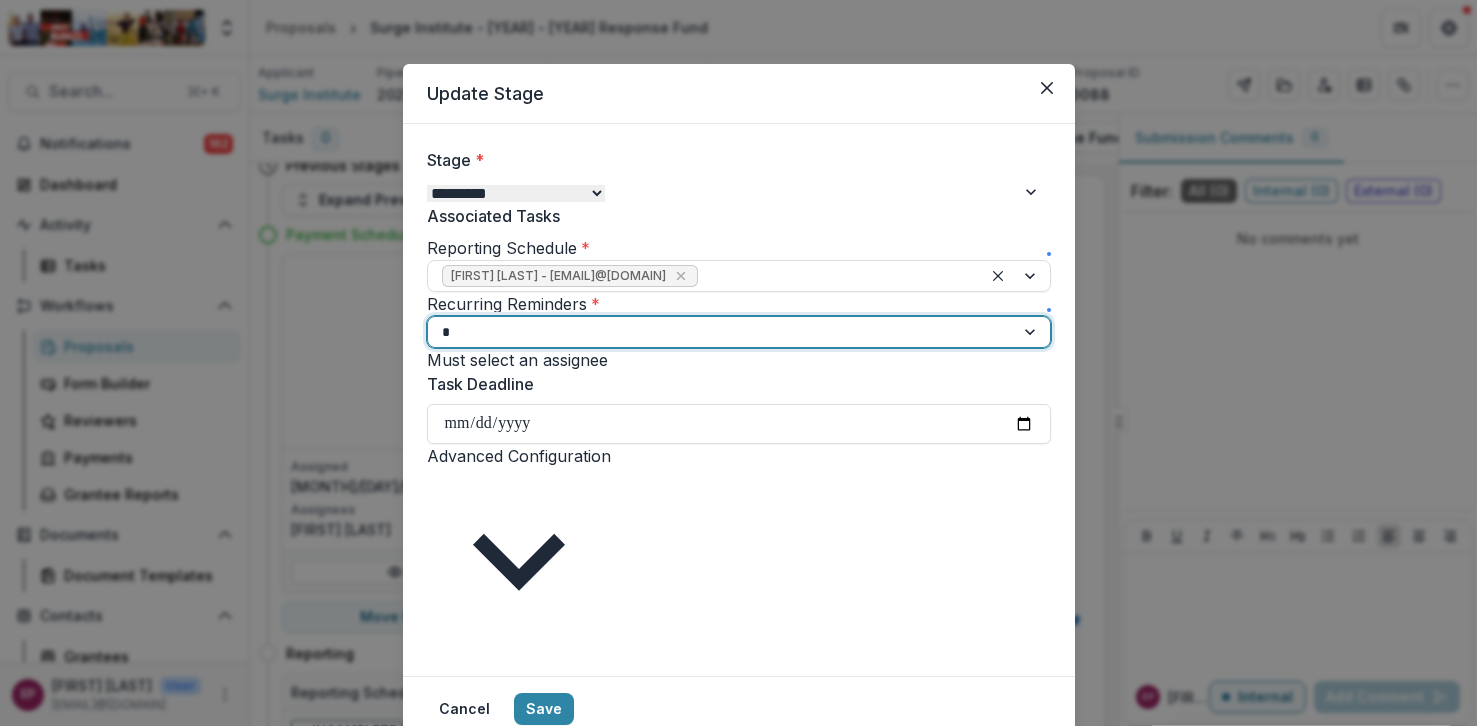 click on "[FIRST] [LAST] - [EMAIL]@[DOMAIN]" at bounding box center (738, 876) 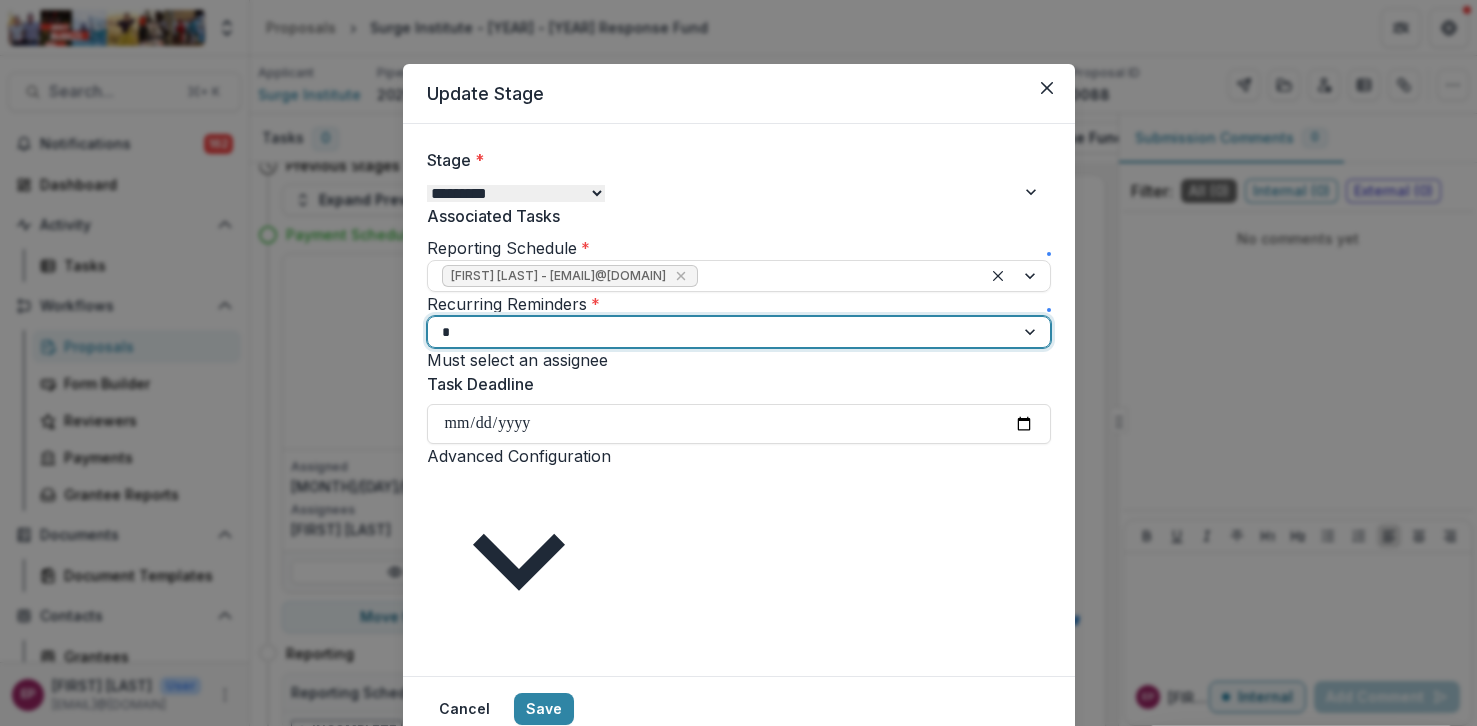 type 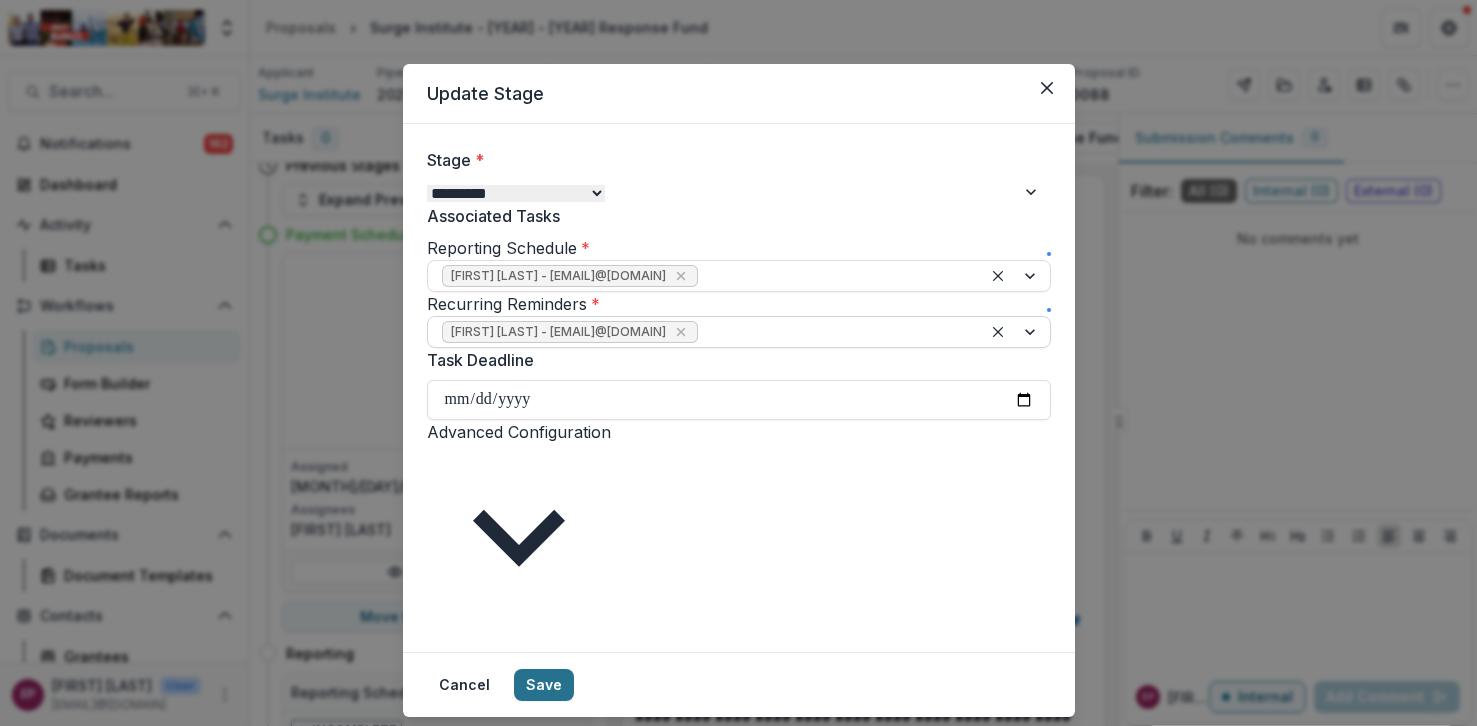 click on "Save" at bounding box center [544, 685] 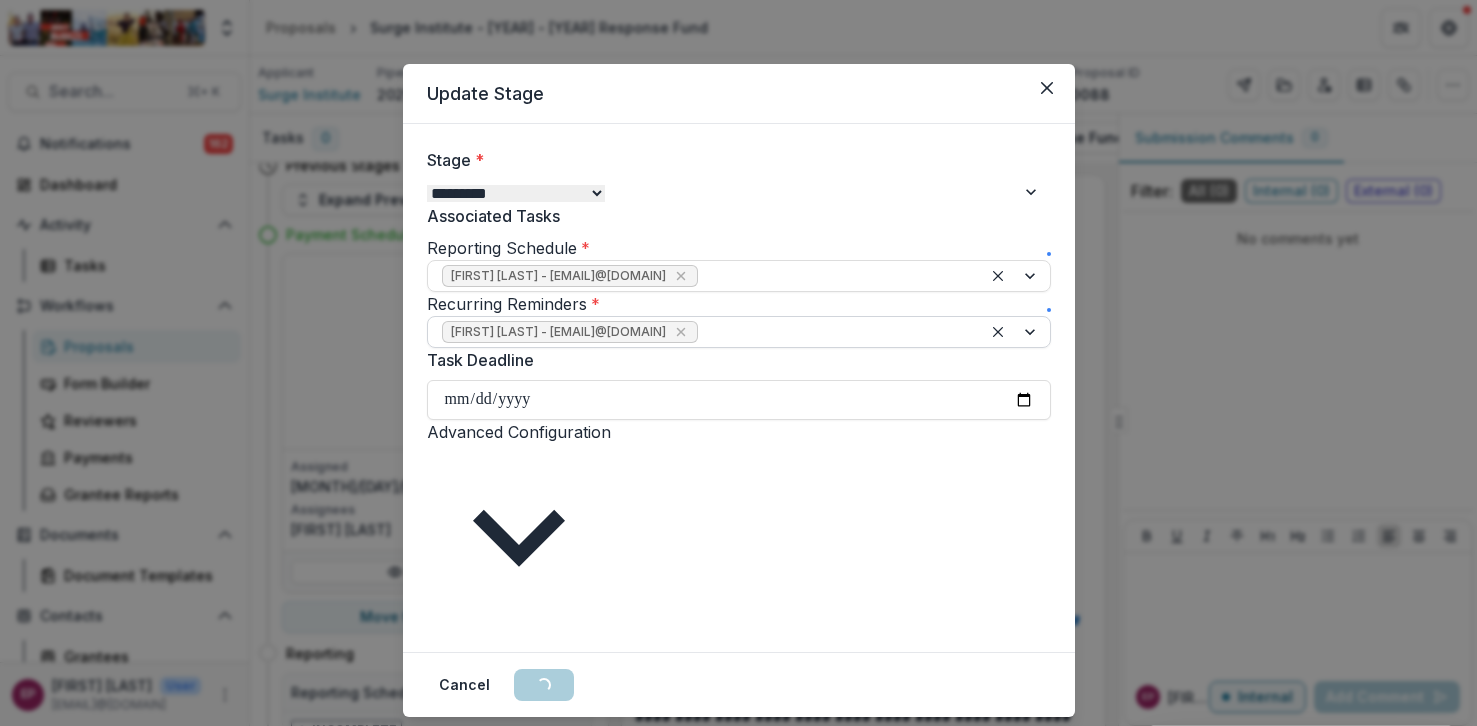 scroll, scrollTop: 0, scrollLeft: 0, axis: both 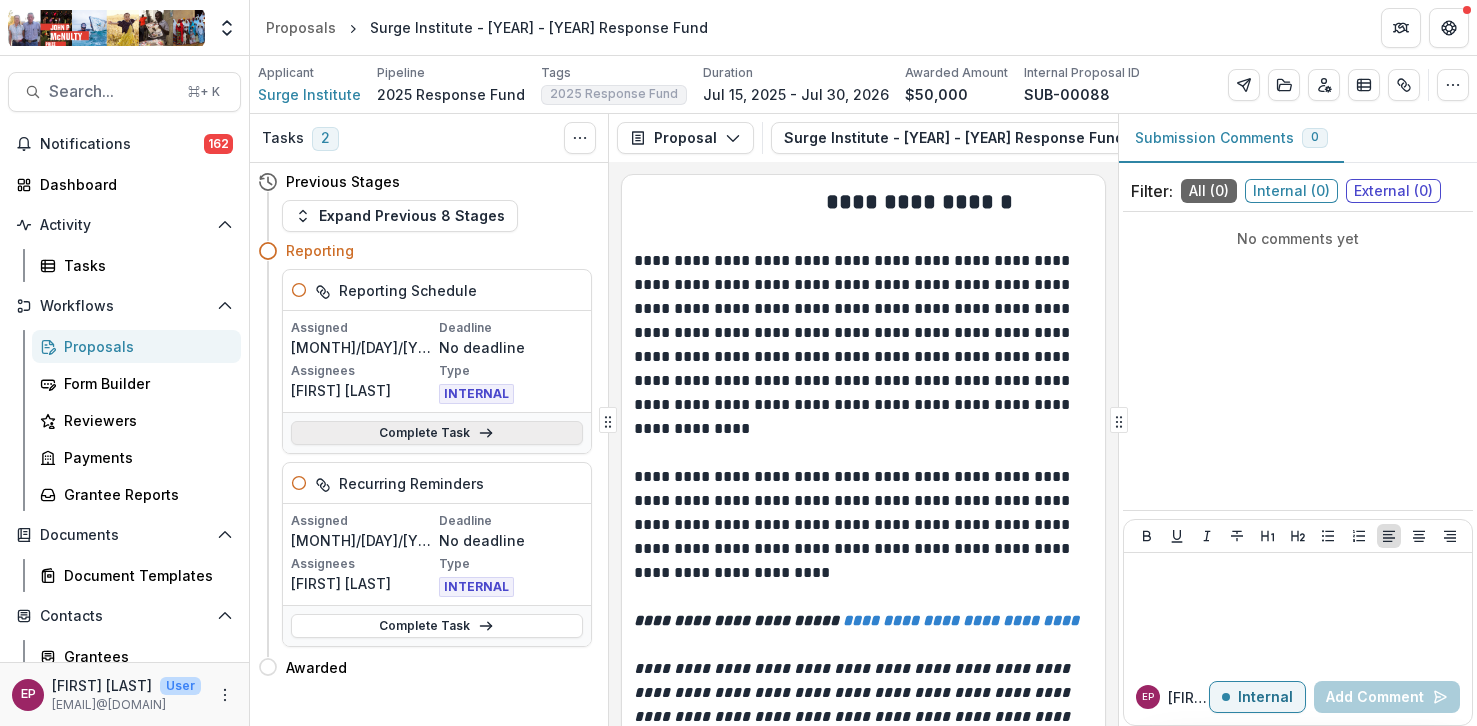 click on "Complete Task" at bounding box center [437, 433] 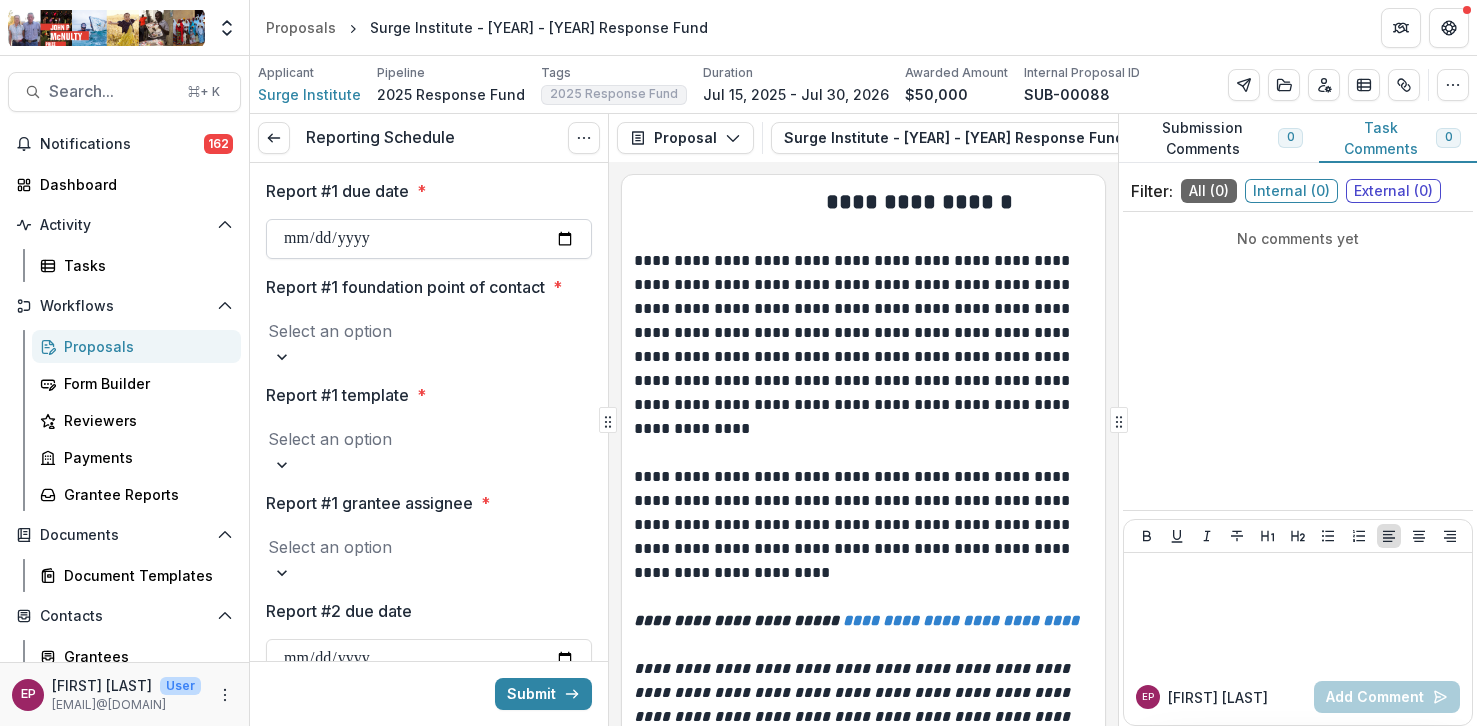 click on "Report #1 due date *" at bounding box center (429, 239) 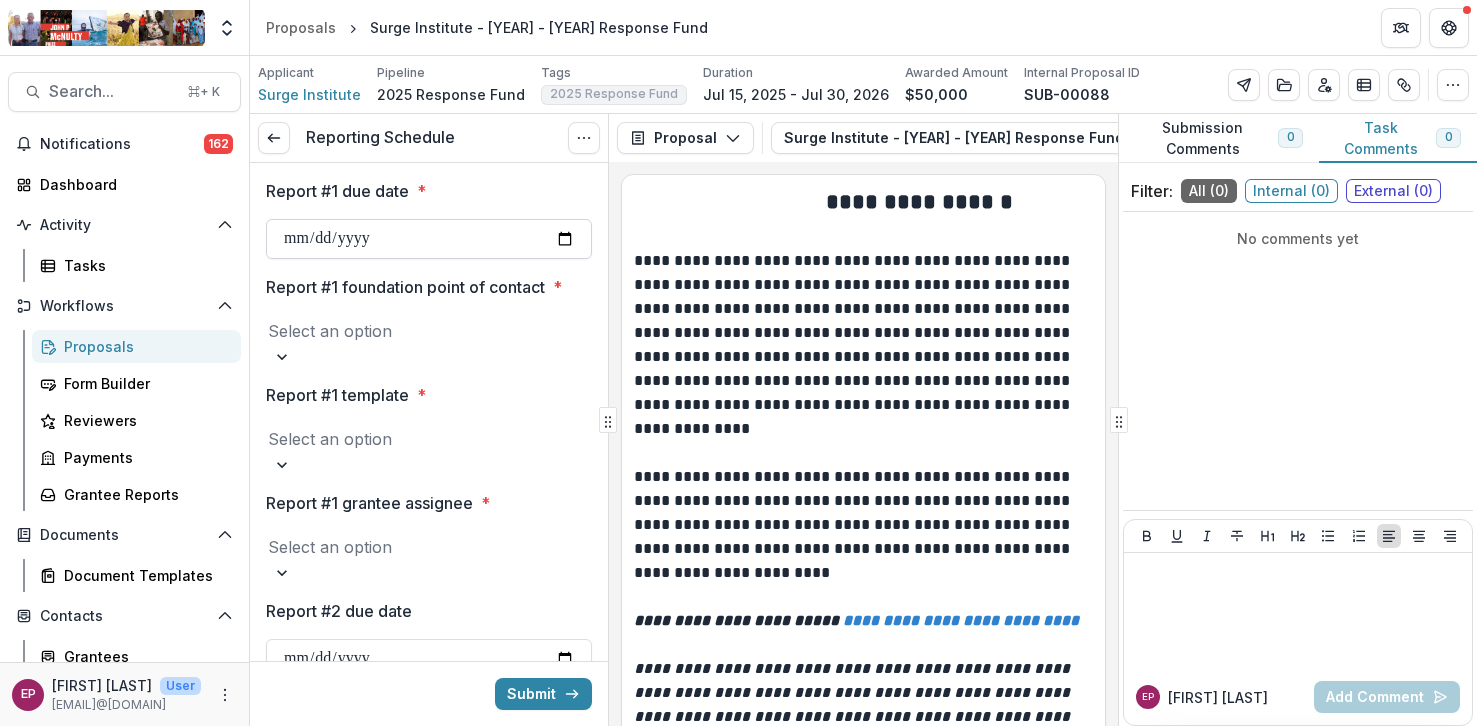 type on "**********" 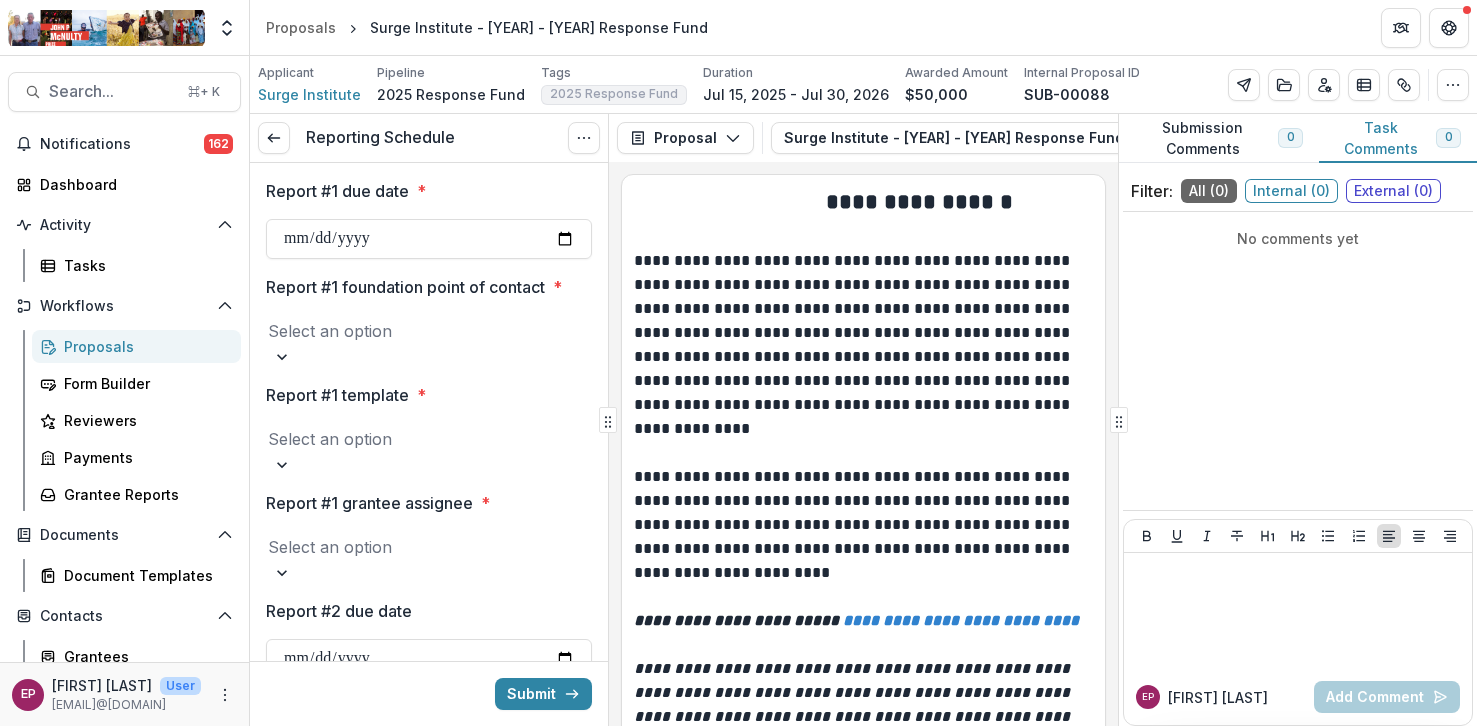 click at bounding box center (429, 331) 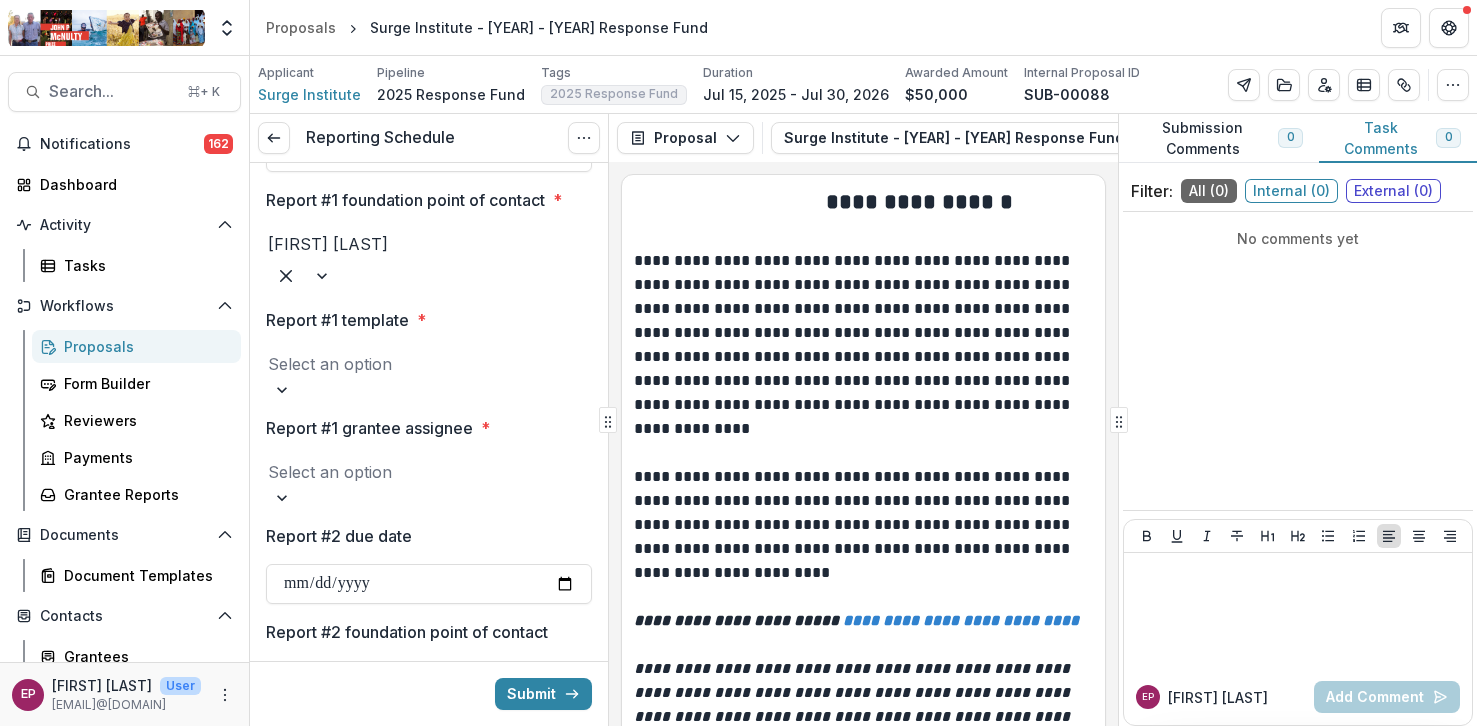 scroll, scrollTop: 95, scrollLeft: 0, axis: vertical 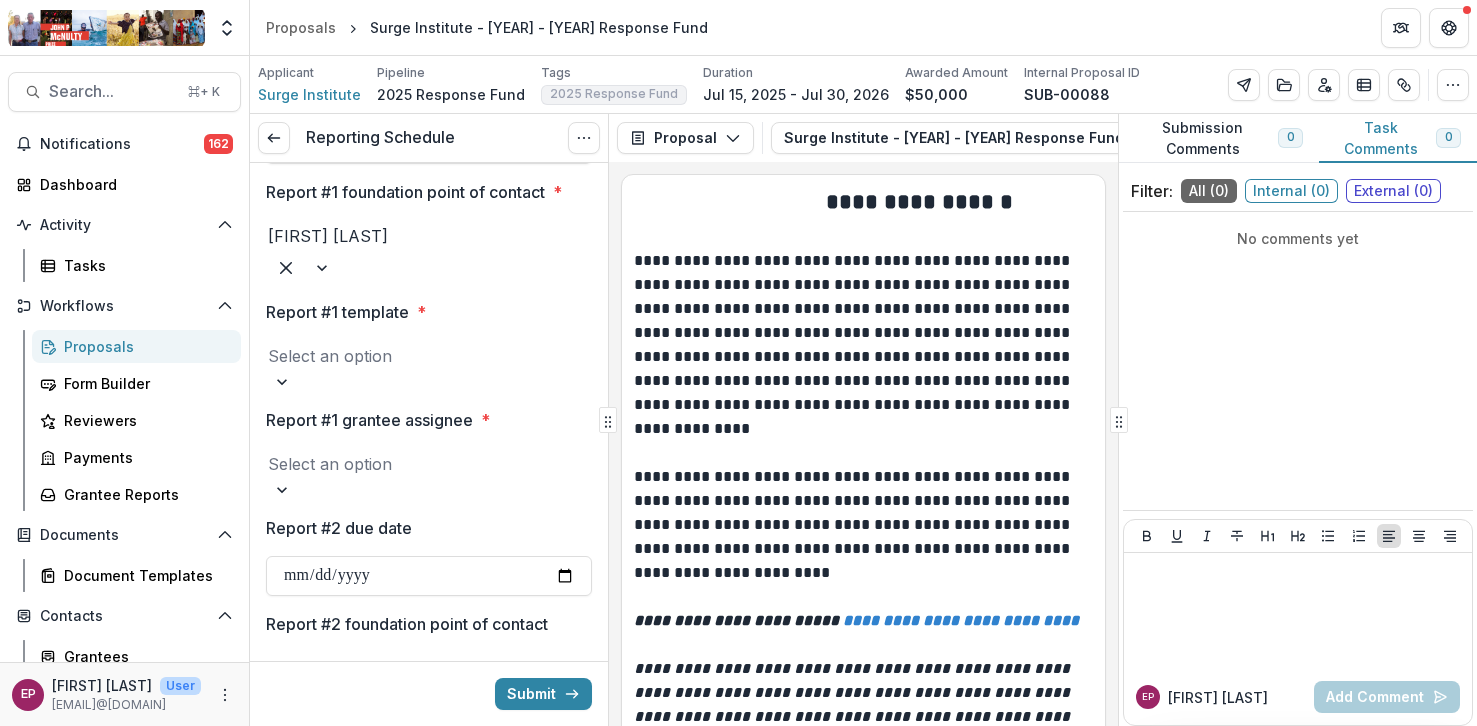 click on "Select an option" at bounding box center (429, 366) 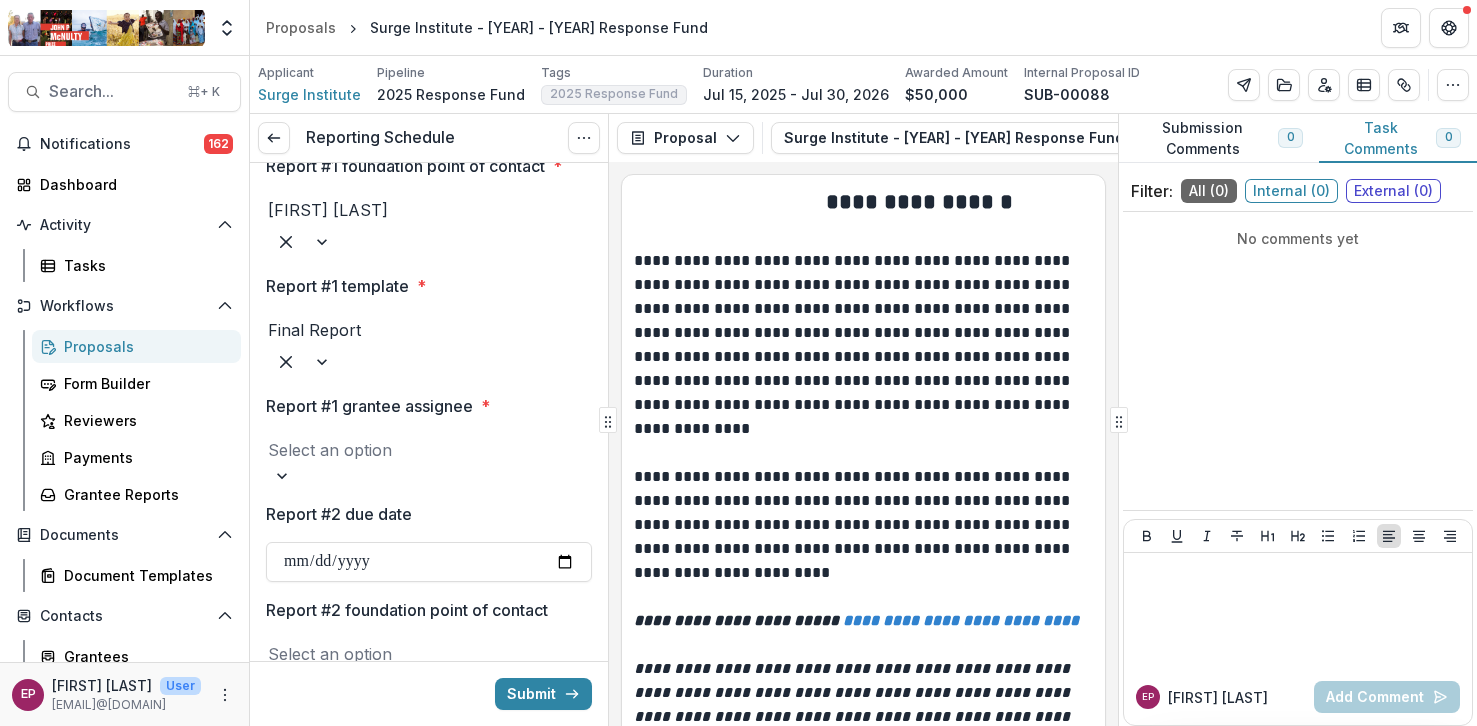 scroll, scrollTop: 130, scrollLeft: 0, axis: vertical 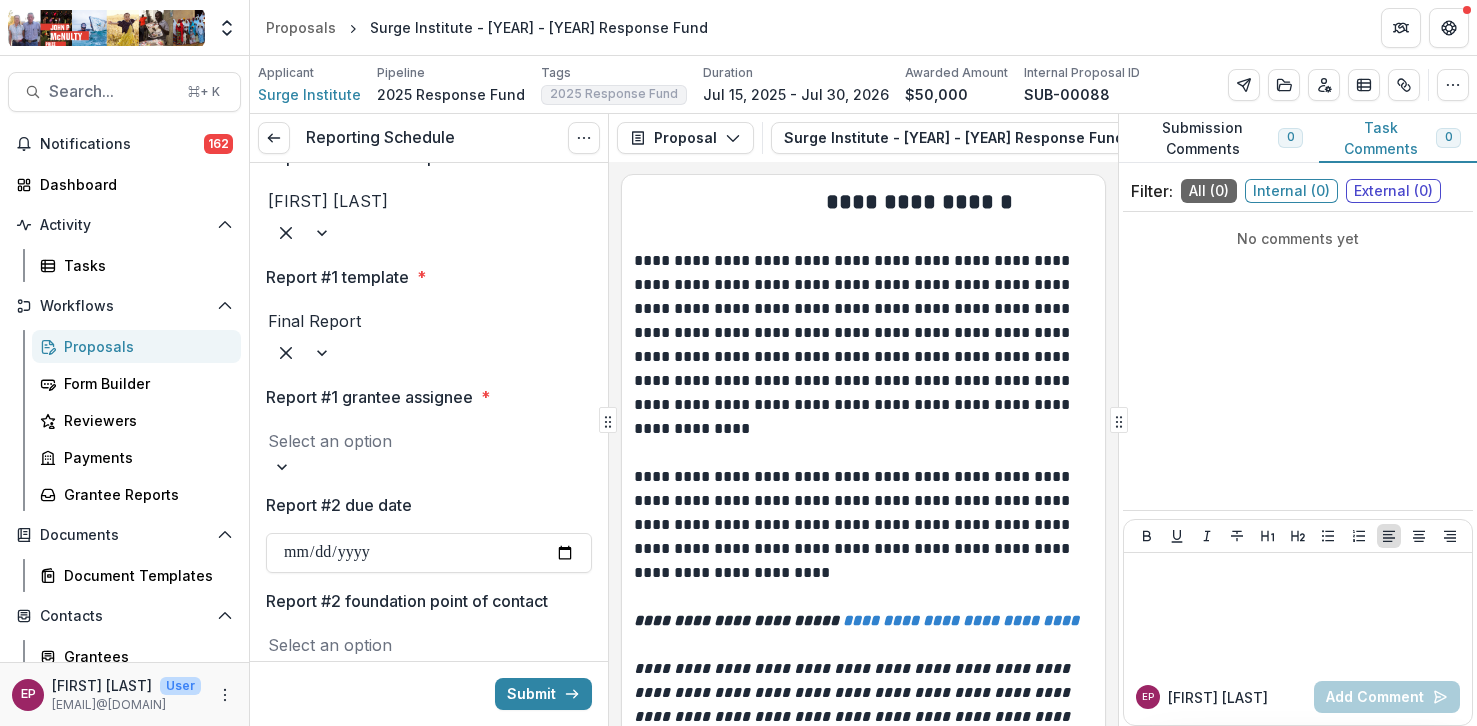 click at bounding box center [429, 441] 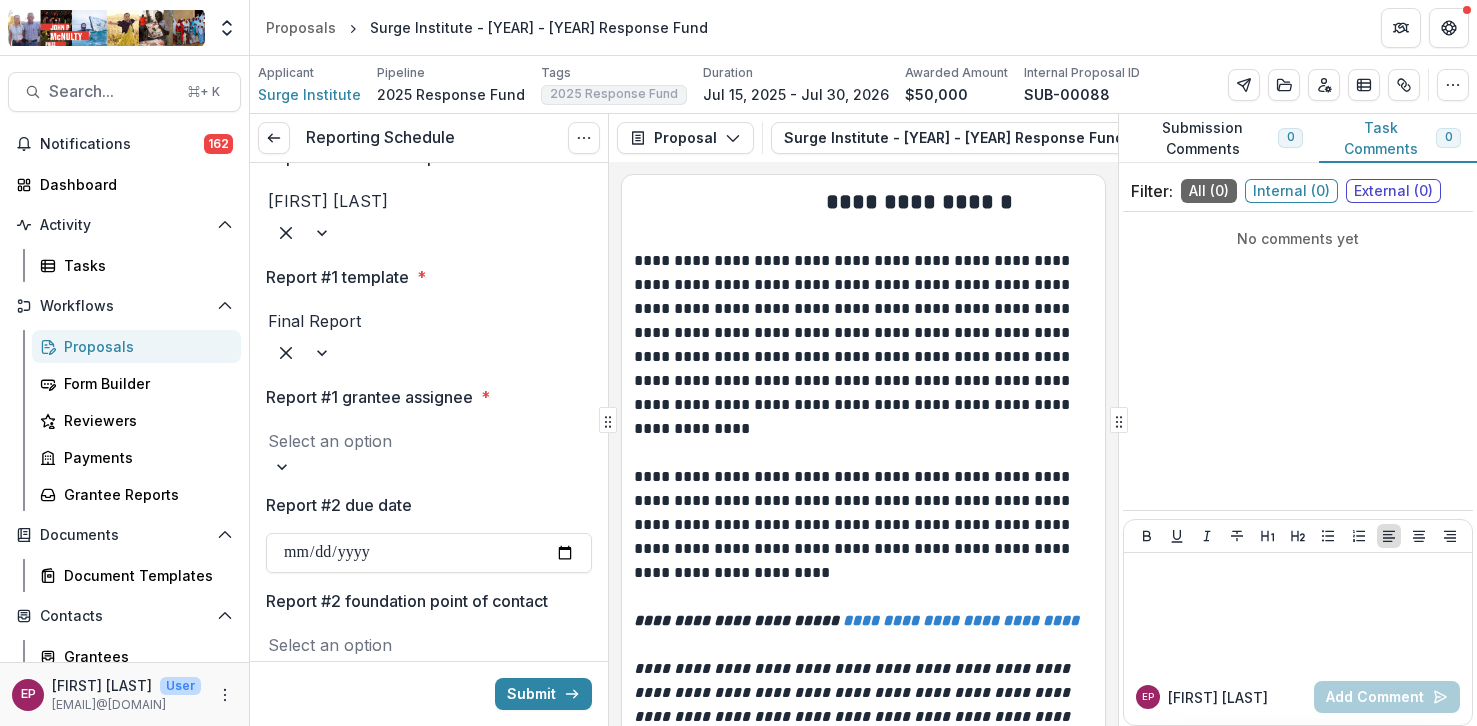 click on "[FIRST] [LAST]" at bounding box center (738, 744) 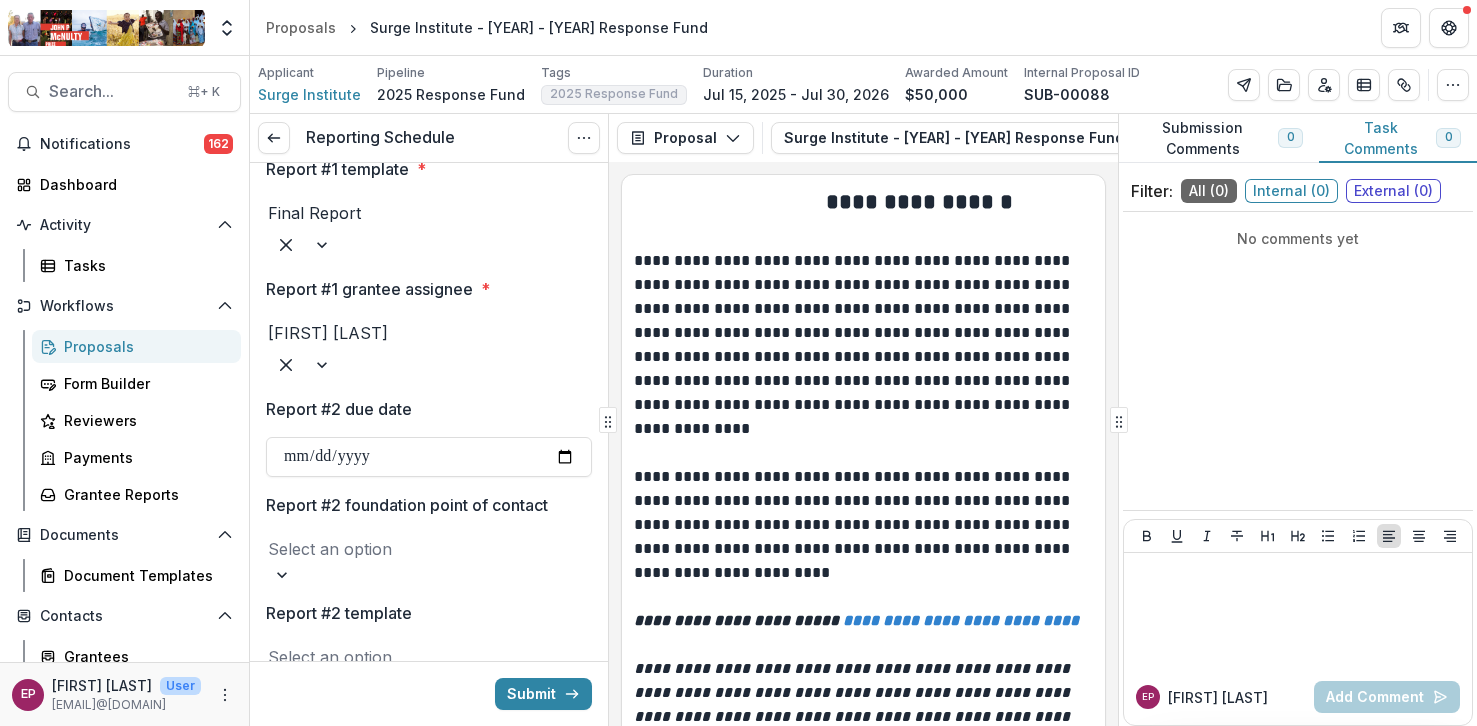 scroll, scrollTop: 246, scrollLeft: 0, axis: vertical 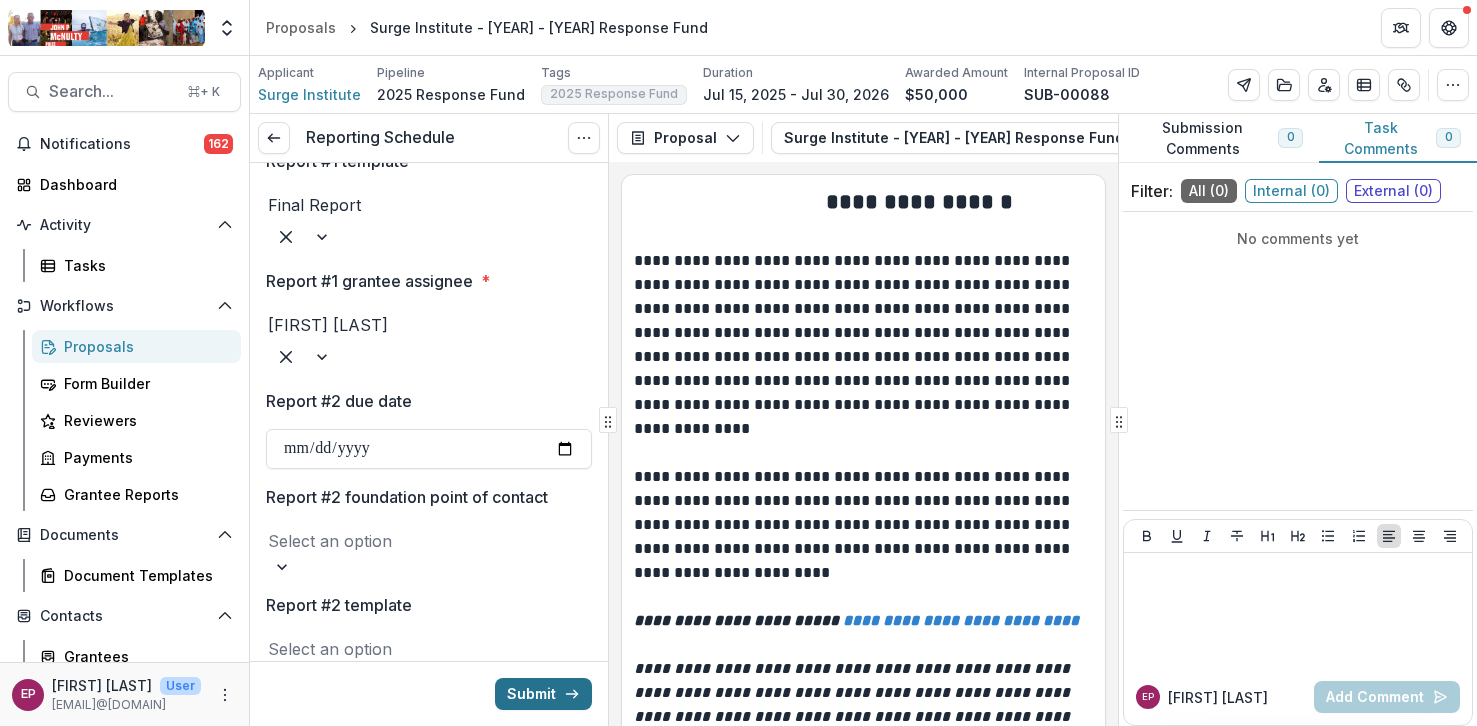 click on "Submit" at bounding box center (543, 694) 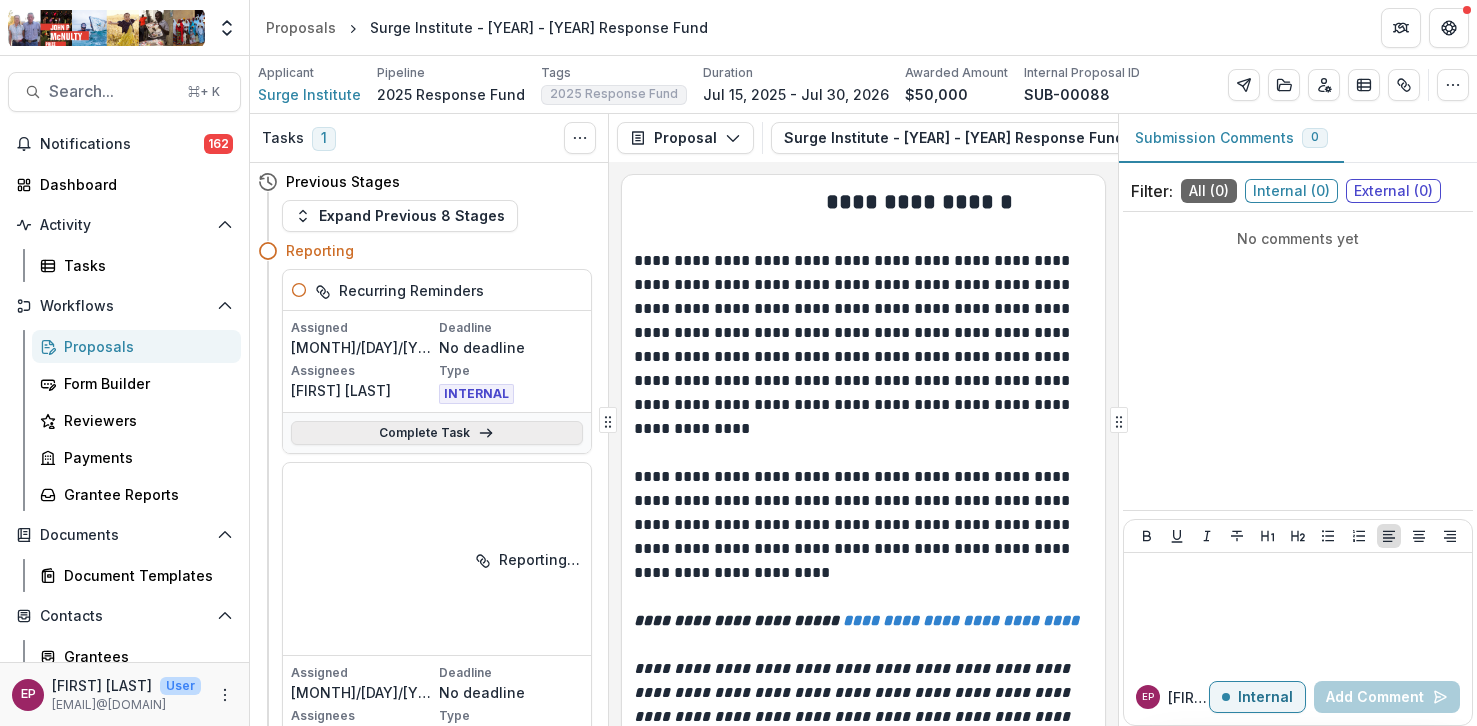 click 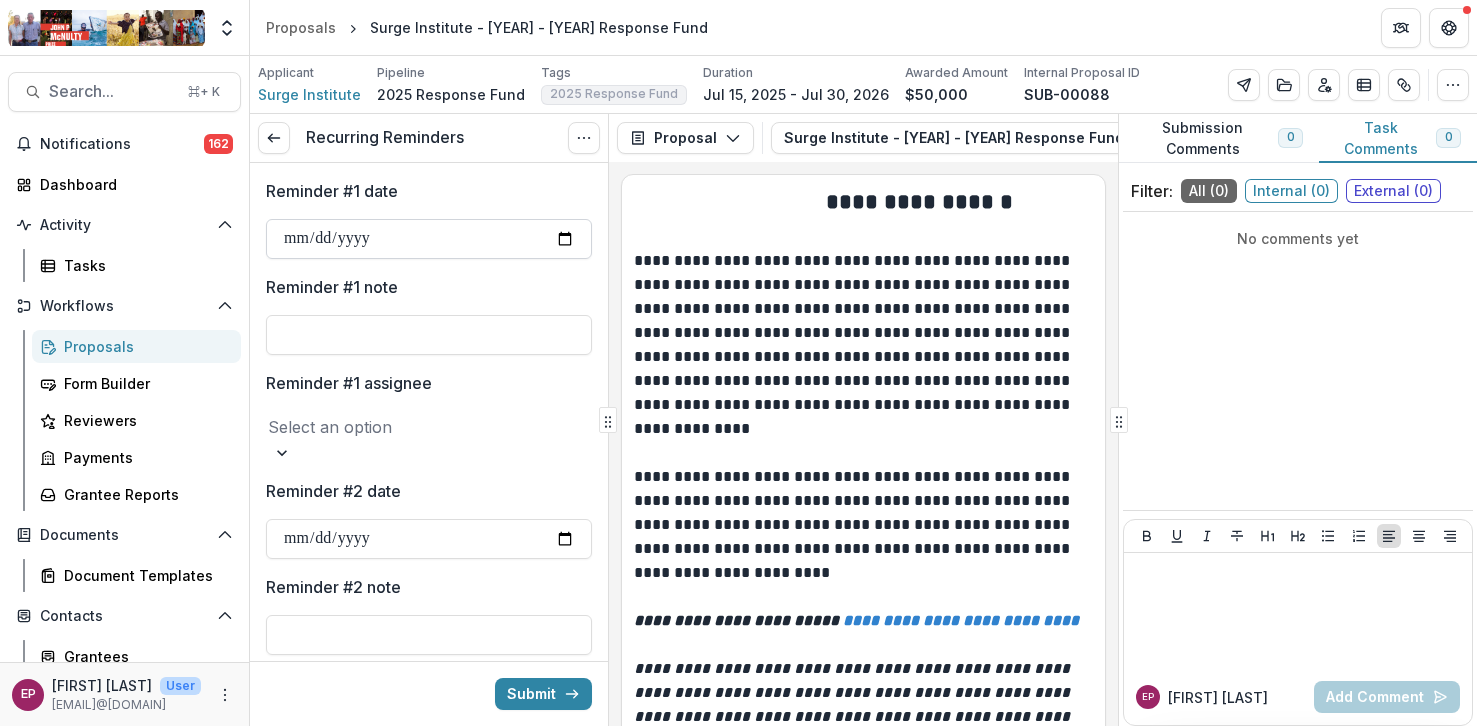 click on "Reminder #1 date" at bounding box center [429, 239] 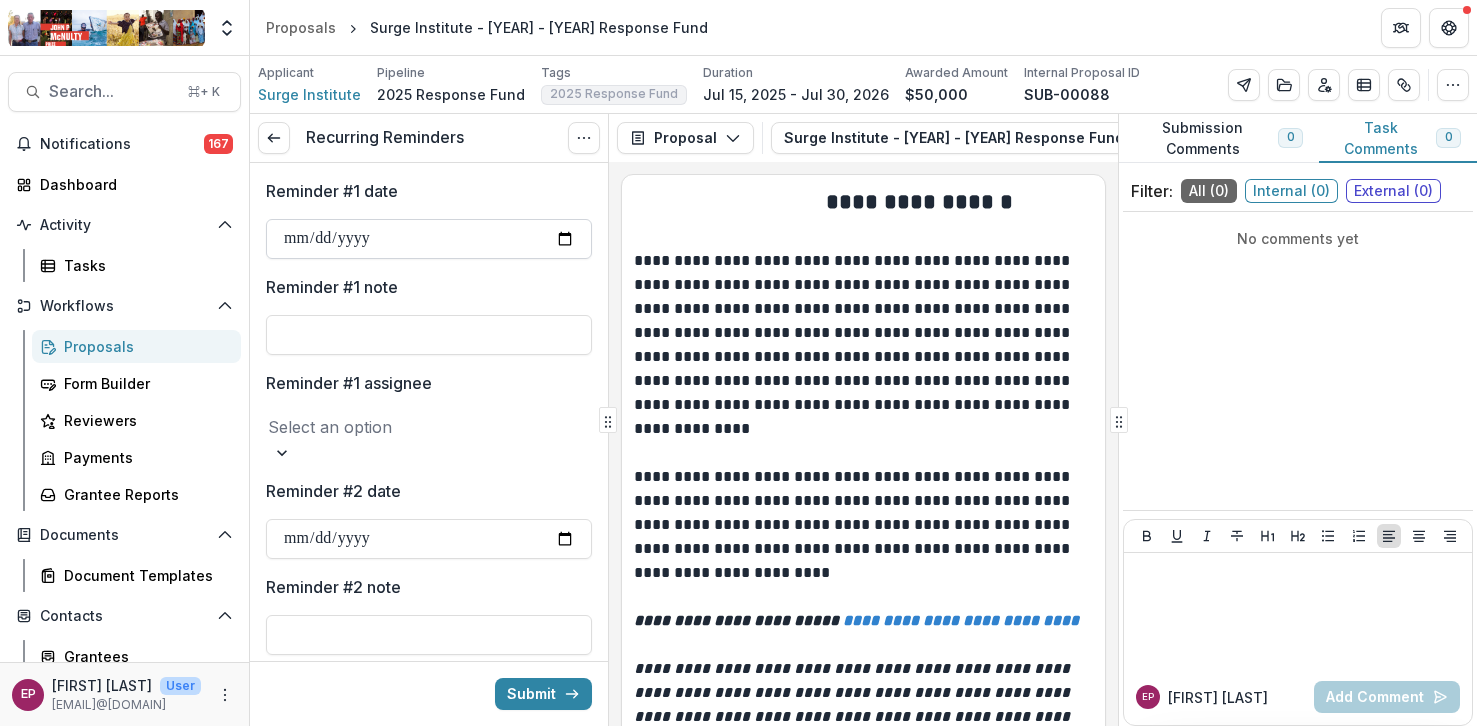 type on "**********" 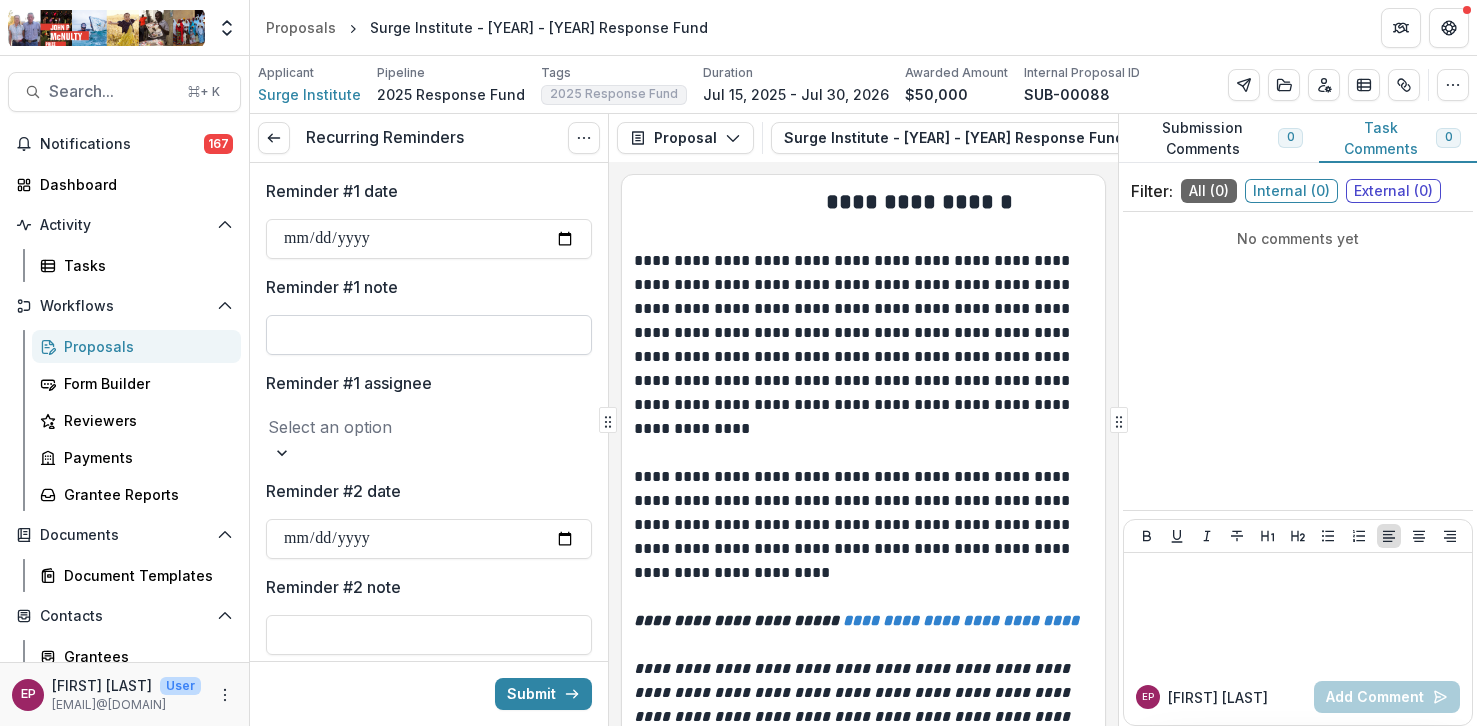 click on "Reminder #1 note" at bounding box center [429, 335] 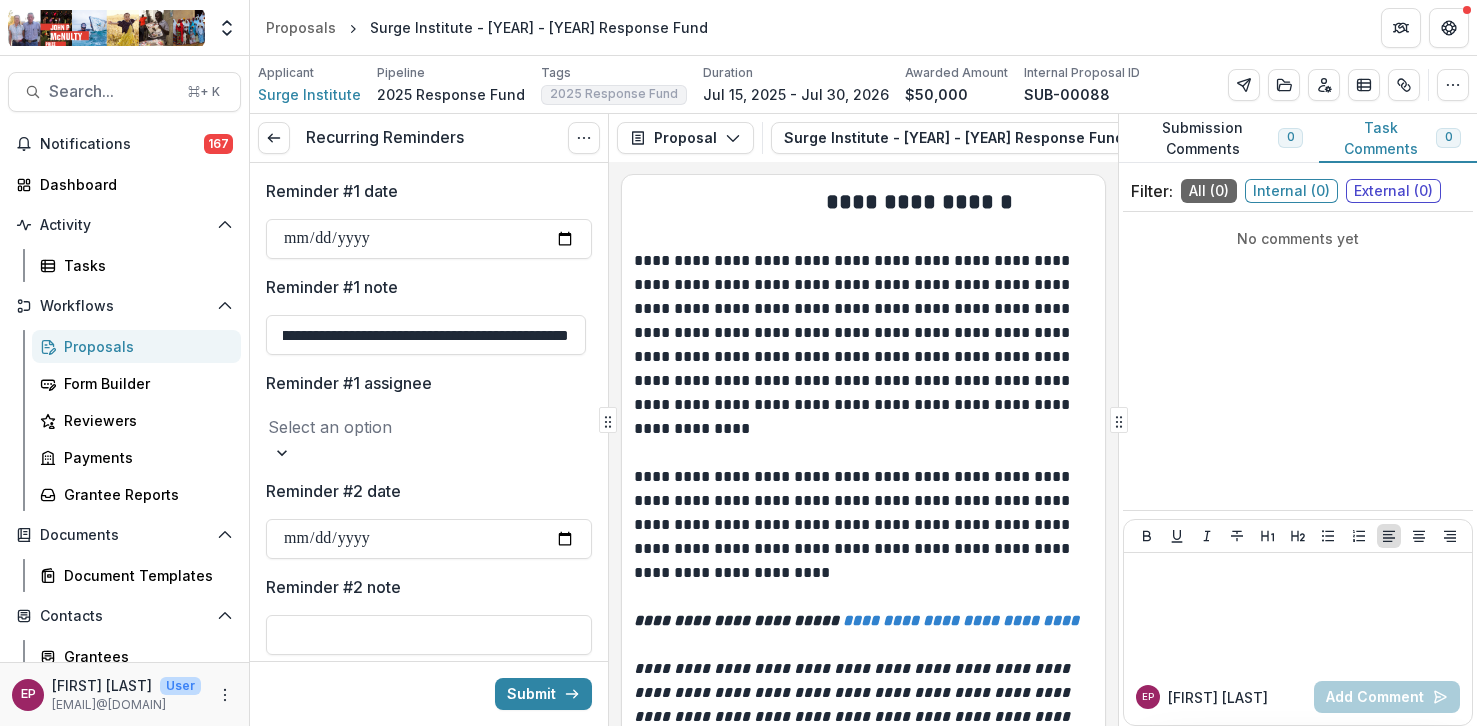 scroll, scrollTop: 0, scrollLeft: 1254, axis: horizontal 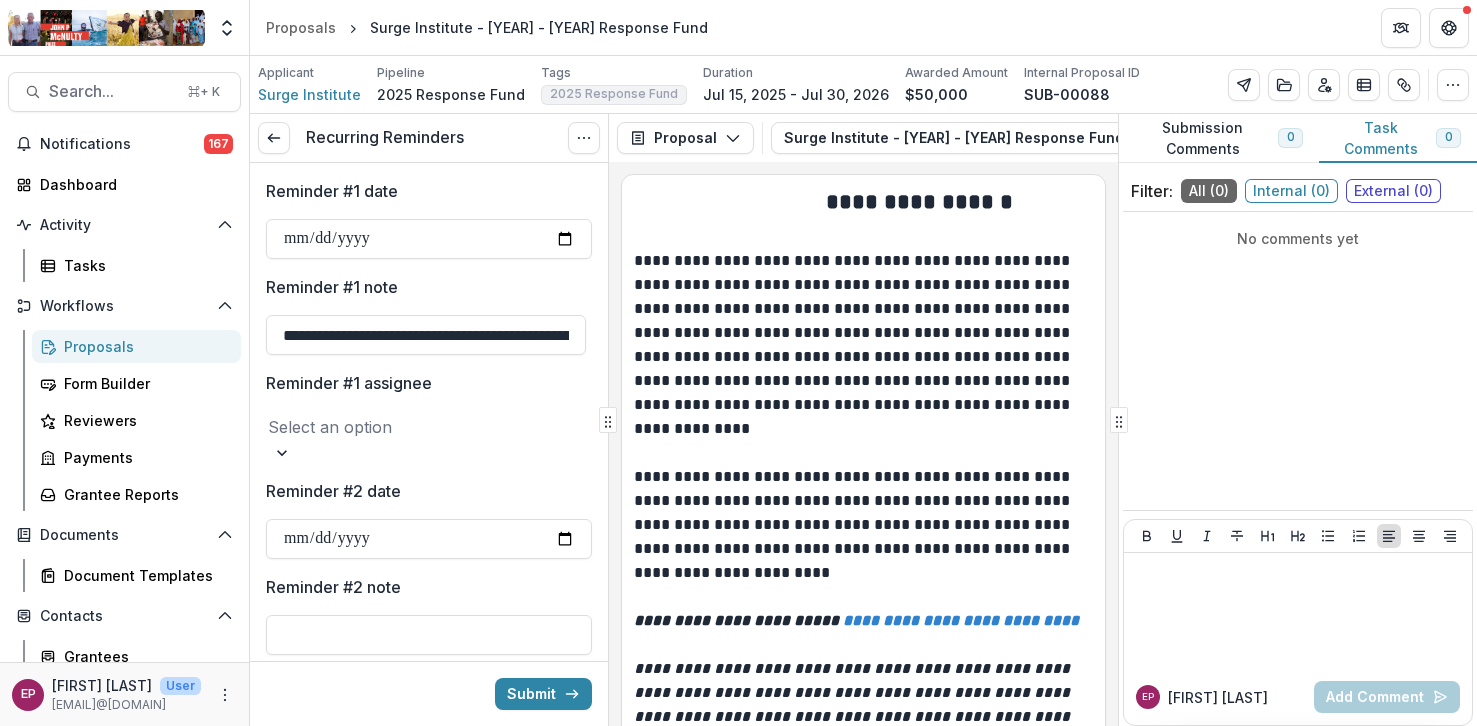 click on "[FIRST] [LAST]" at bounding box center [738, 965] 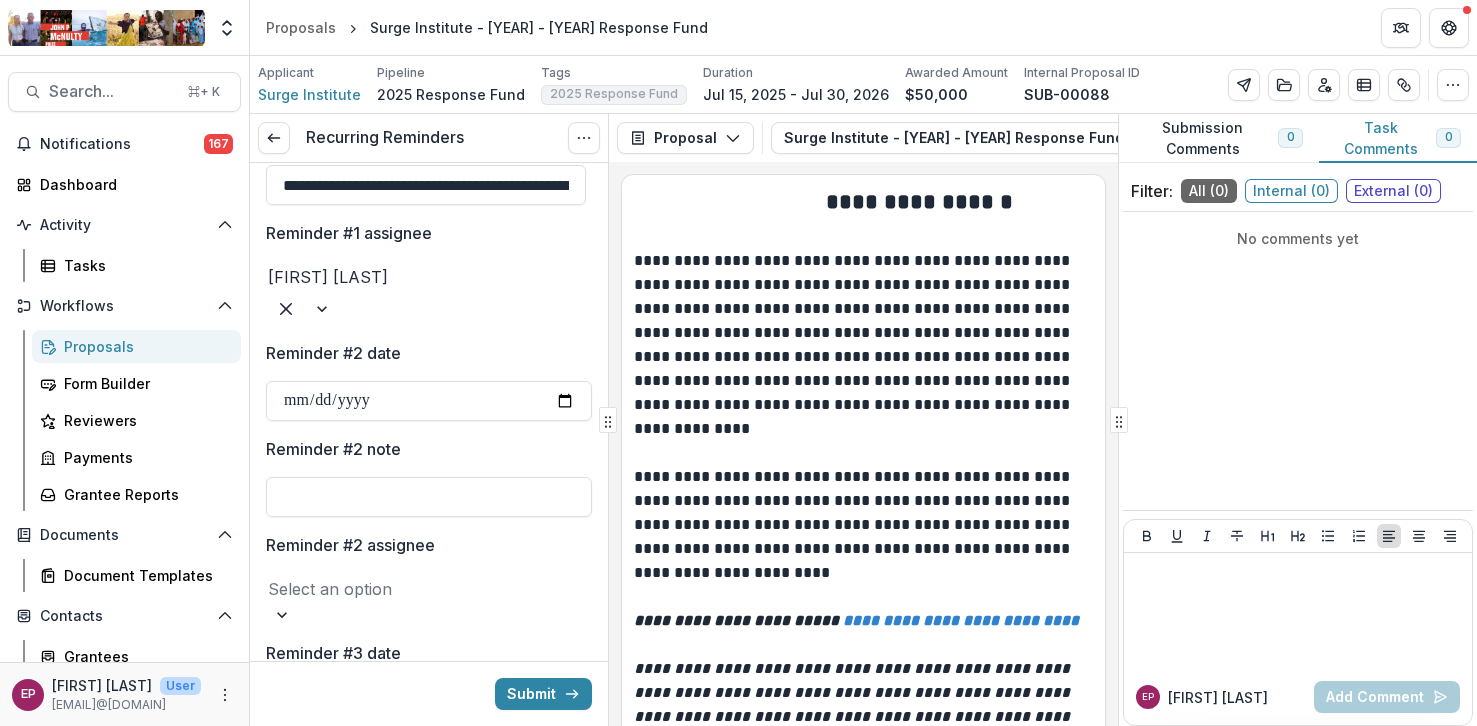 scroll, scrollTop: 159, scrollLeft: 0, axis: vertical 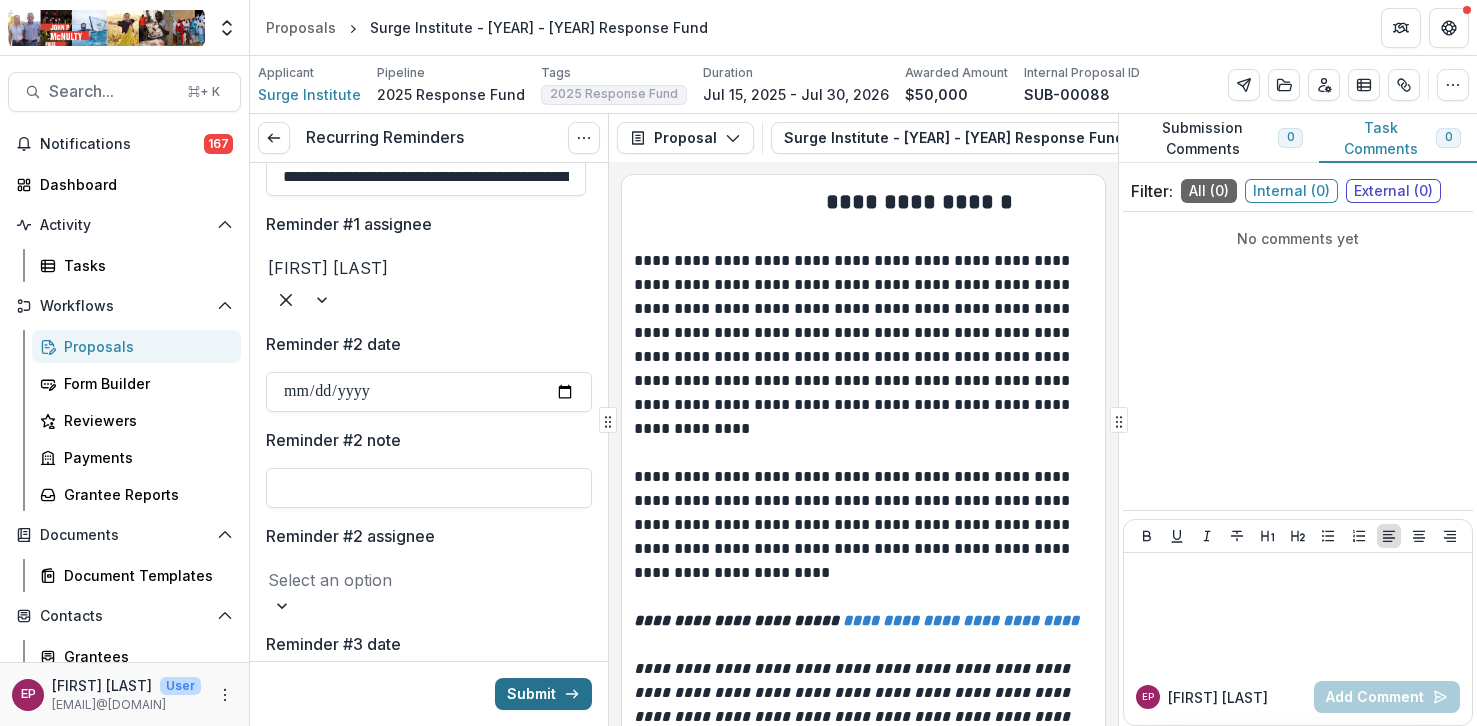 click on "Submit" at bounding box center [543, 694] 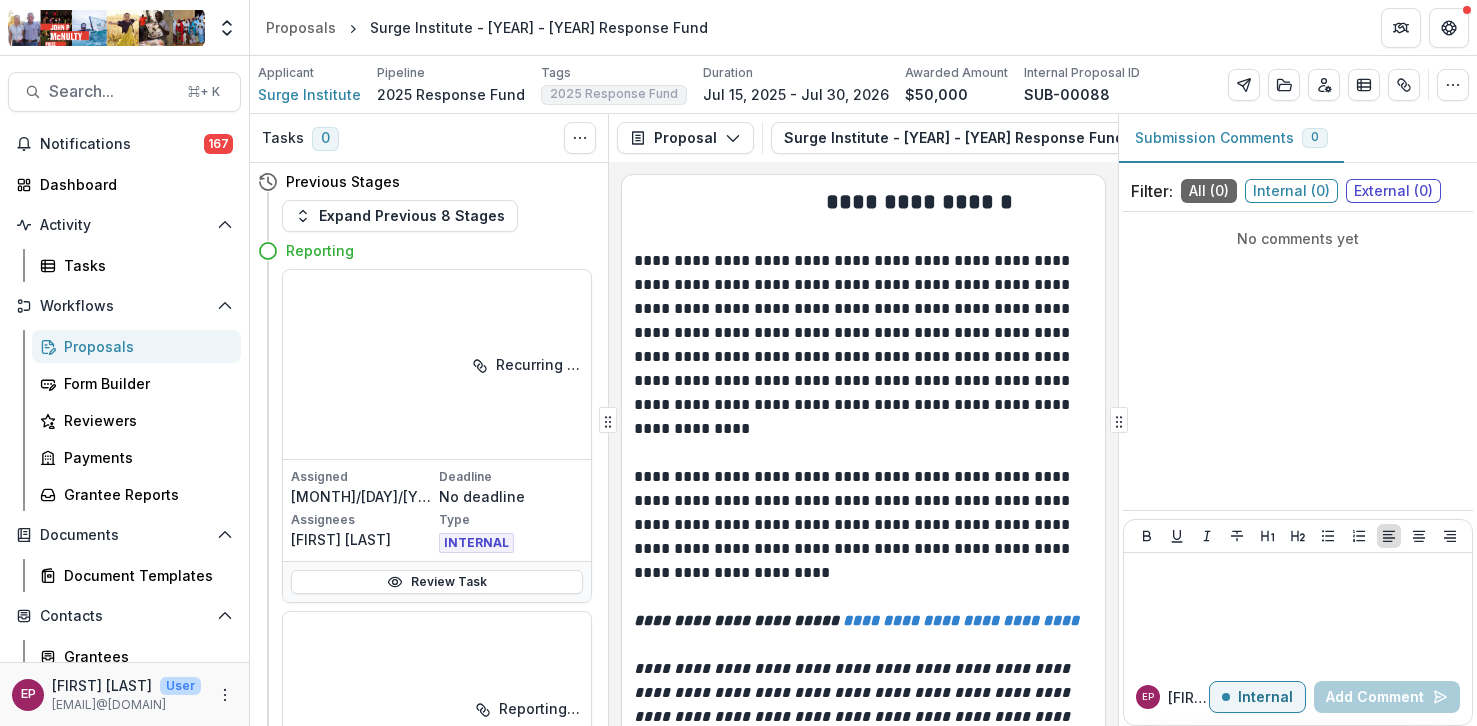 scroll, scrollTop: 17, scrollLeft: 0, axis: vertical 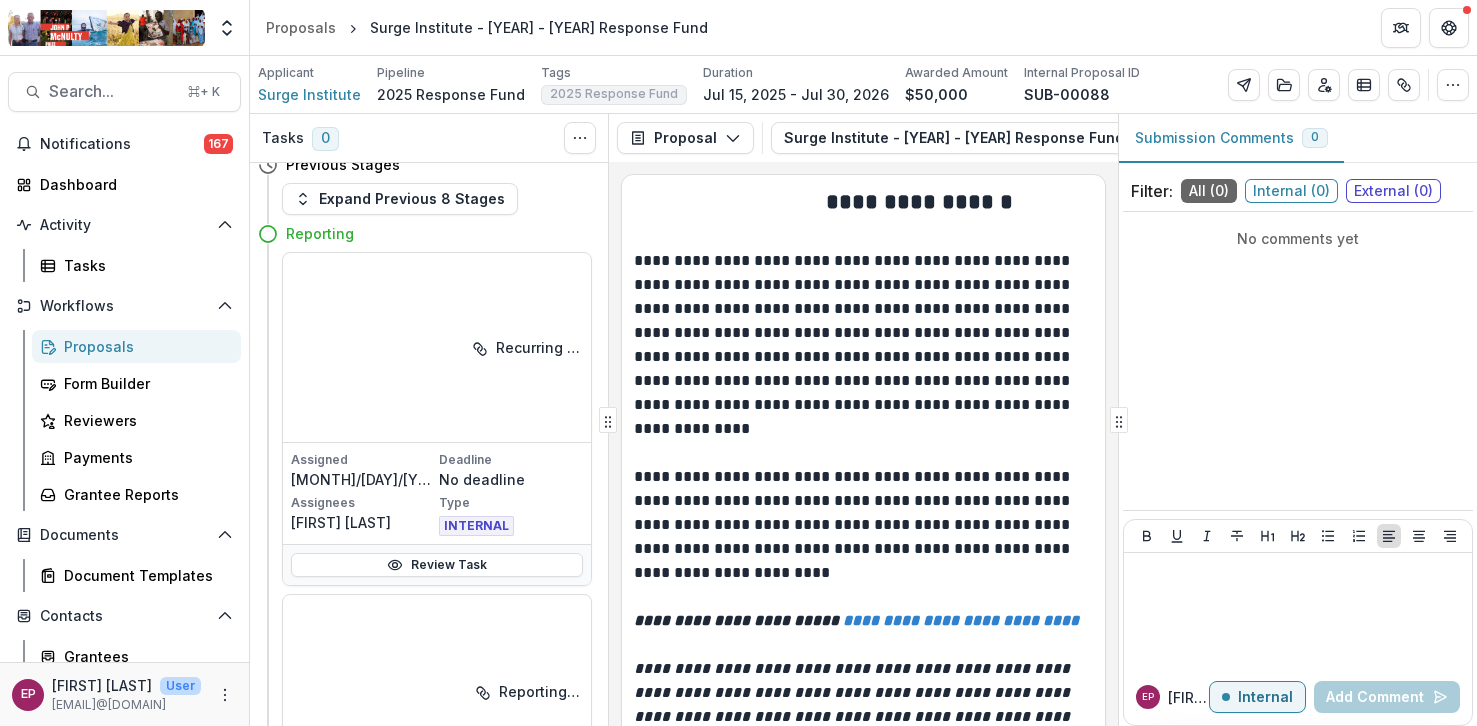 click on "Move to Awarded" at bounding box center (437, 956) 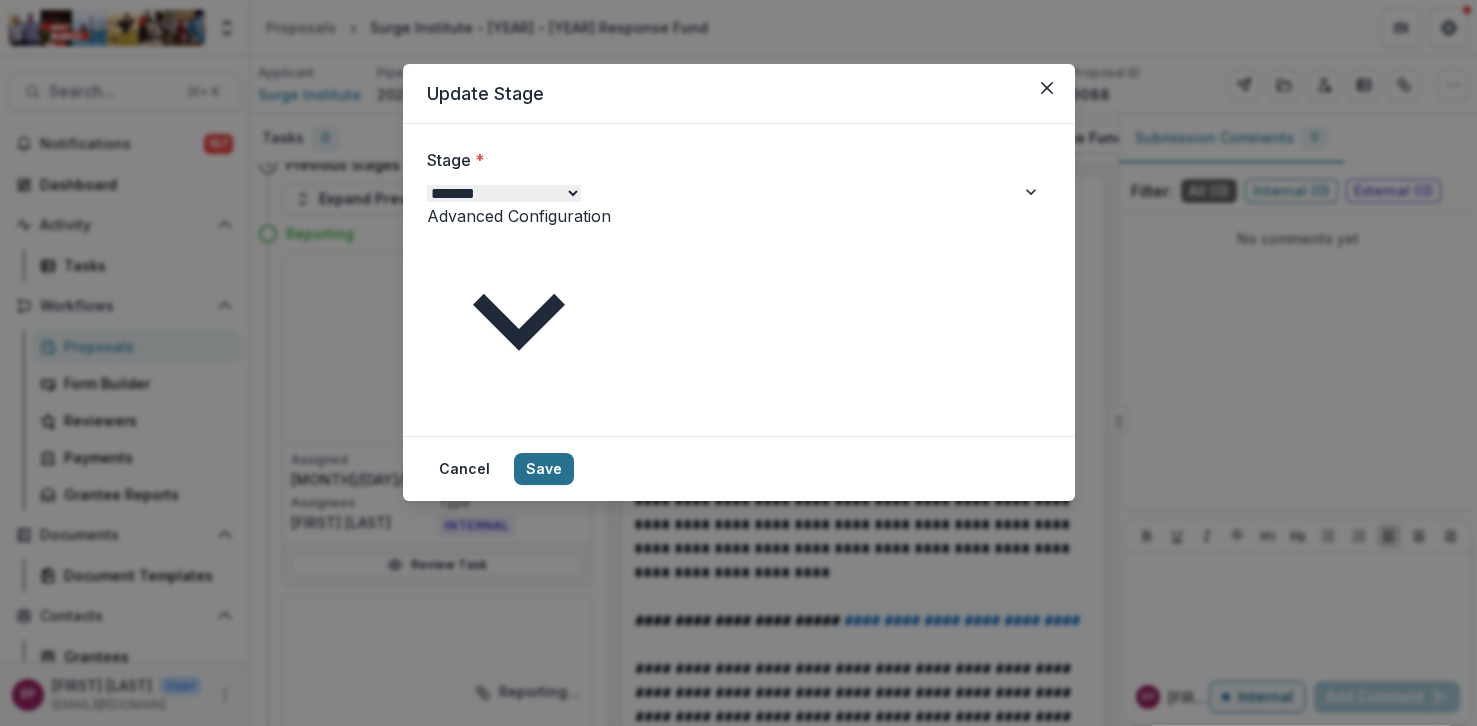 click on "Save" at bounding box center [544, 469] 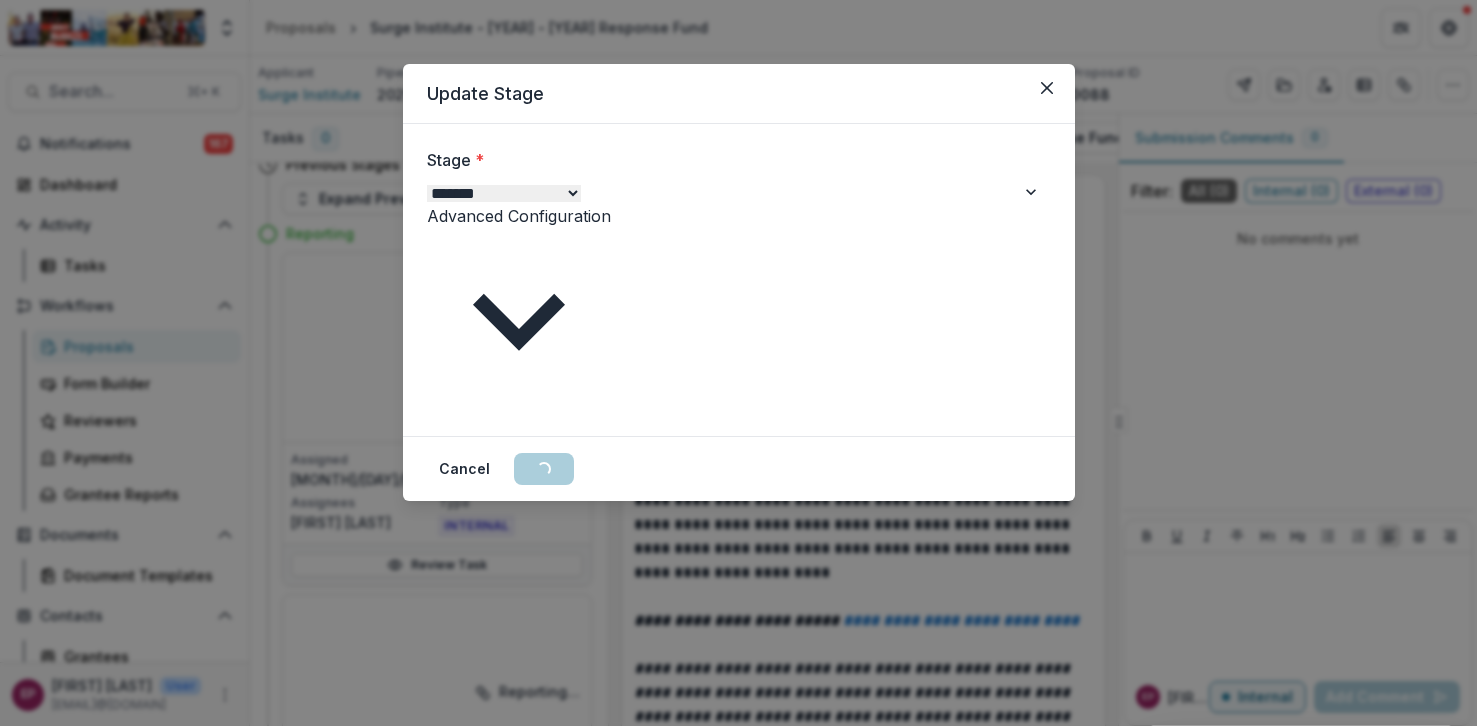 scroll, scrollTop: 0, scrollLeft: 0, axis: both 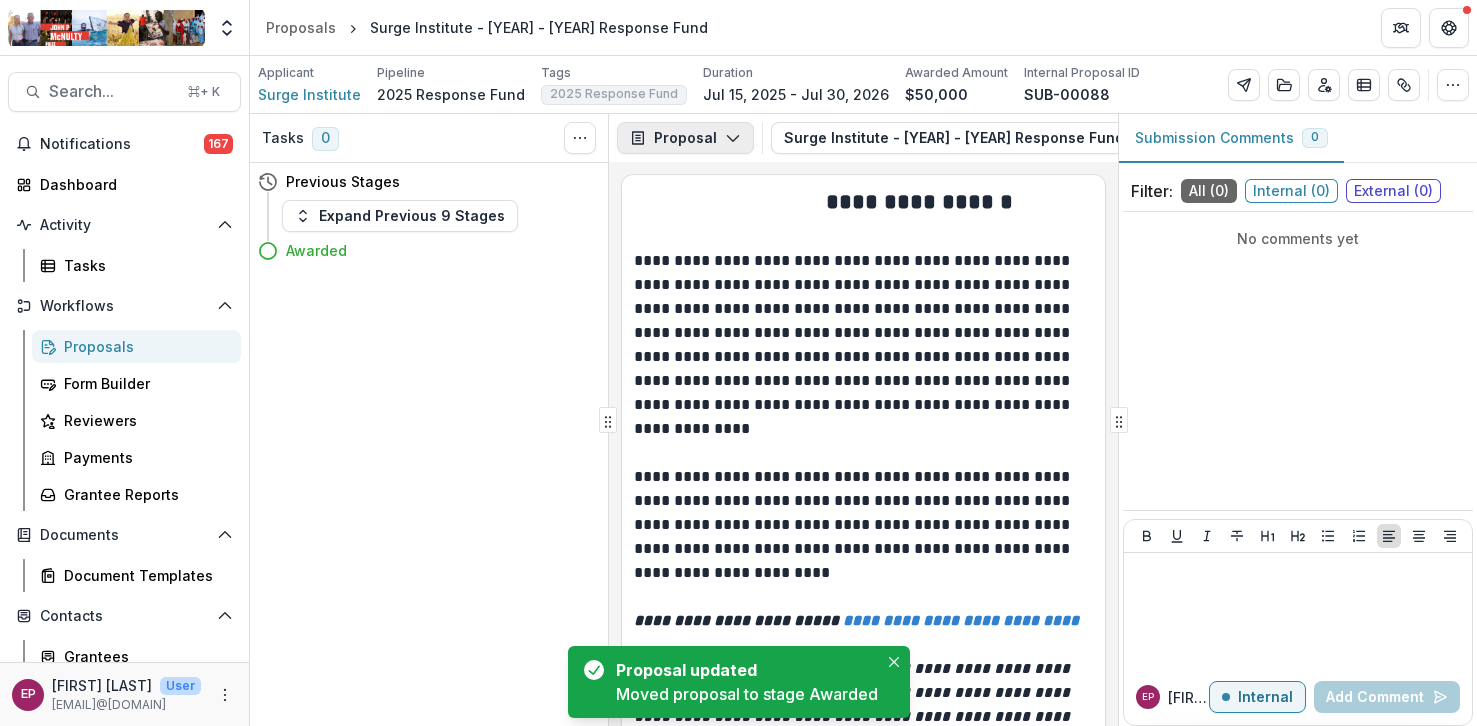 click on "Proposal" at bounding box center (685, 138) 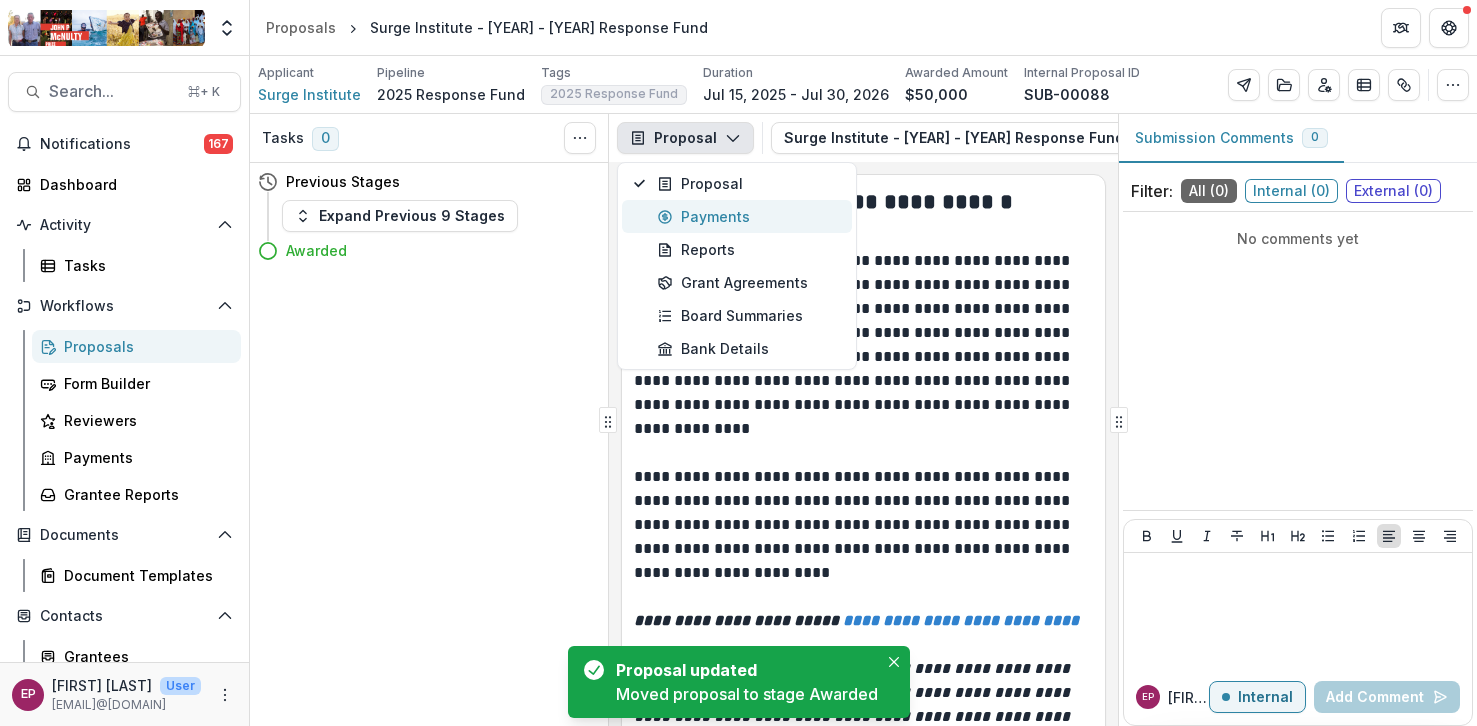click on "Payments" at bounding box center [748, 216] 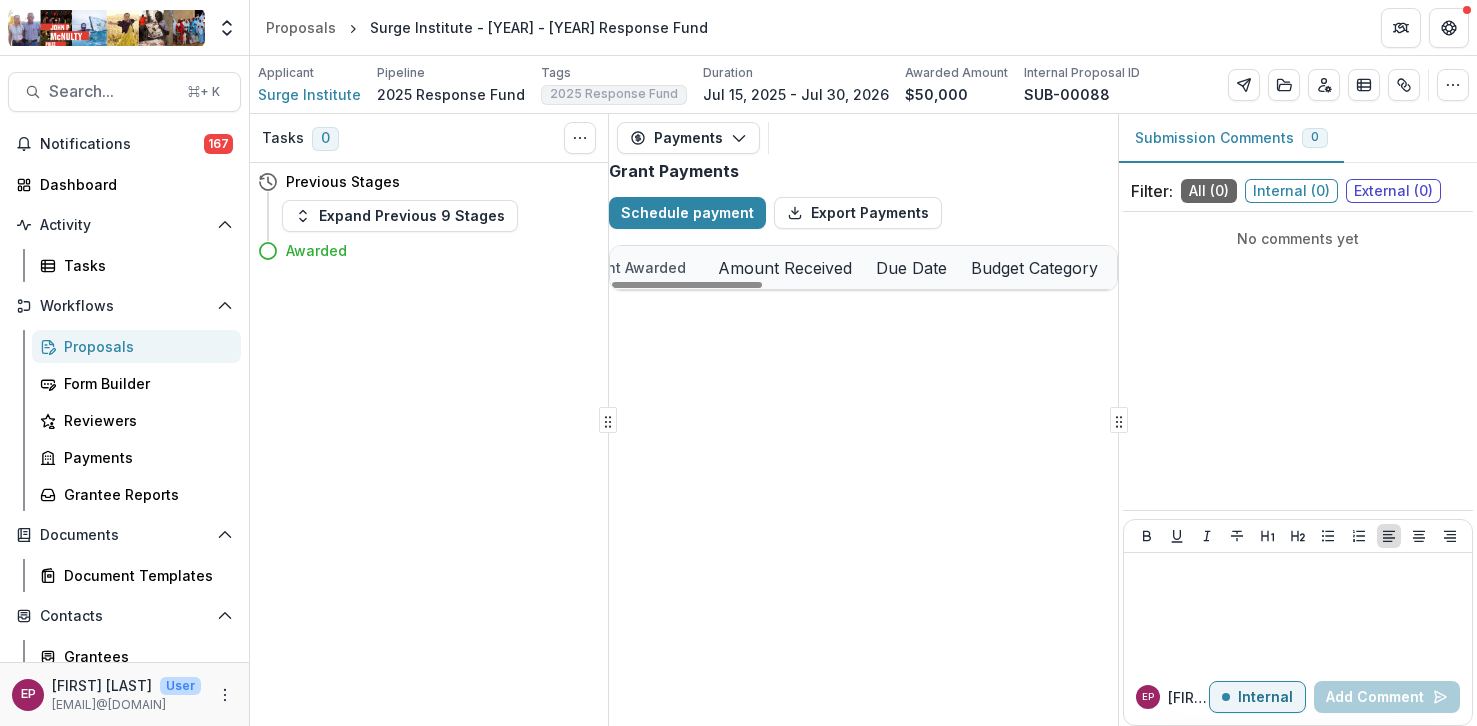scroll, scrollTop: 0, scrollLeft: 440, axis: horizontal 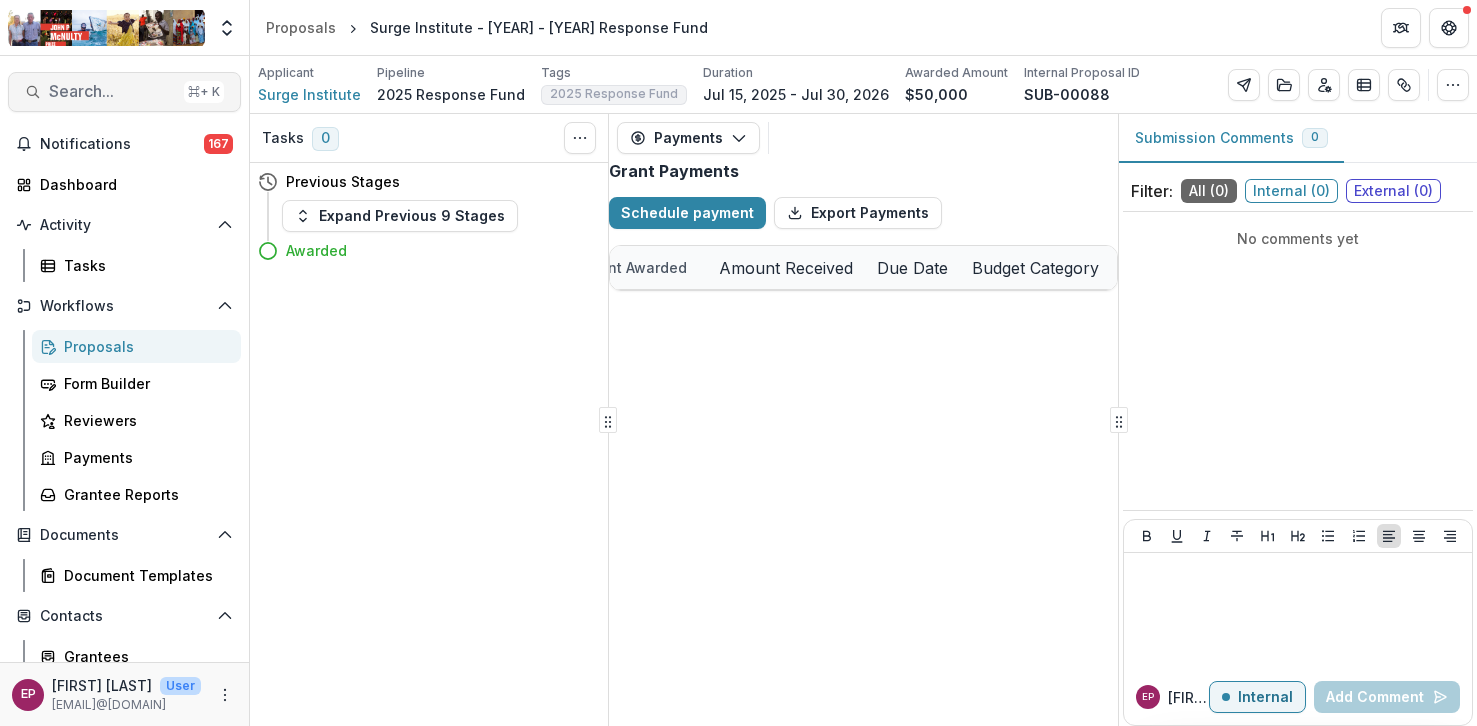 click on "Search... ⌘  + K" at bounding box center (124, 92) 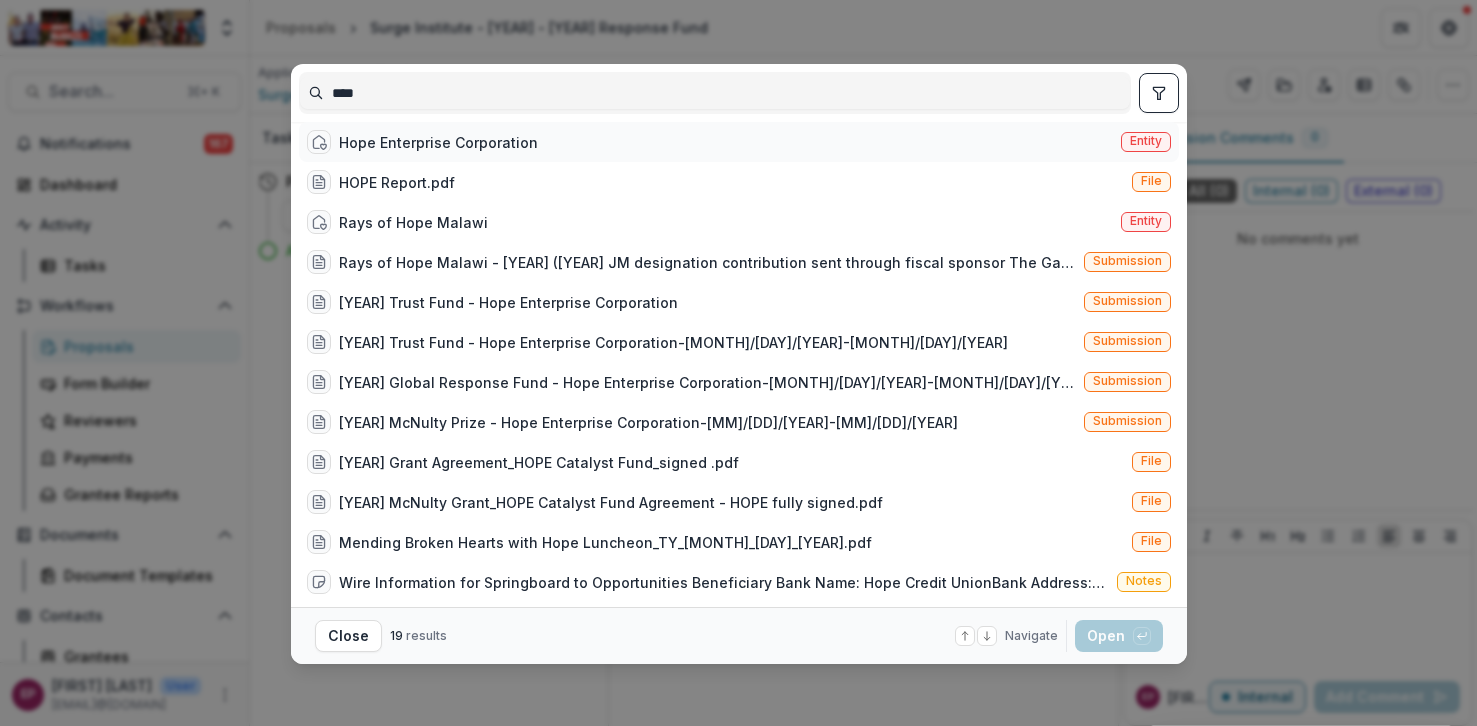 type on "****" 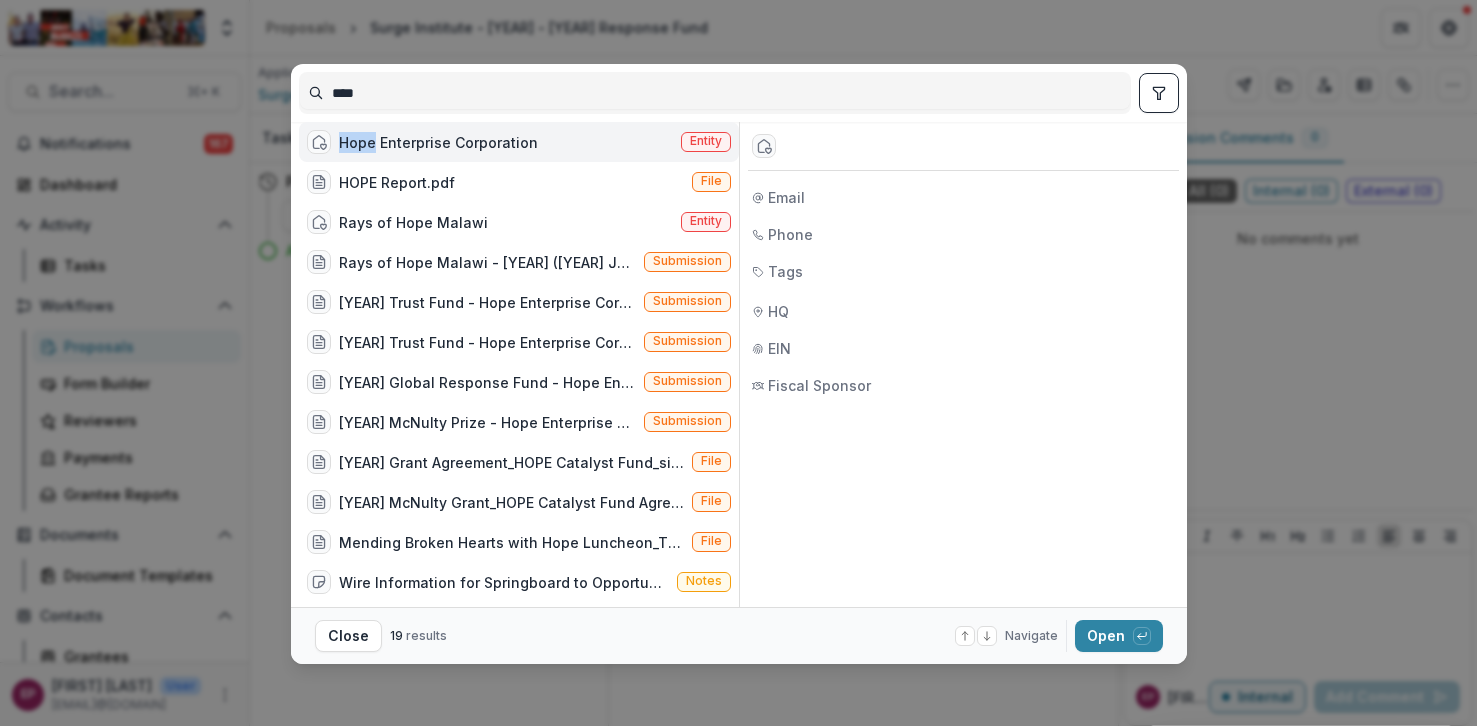 click on "Hope Enterprise Corporation Entity" at bounding box center (519, 142) 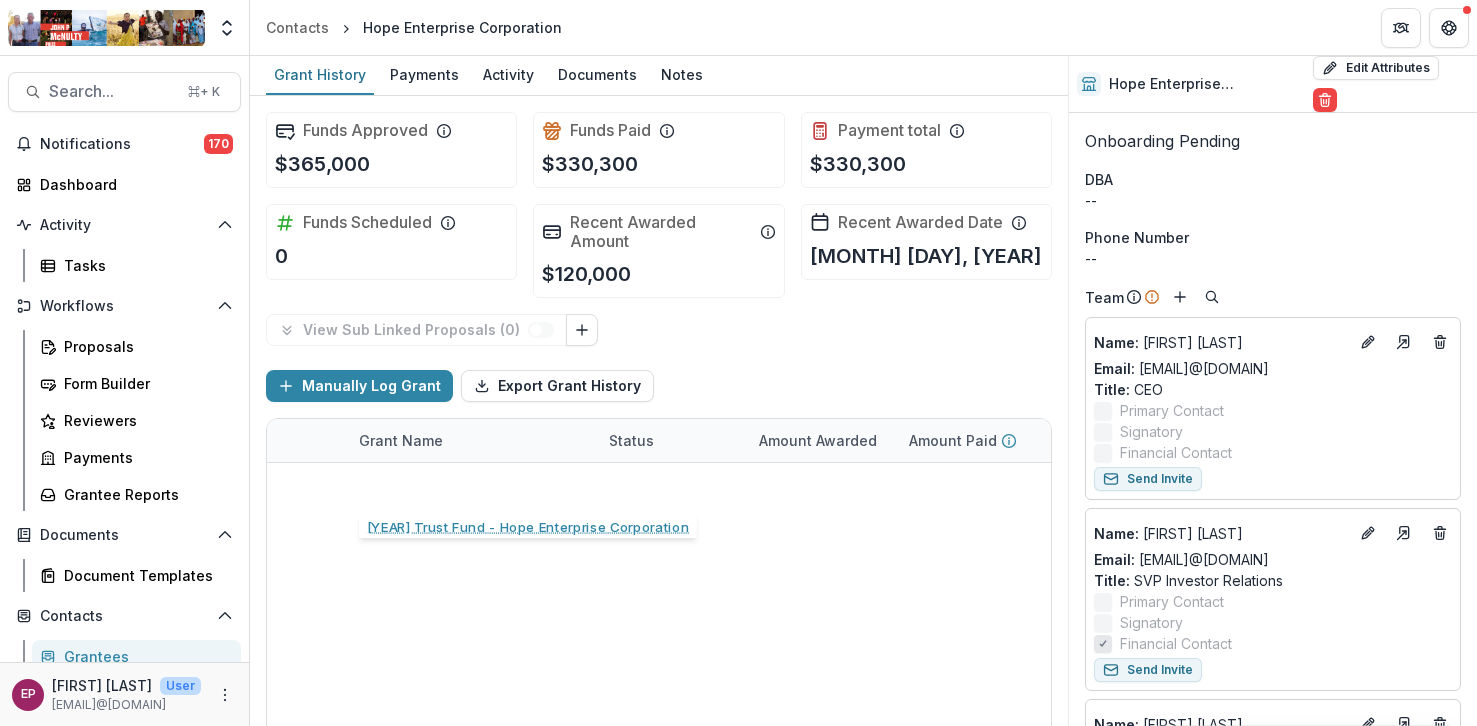 click on "[YEAR] Trust Fund - Hope Enterprise Corporation" at bounding box center (472, 484) 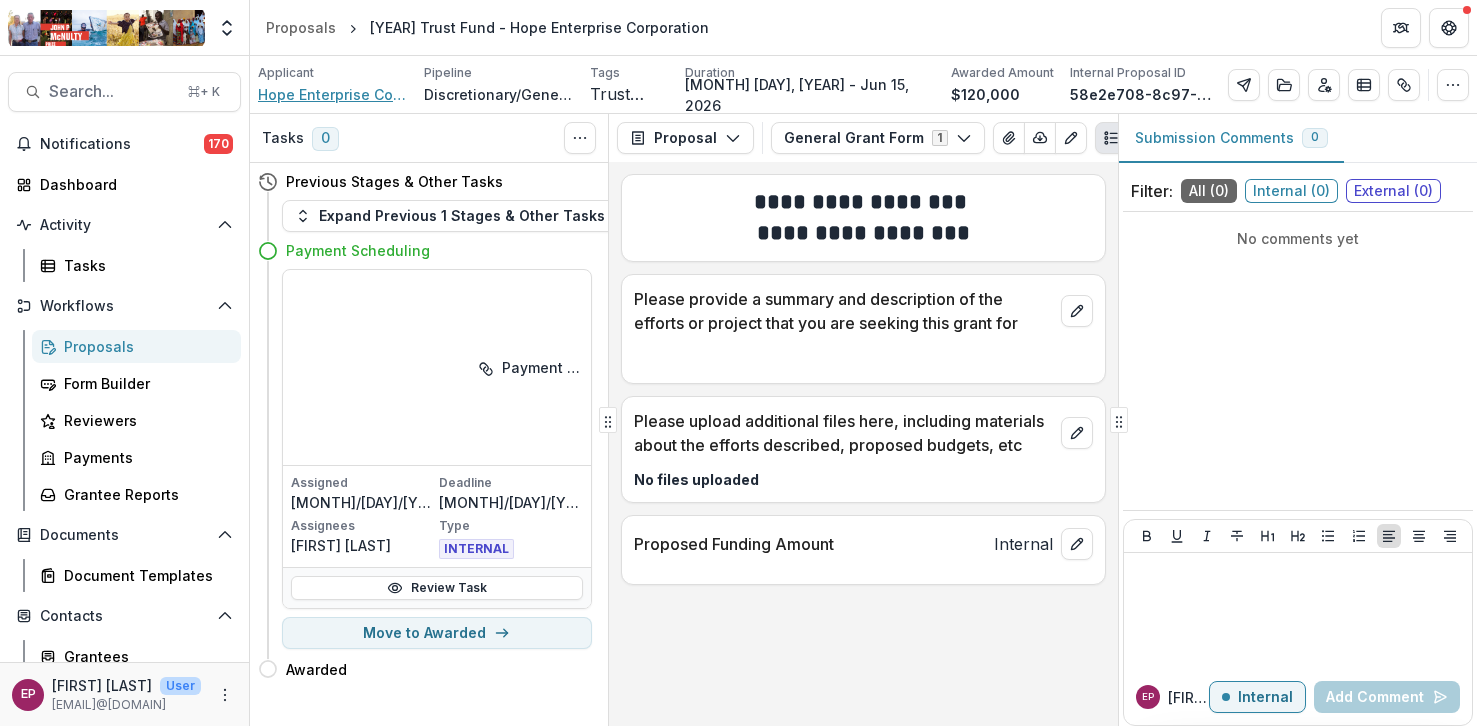 click on "Hope Enterprise Corporation" at bounding box center (333, 94) 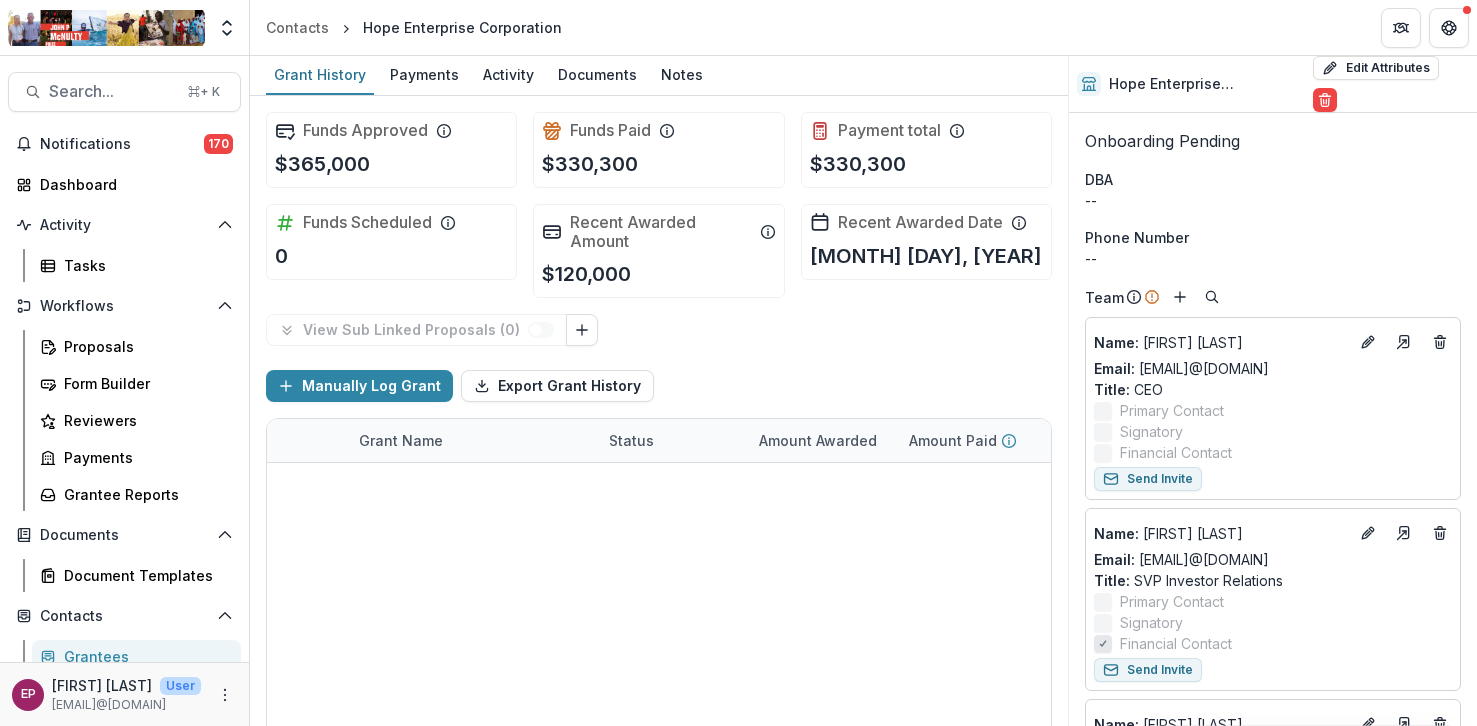 click on "Payment Scheduling" at bounding box center [672, 484] 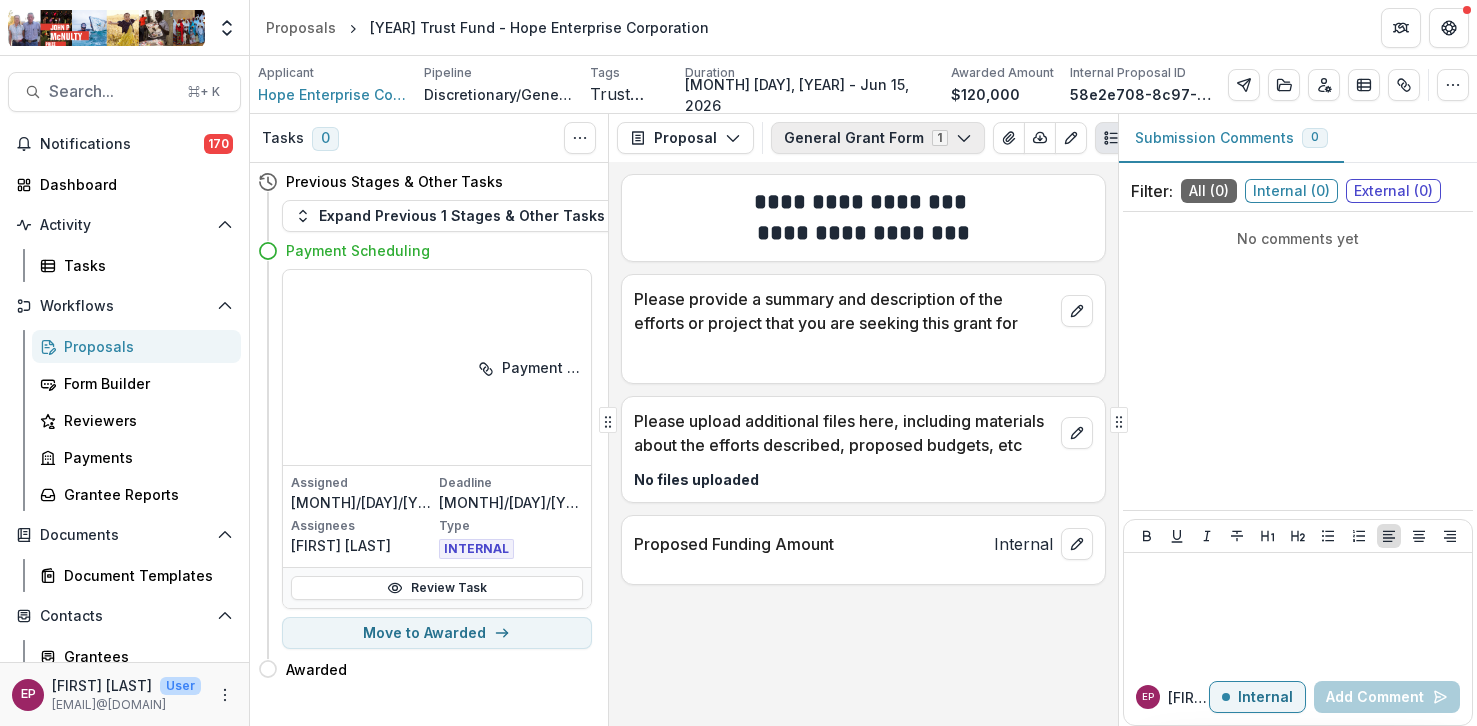 click on "General Grant Form 1" at bounding box center [878, 138] 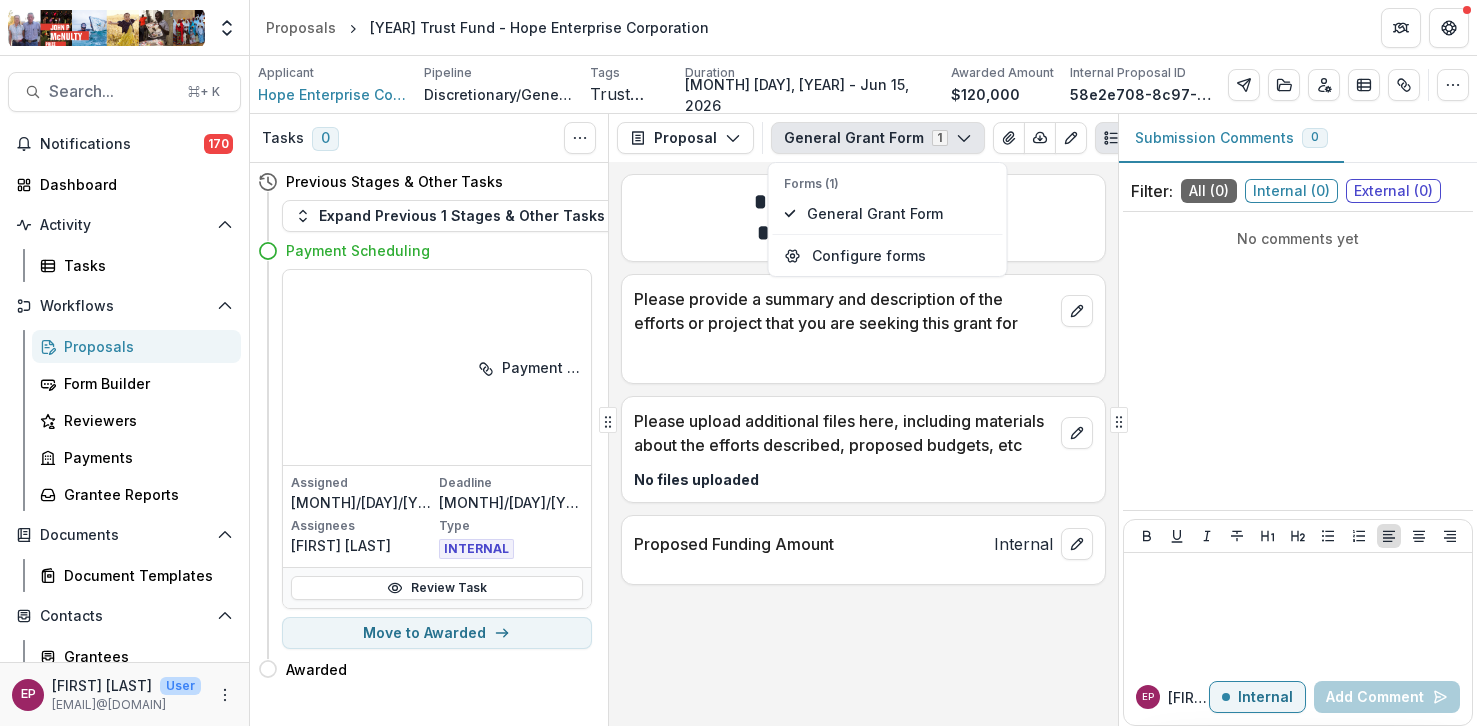 click on "General Grant Form 1" at bounding box center (878, 138) 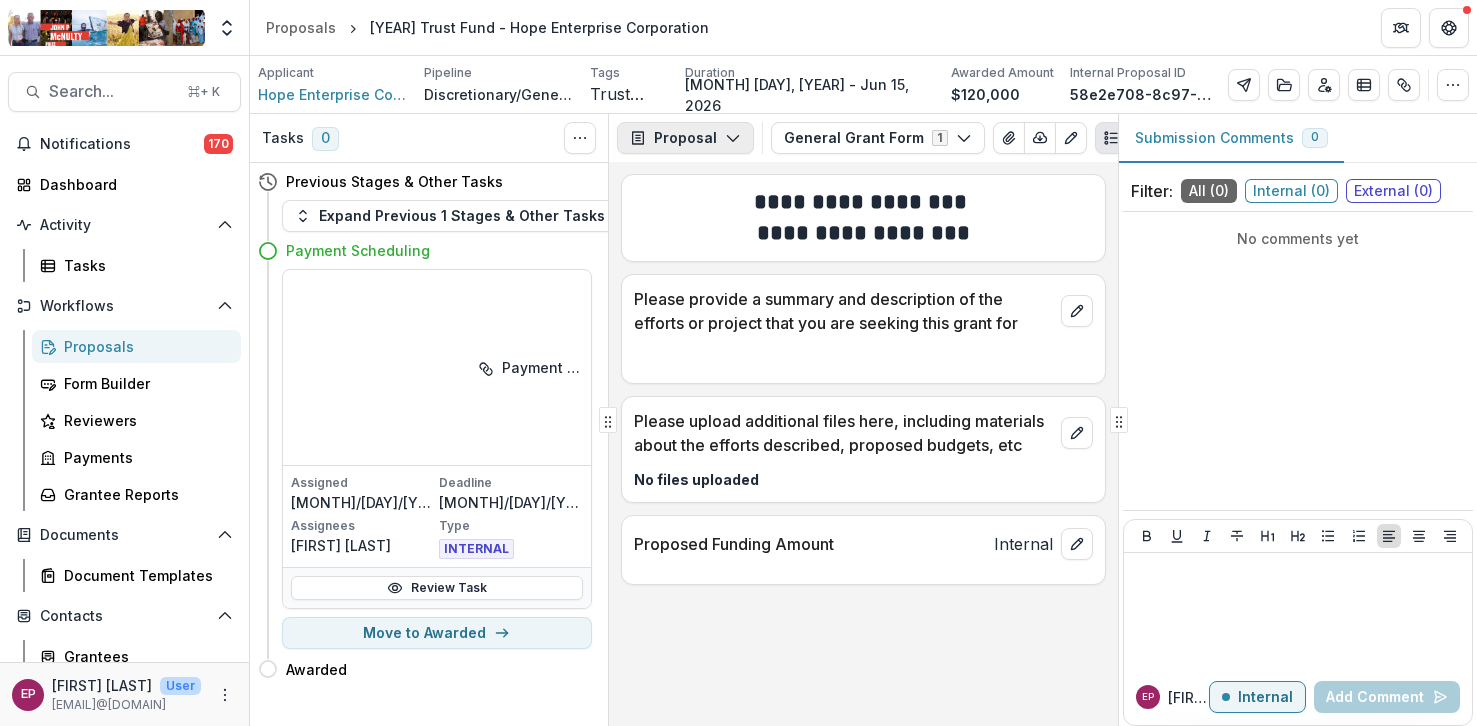 click on "Proposal" at bounding box center [685, 138] 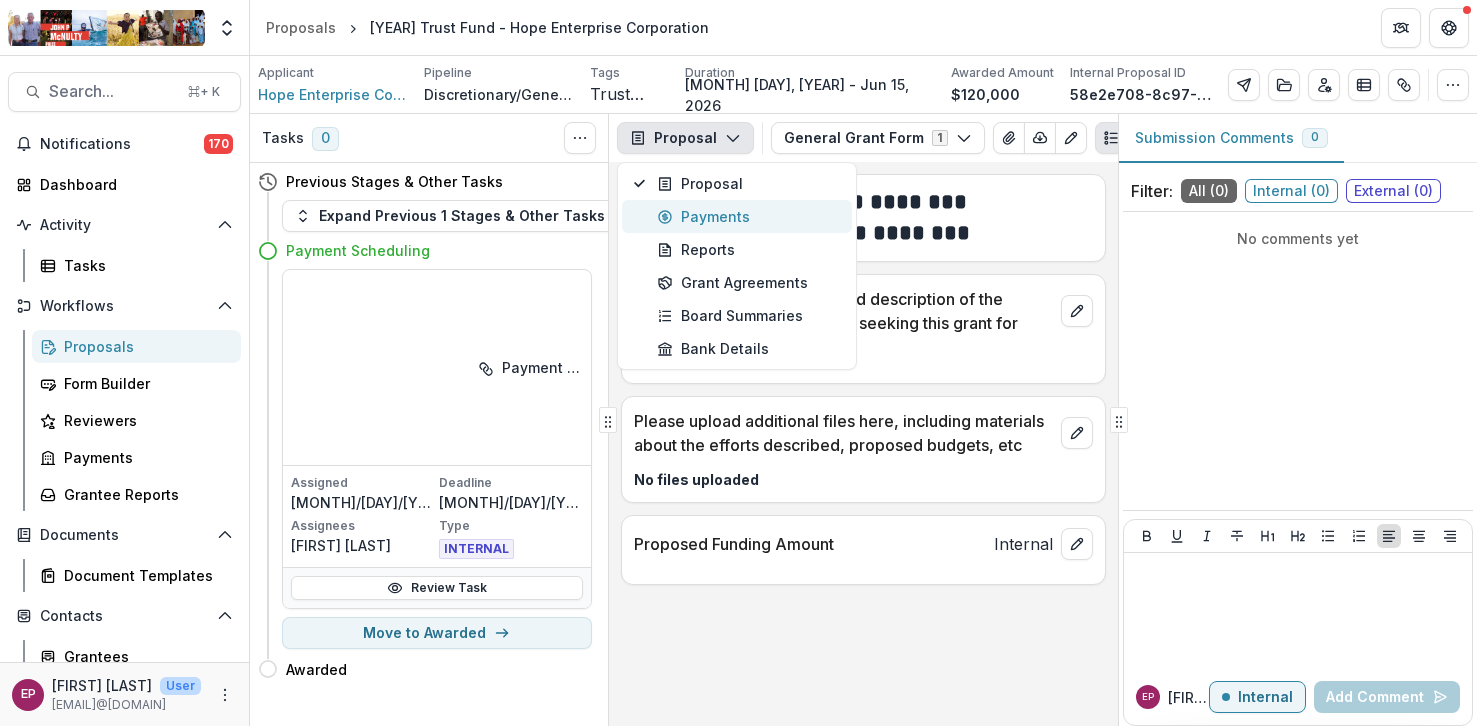click on "Payments" at bounding box center (748, 216) 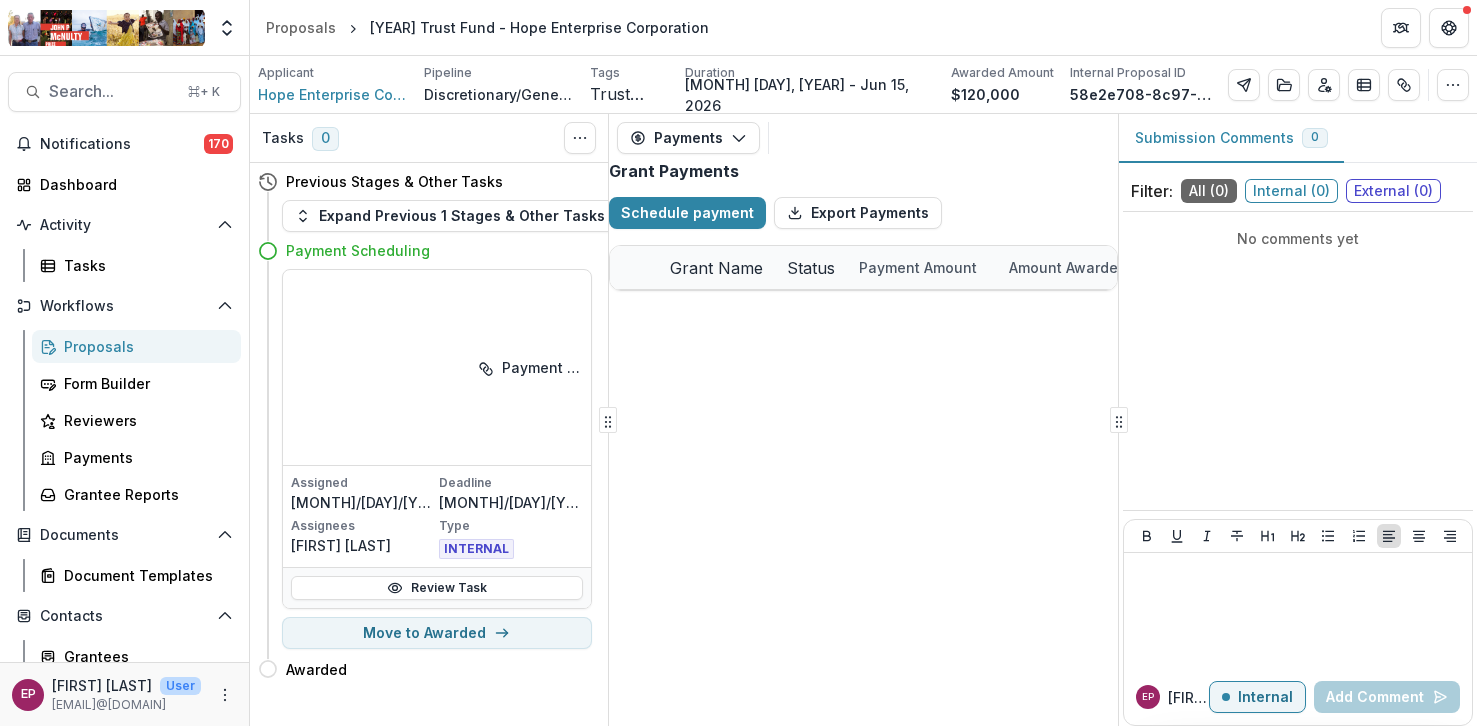 select on "****" 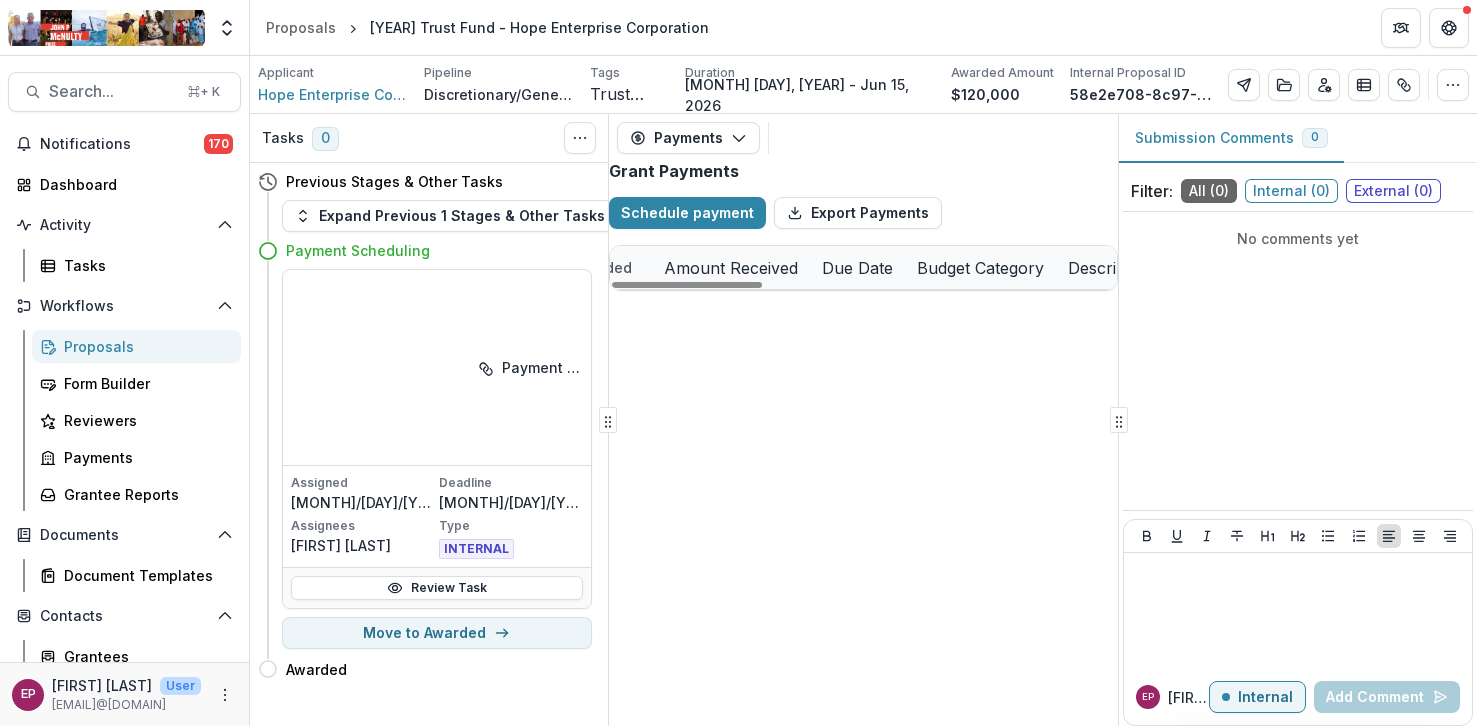 scroll, scrollTop: 0, scrollLeft: 511, axis: horizontal 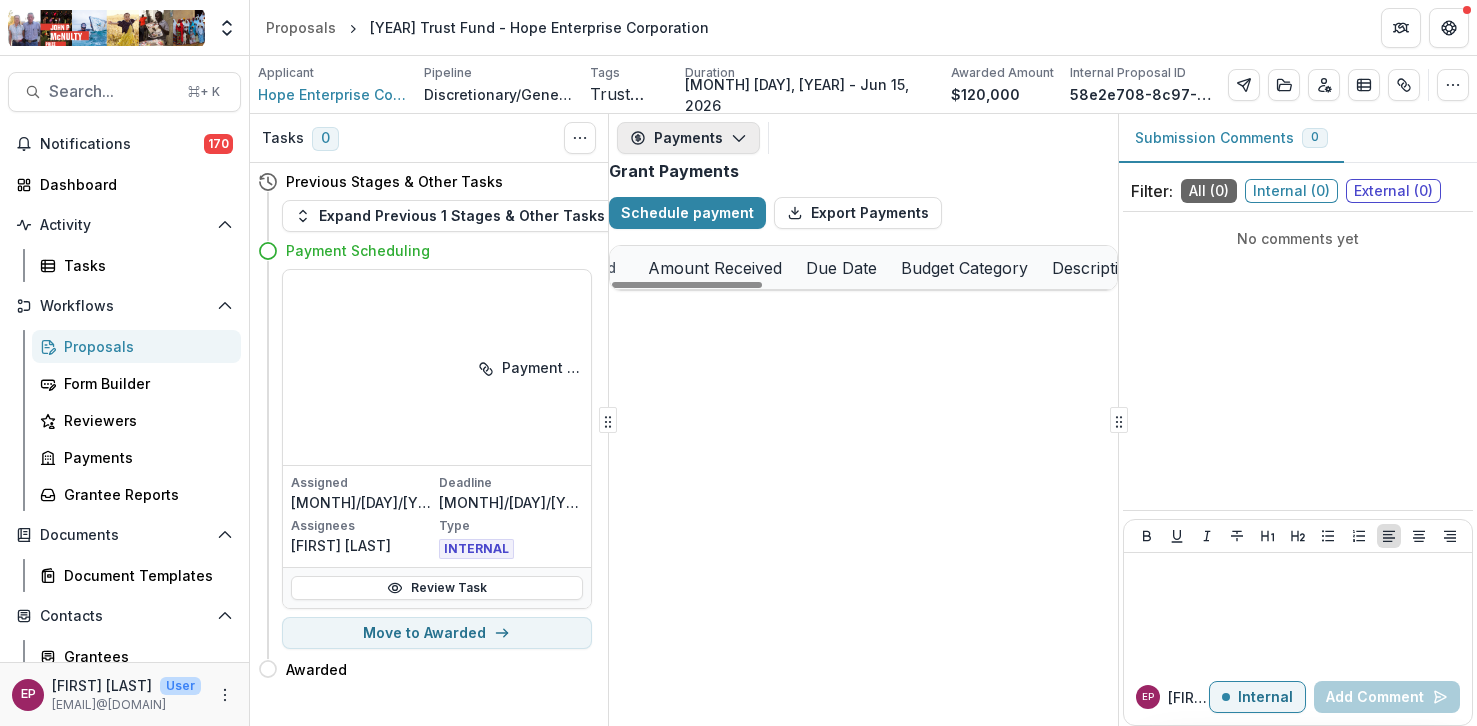 click on "Payments" at bounding box center (688, 138) 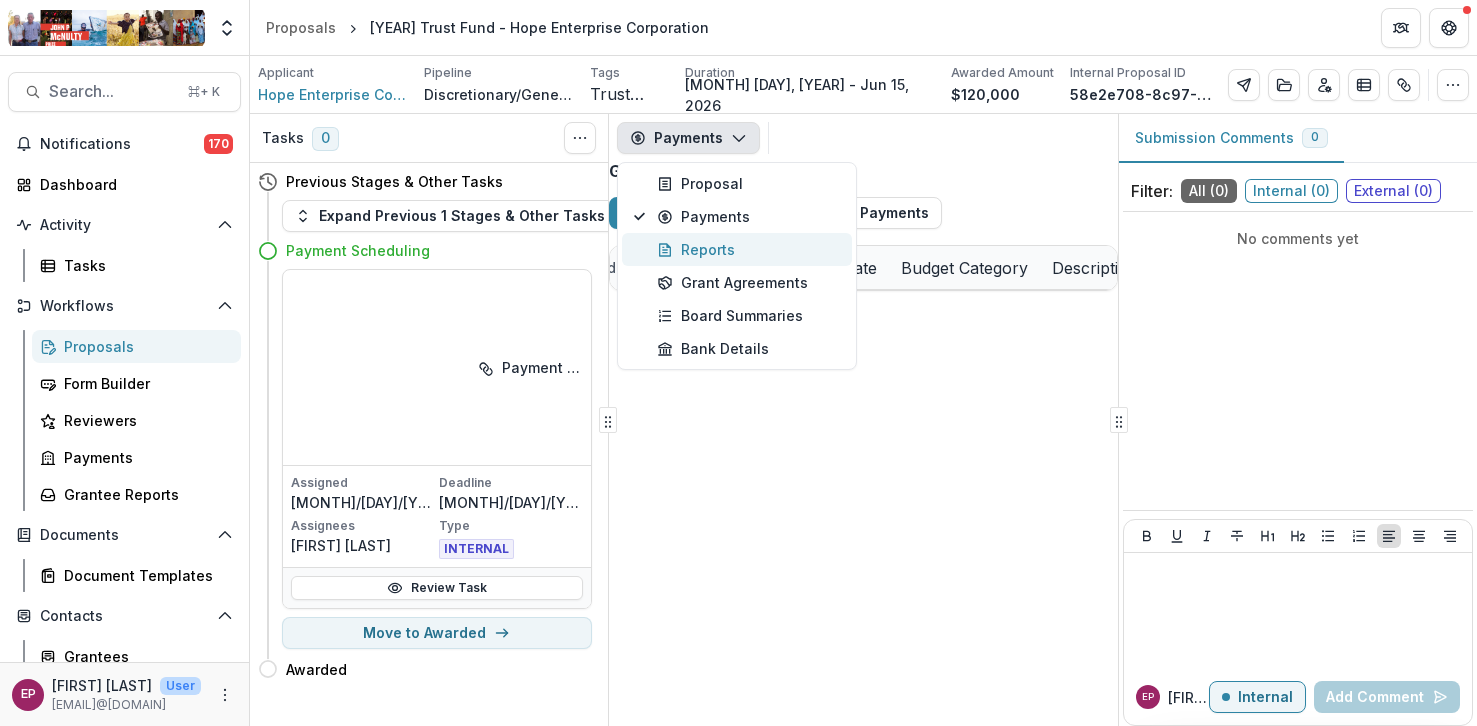 click on "Reports" at bounding box center [748, 249] 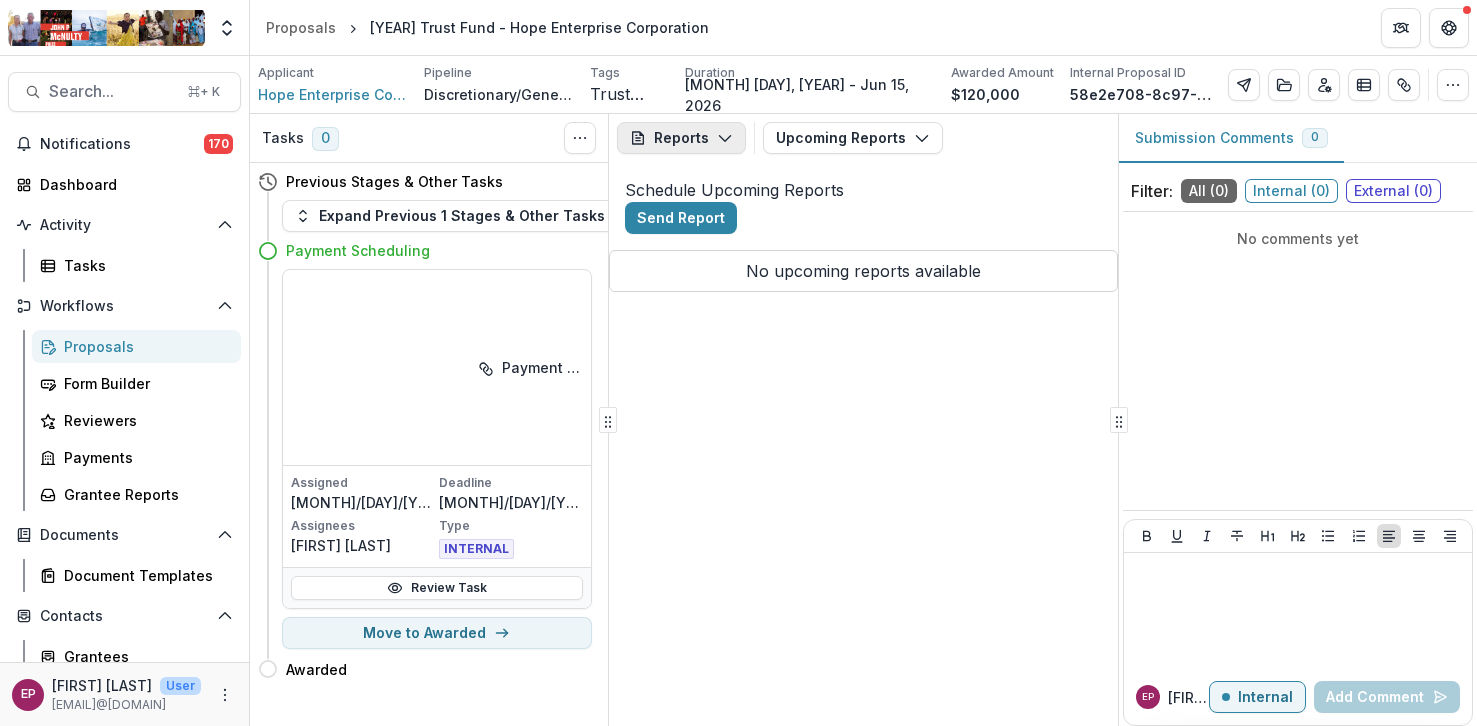 click on "Reports" at bounding box center [681, 138] 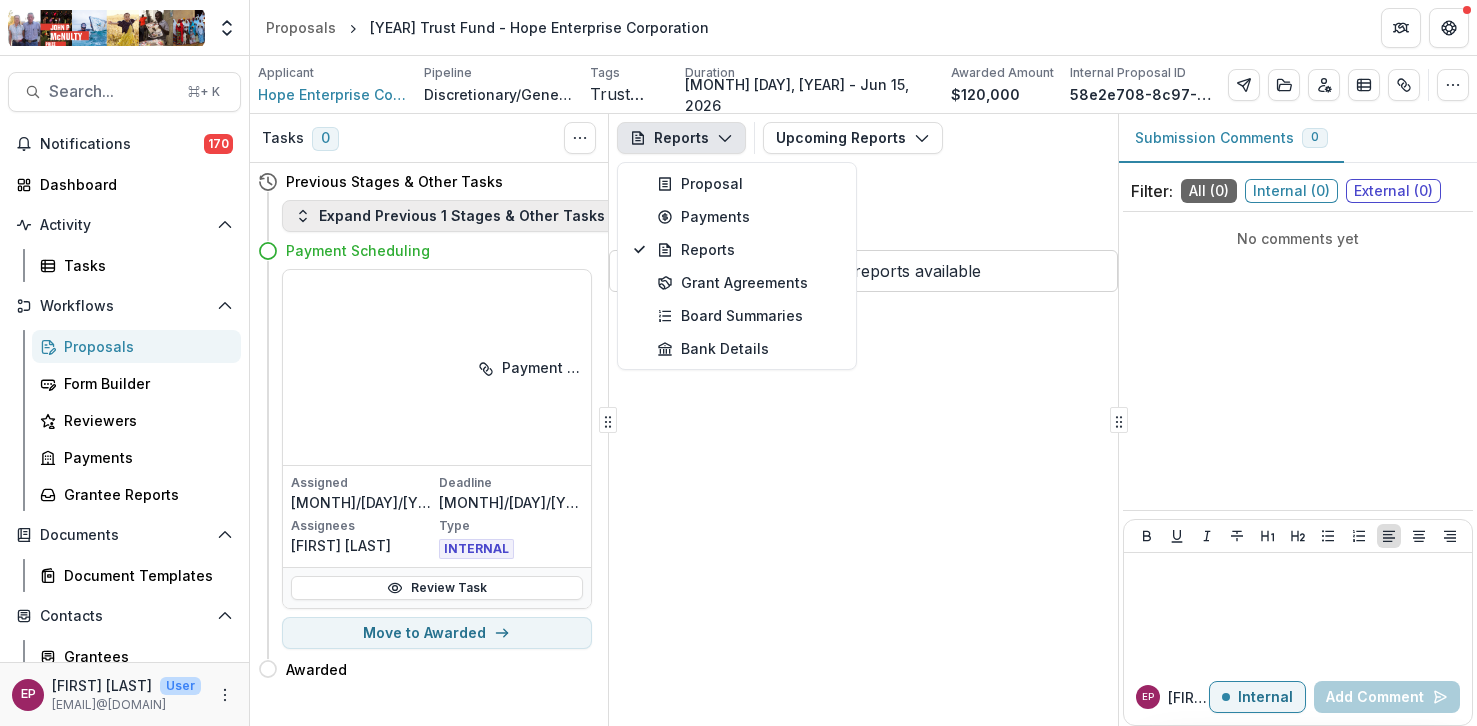 click on "Expand Previous 1 Stages & Other Tasks" at bounding box center (450, 216) 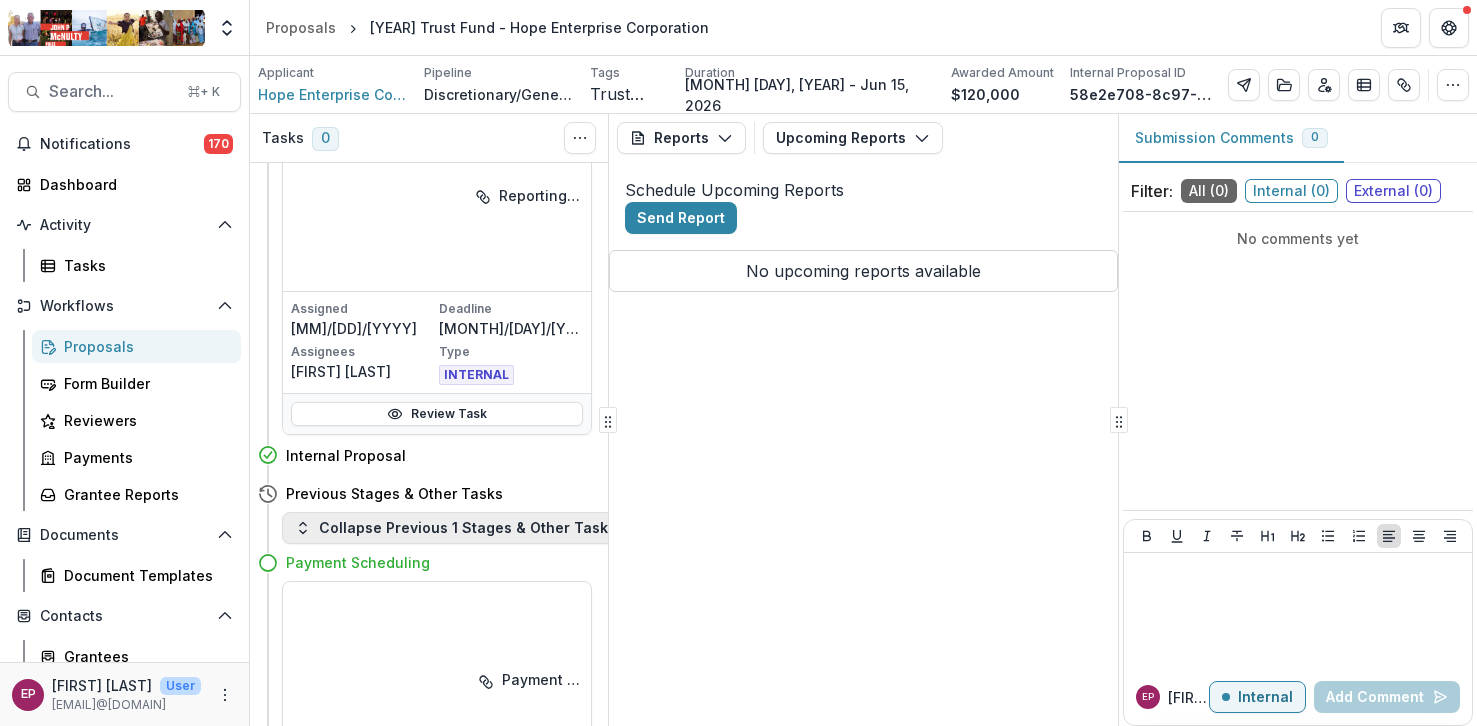 scroll, scrollTop: 0, scrollLeft: 0, axis: both 